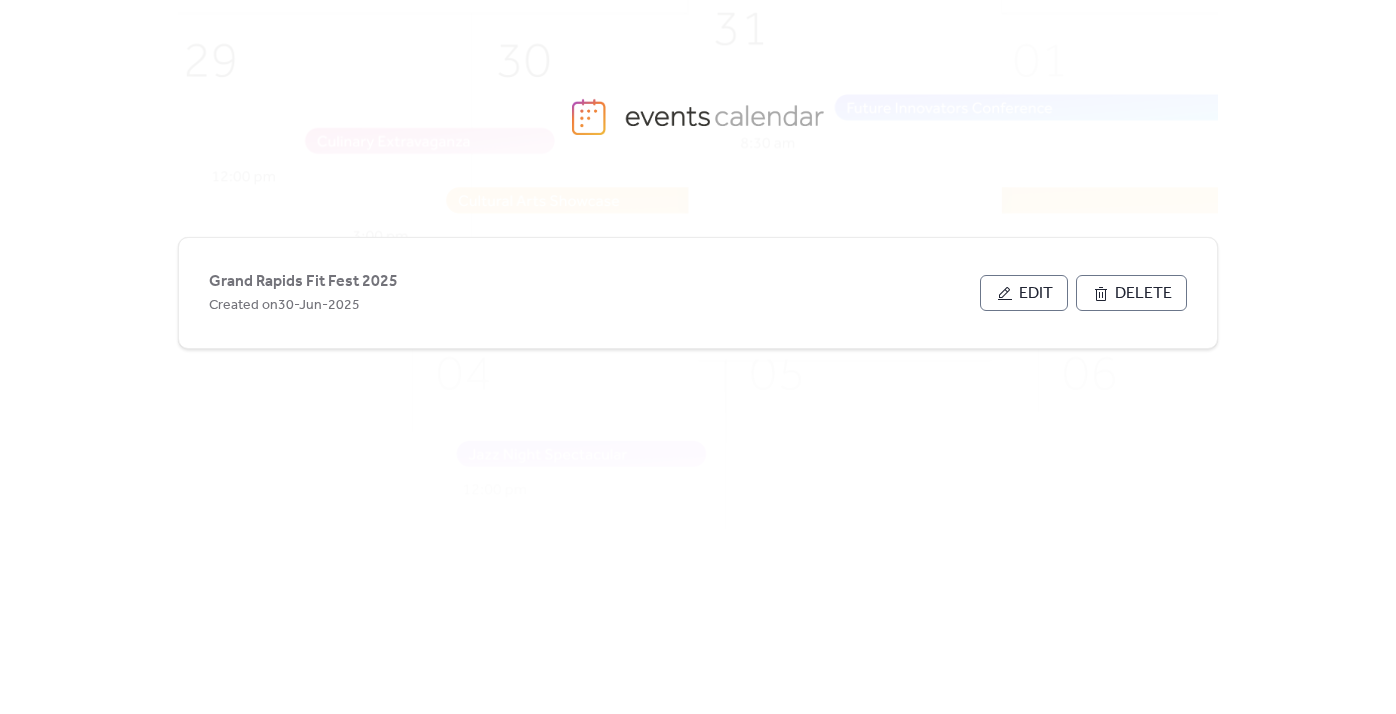 scroll, scrollTop: 0, scrollLeft: 0, axis: both 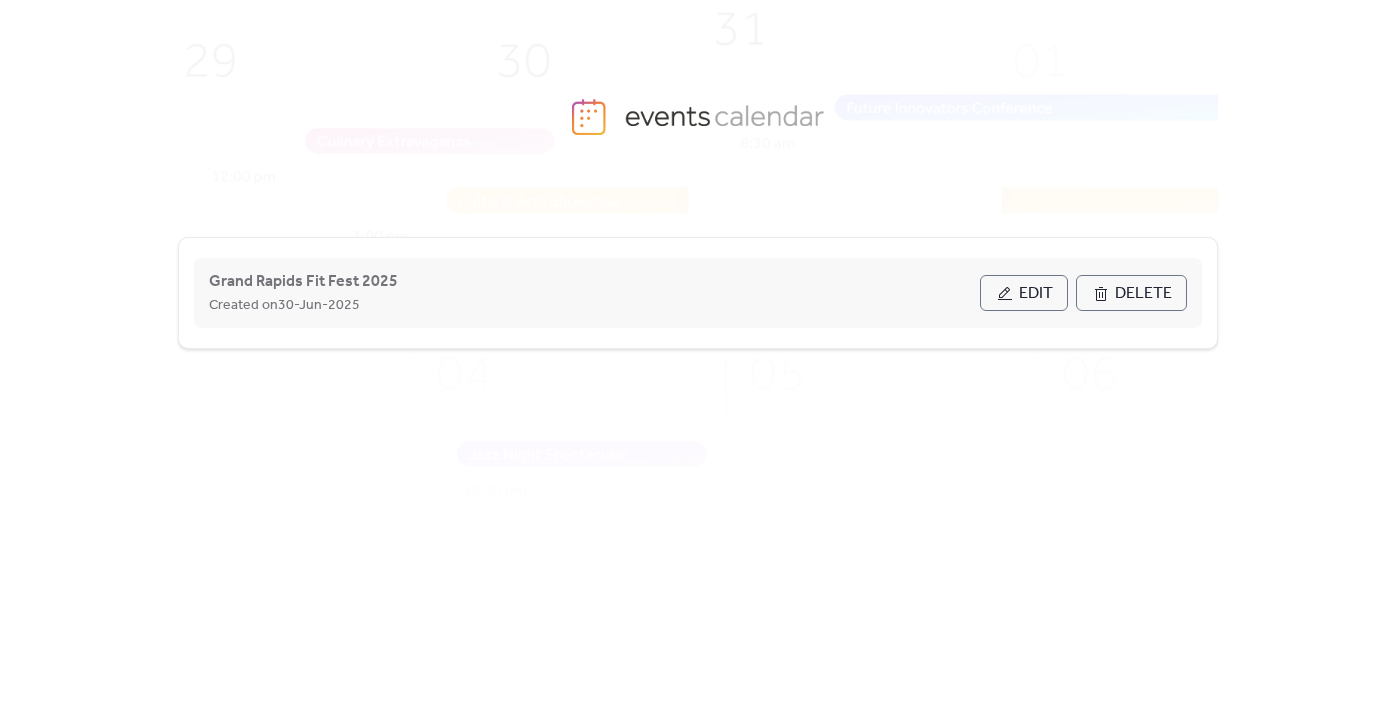 click on "Edit" at bounding box center [1024, 293] 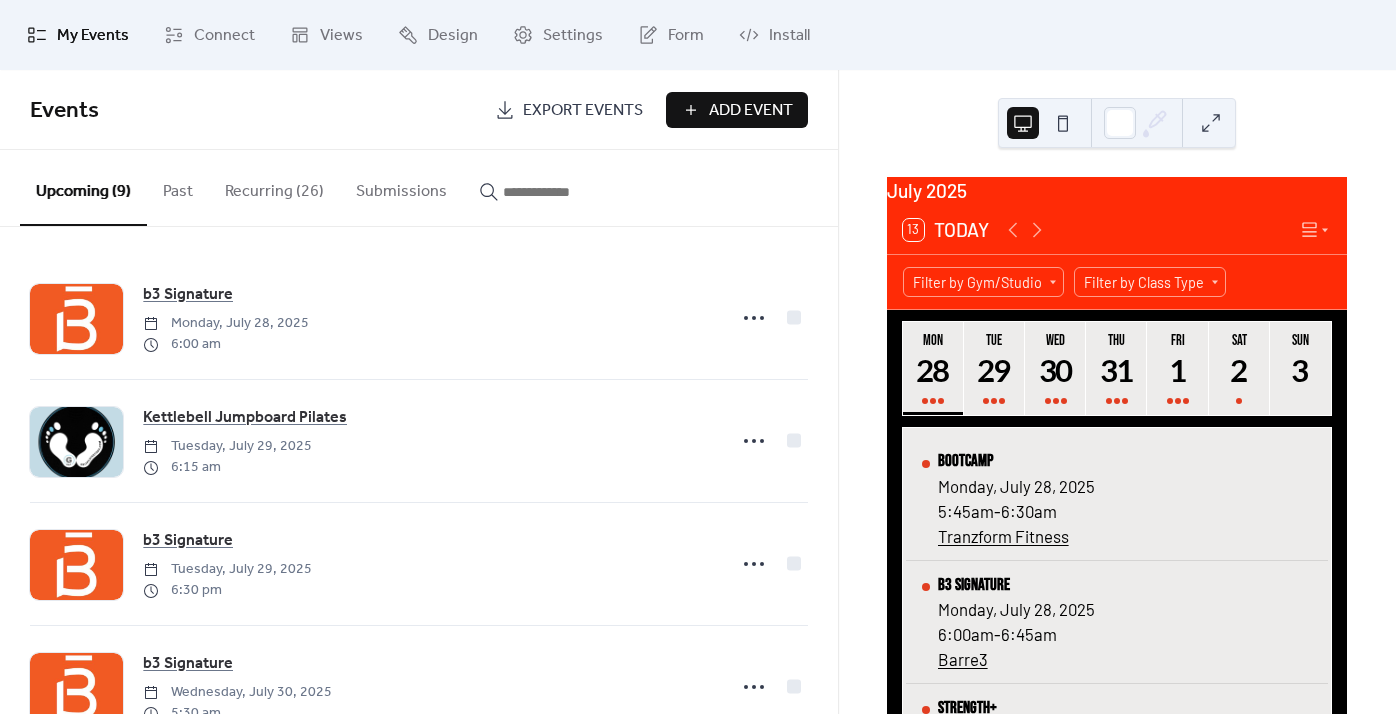 click on "Add Event" at bounding box center (737, 110) 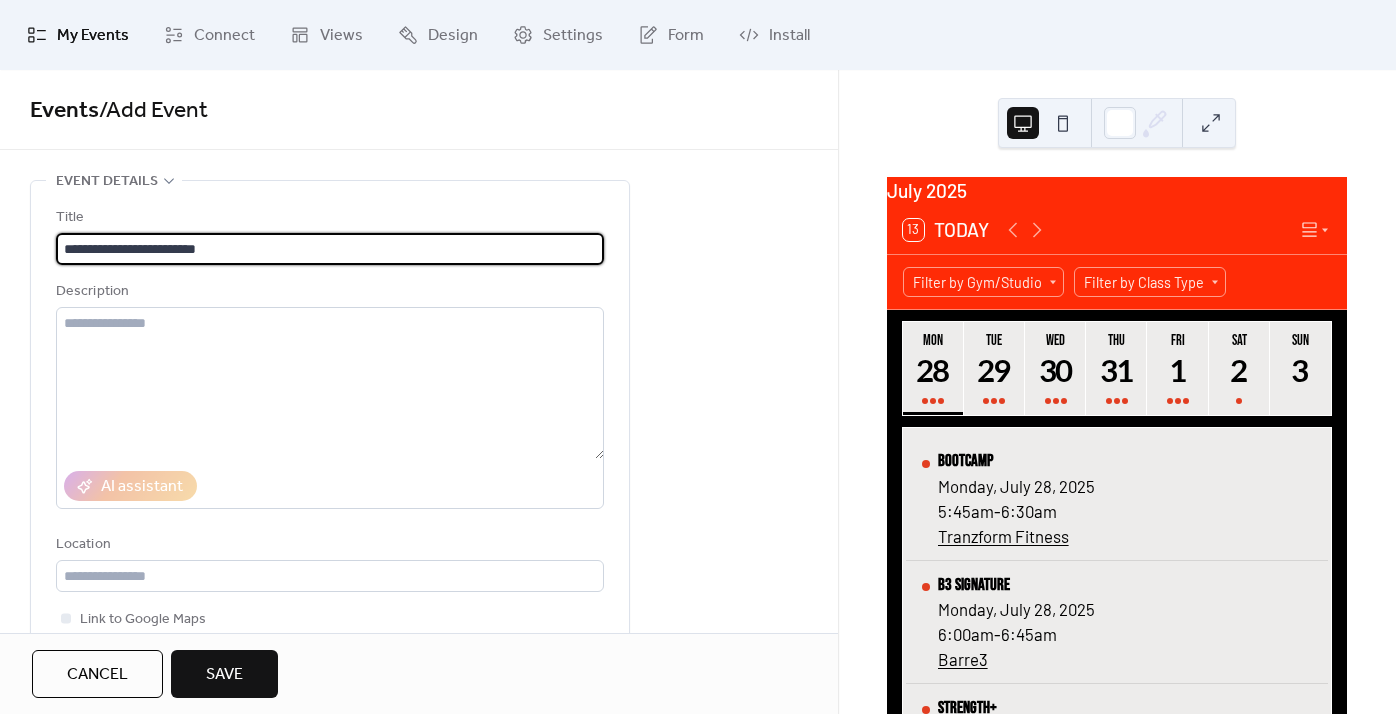 type on "**********" 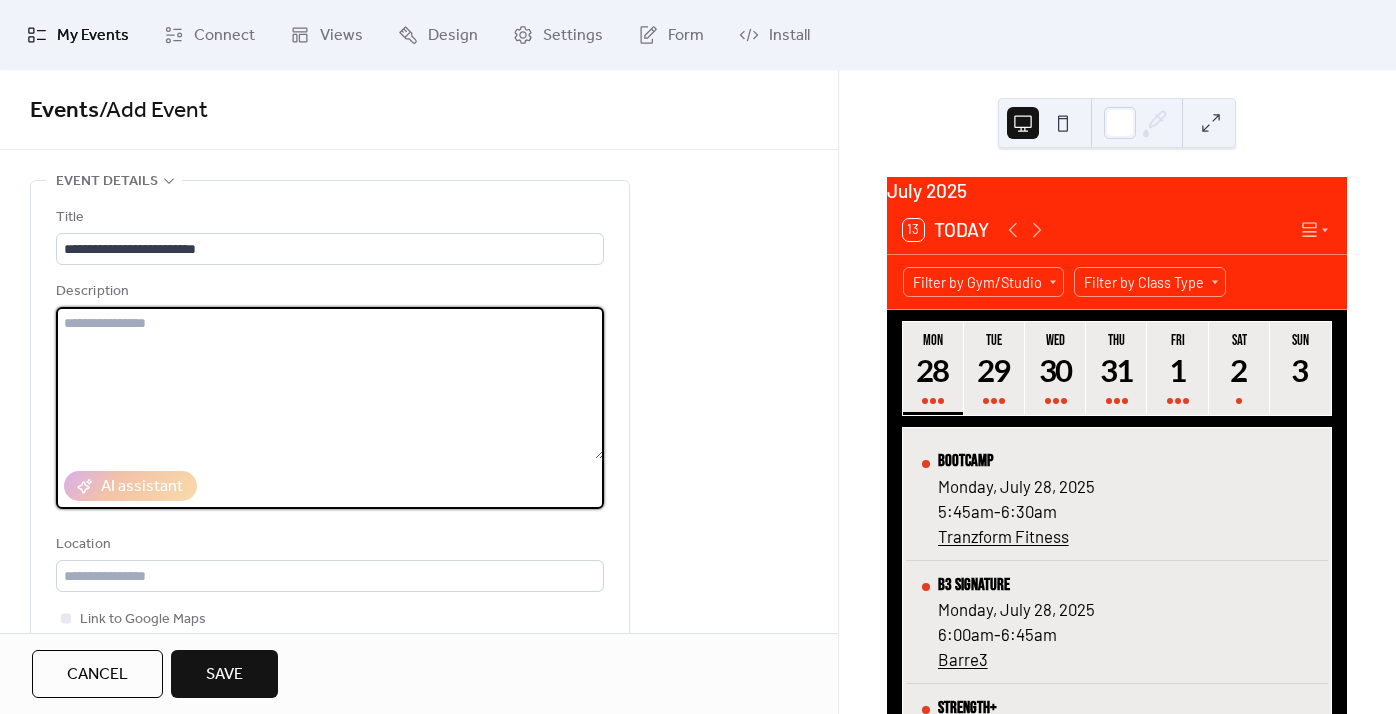 click at bounding box center [330, 383] 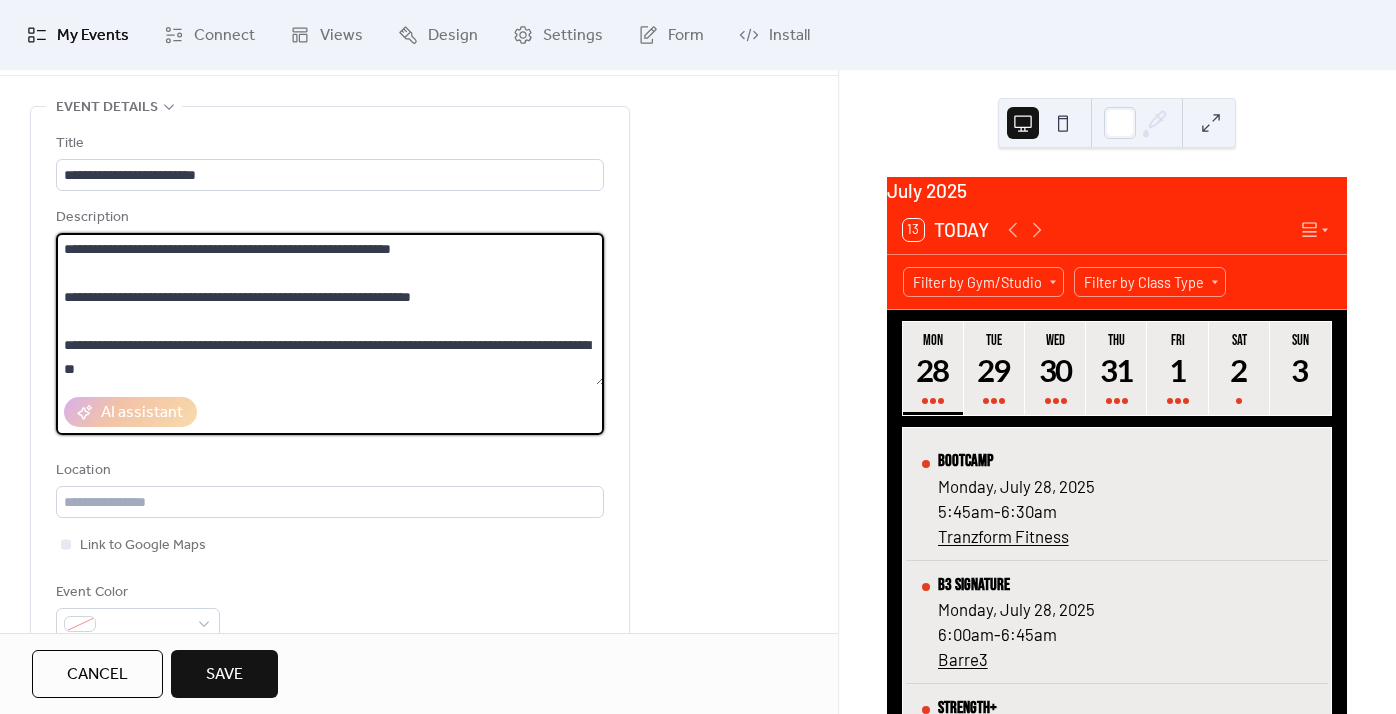 scroll, scrollTop: 97, scrollLeft: 0, axis: vertical 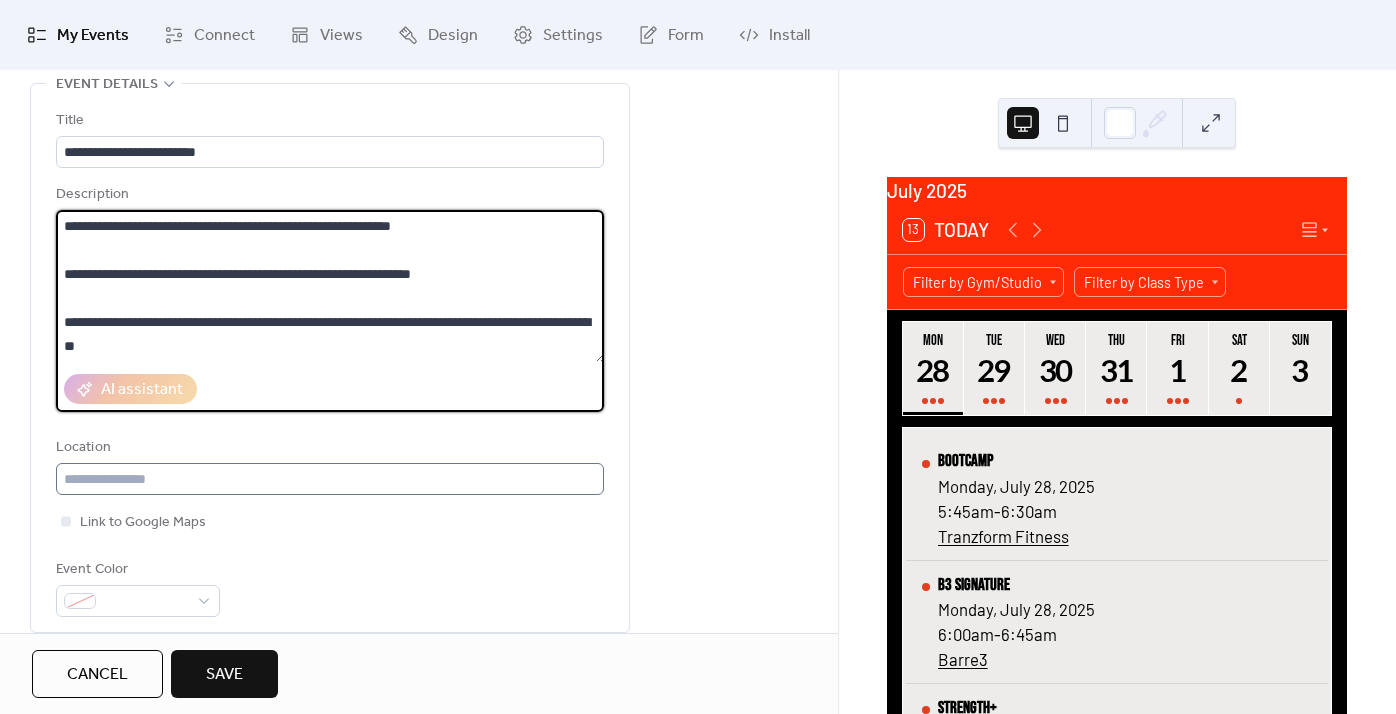 type on "**********" 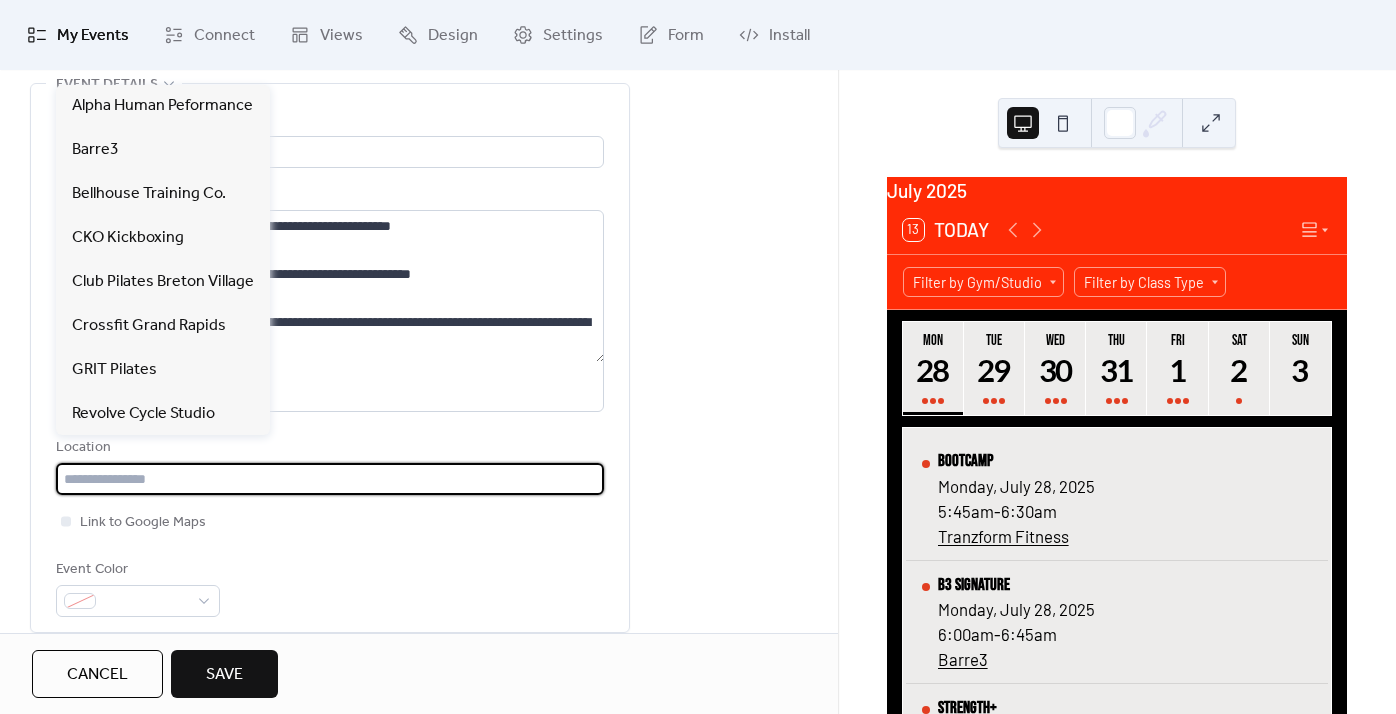 click at bounding box center (330, 479) 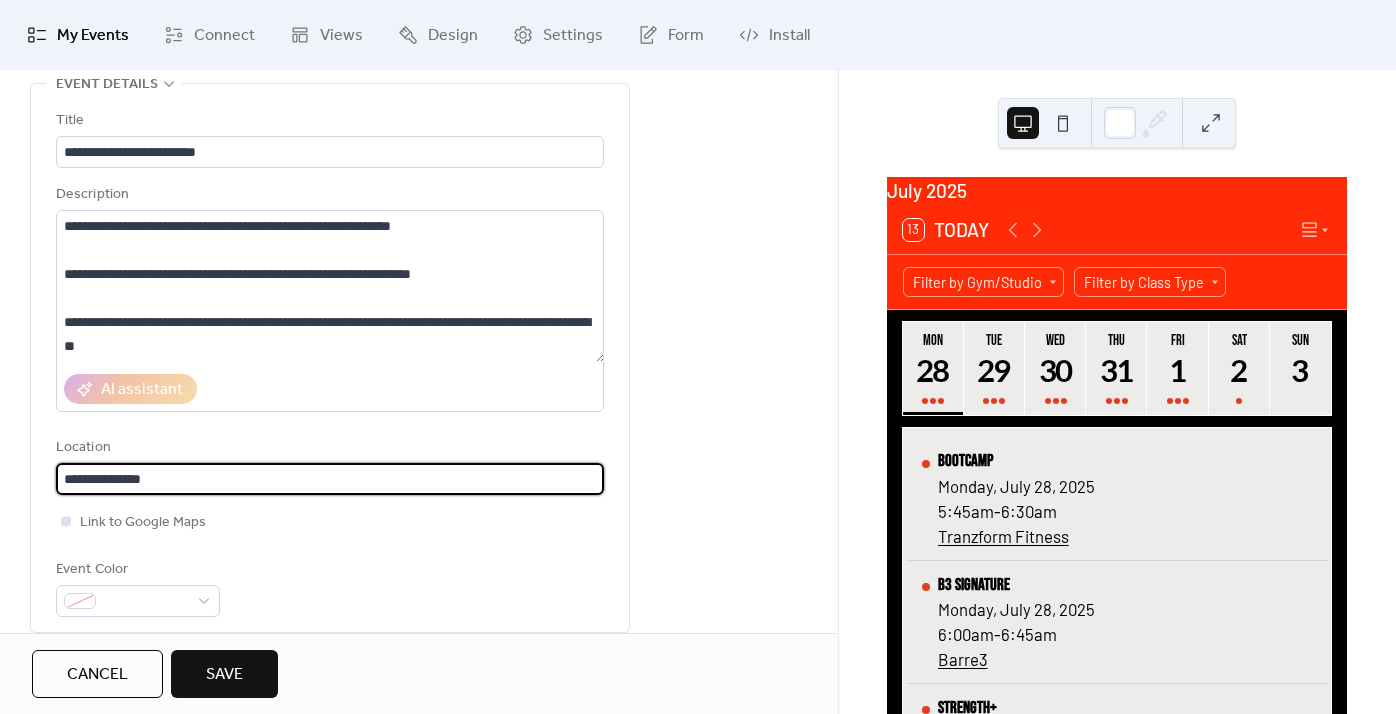 type on "**********" 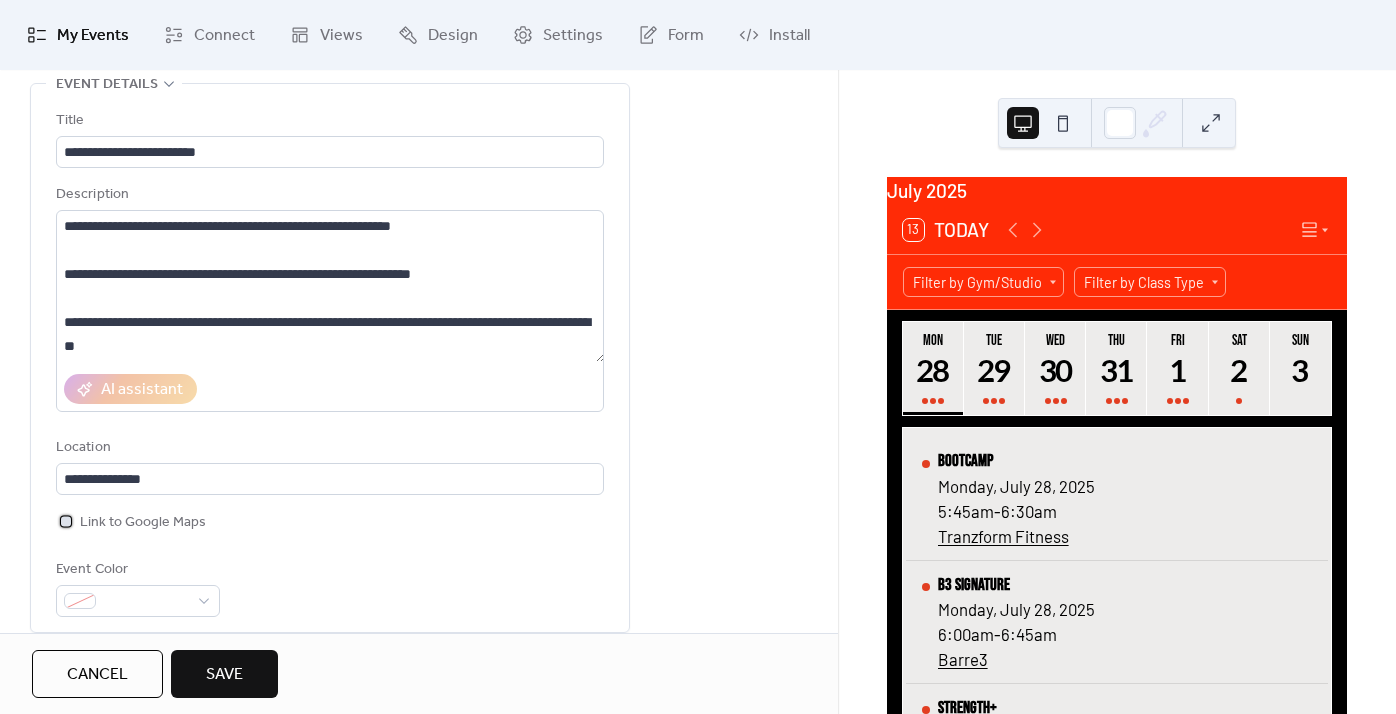 click at bounding box center [66, 521] 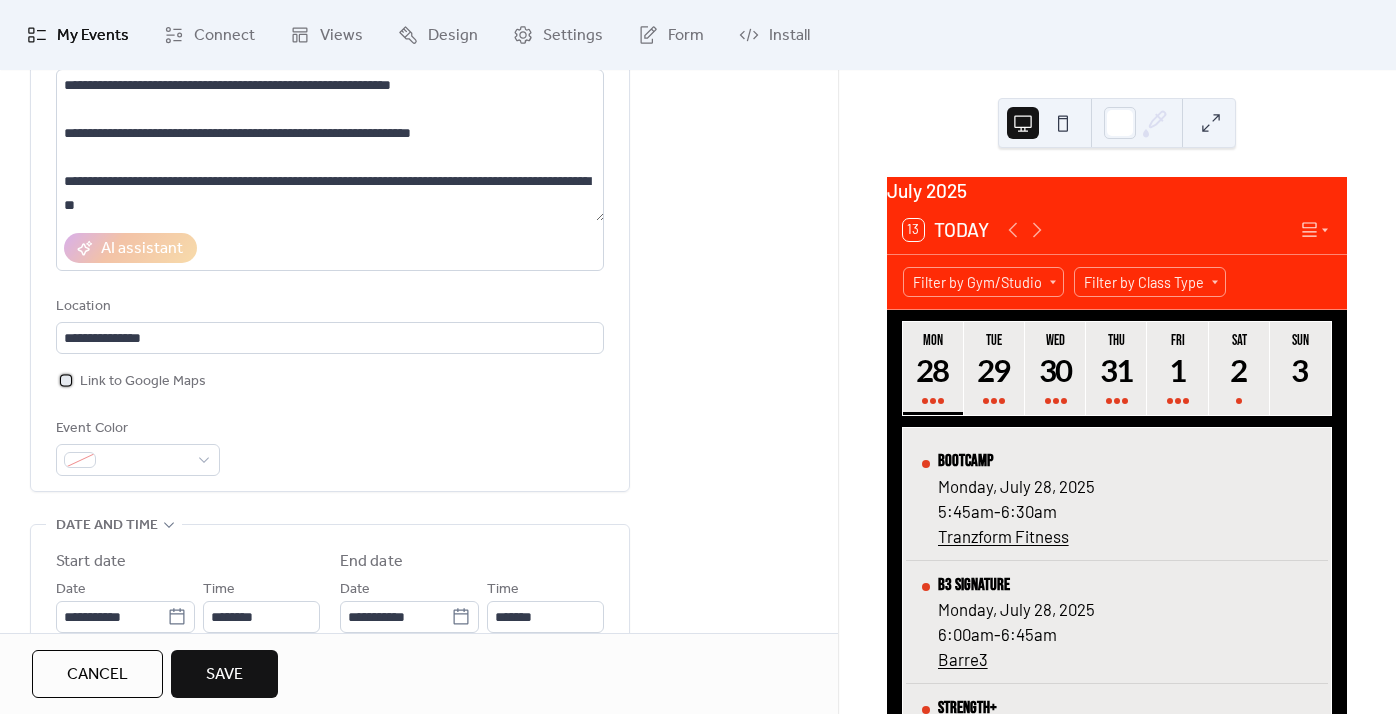 scroll, scrollTop: 284, scrollLeft: 0, axis: vertical 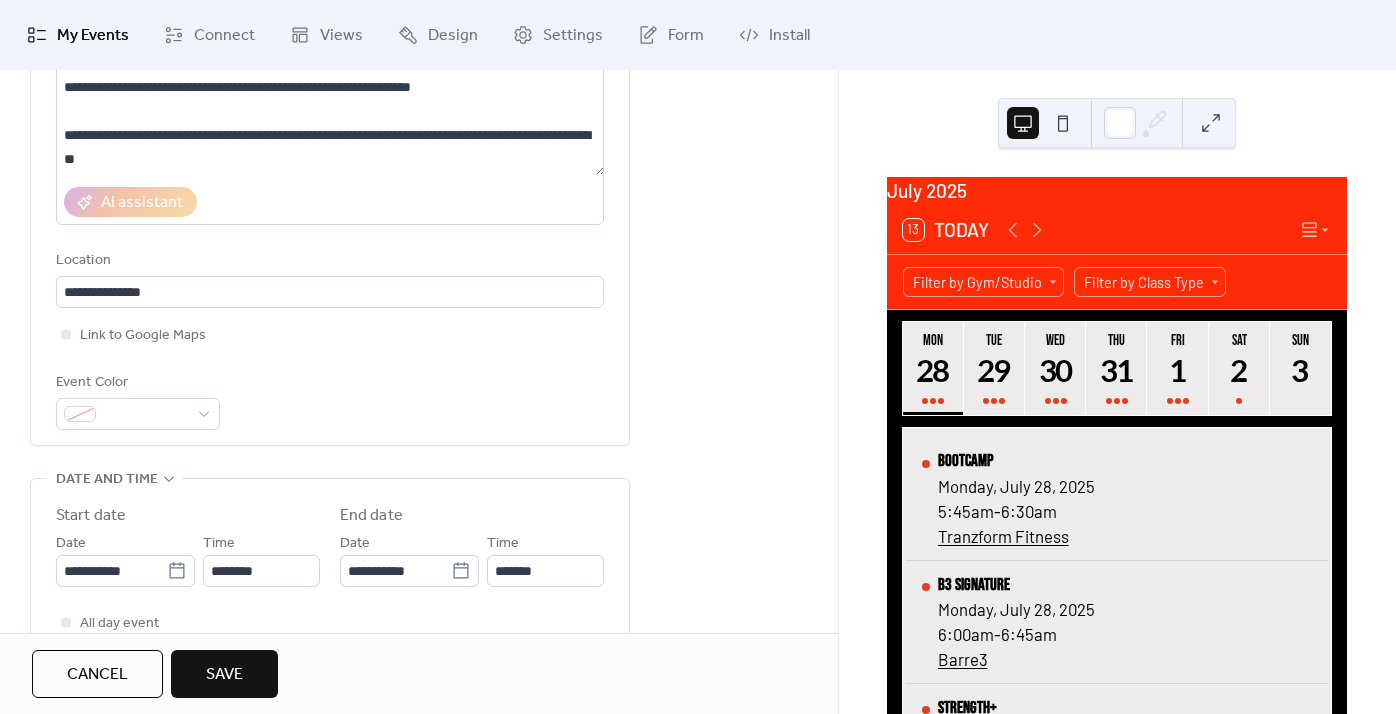 click on "Start date" at bounding box center (188, 516) 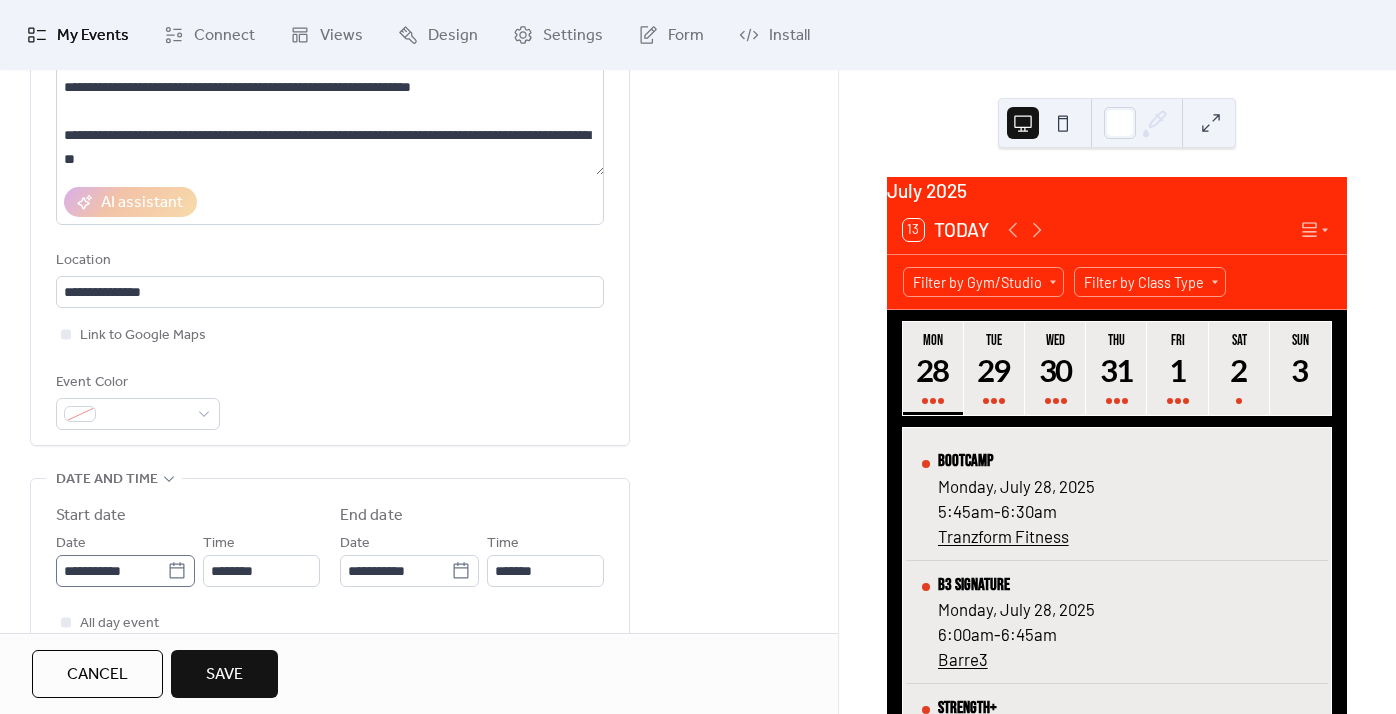 click on "**********" at bounding box center (698, 357) 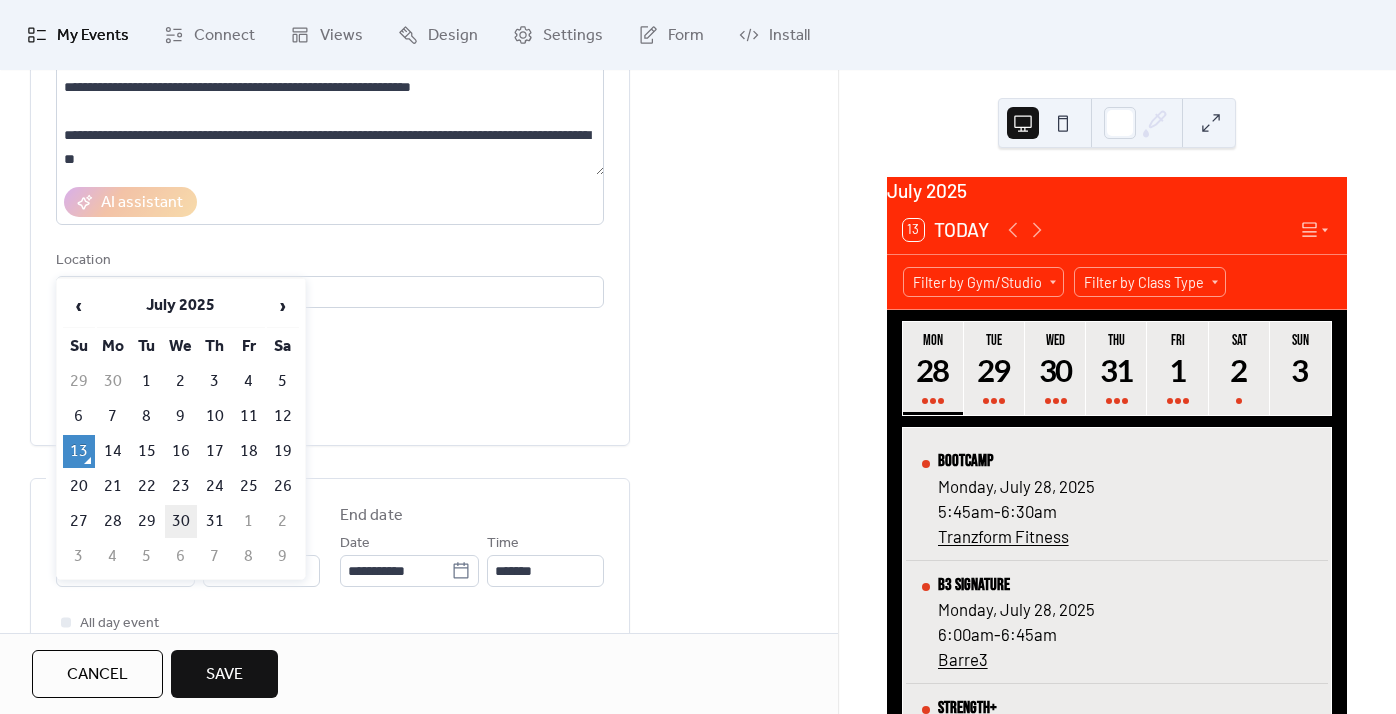 click on "30" at bounding box center [181, 521] 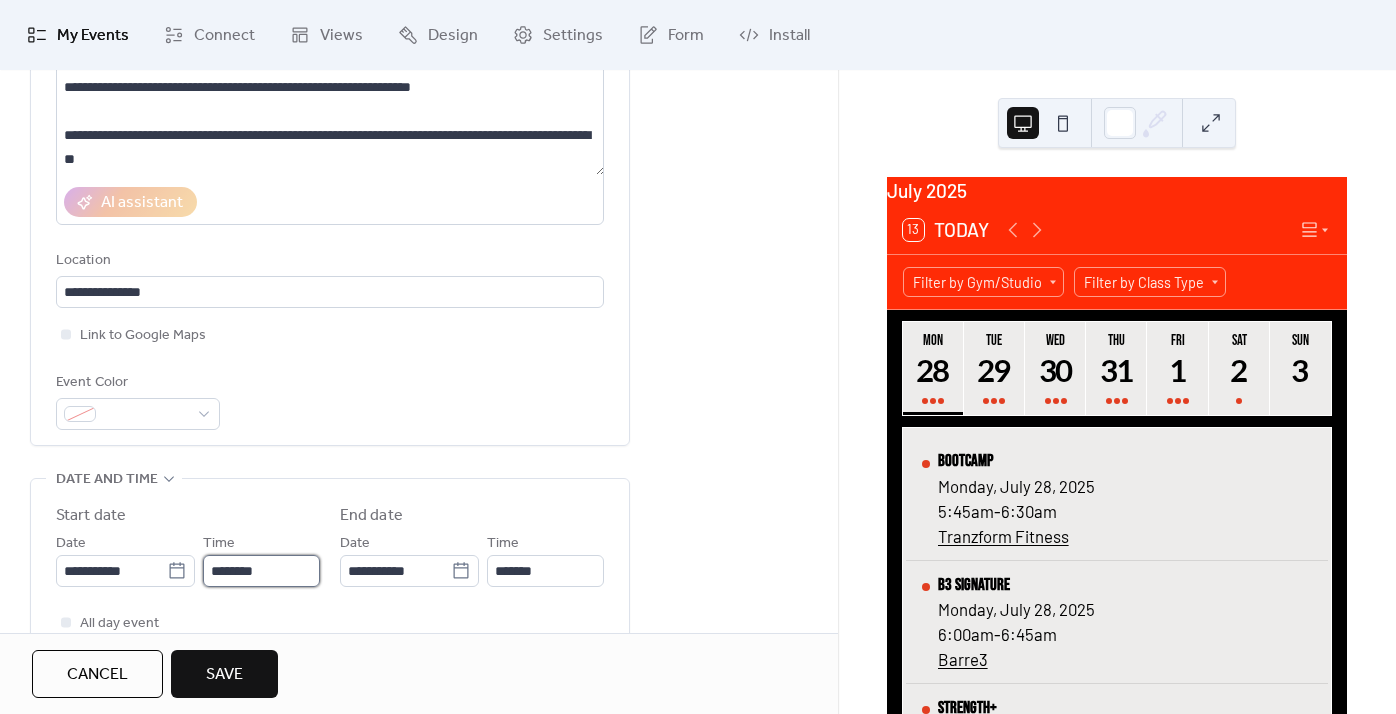 click on "********" at bounding box center (261, 571) 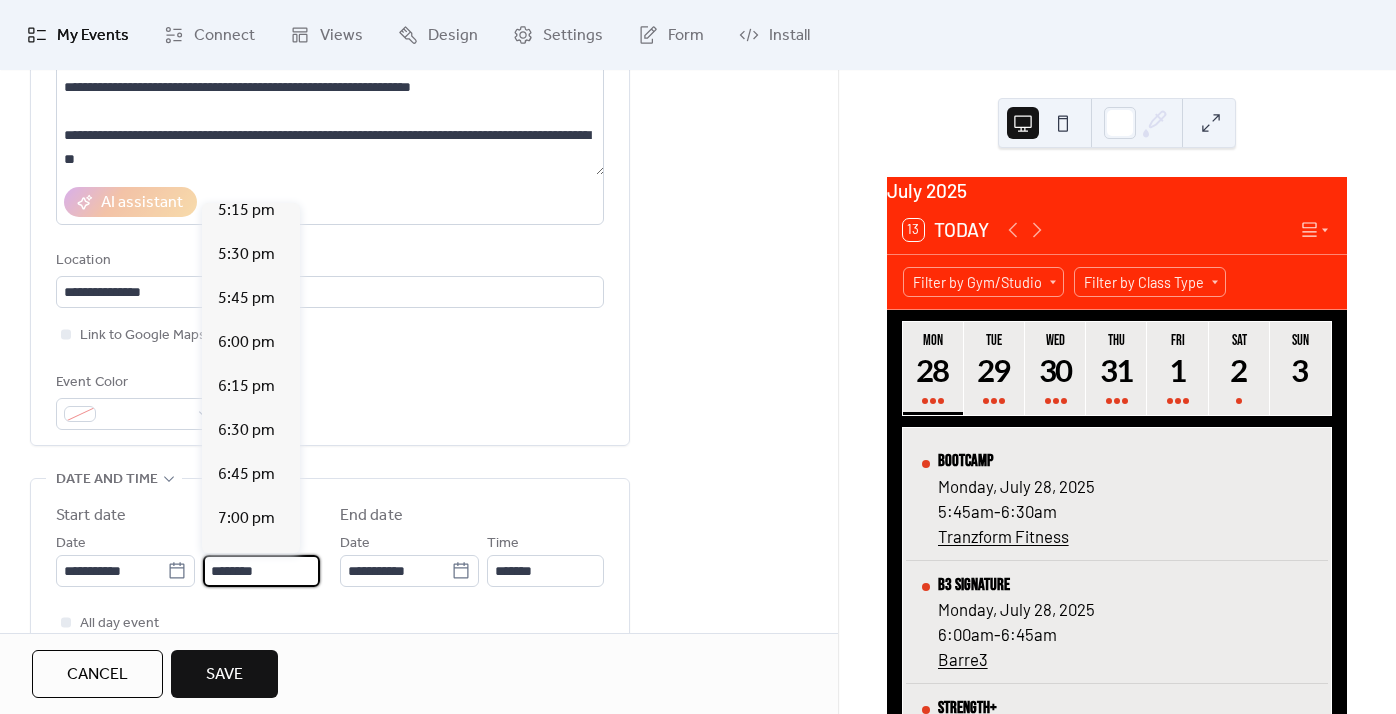 scroll, scrollTop: 3059, scrollLeft: 0, axis: vertical 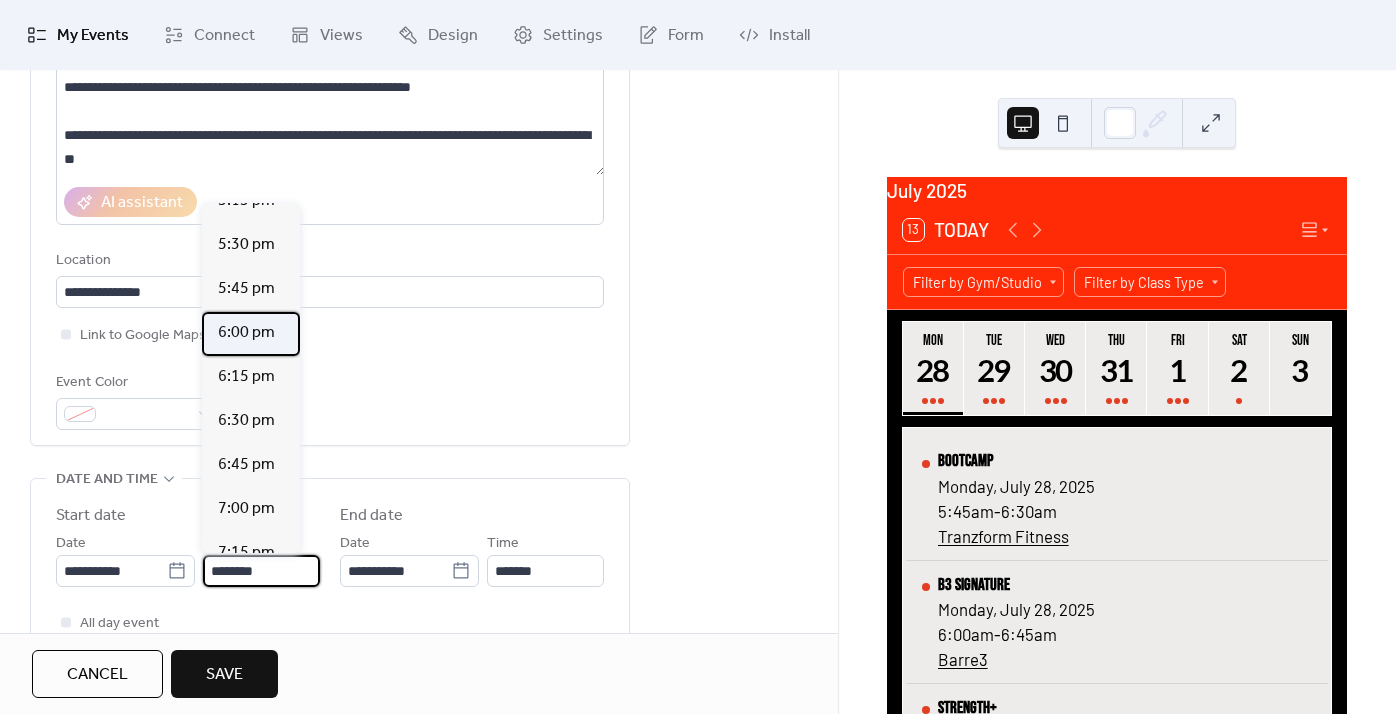 click on "6:00 pm" at bounding box center (246, 333) 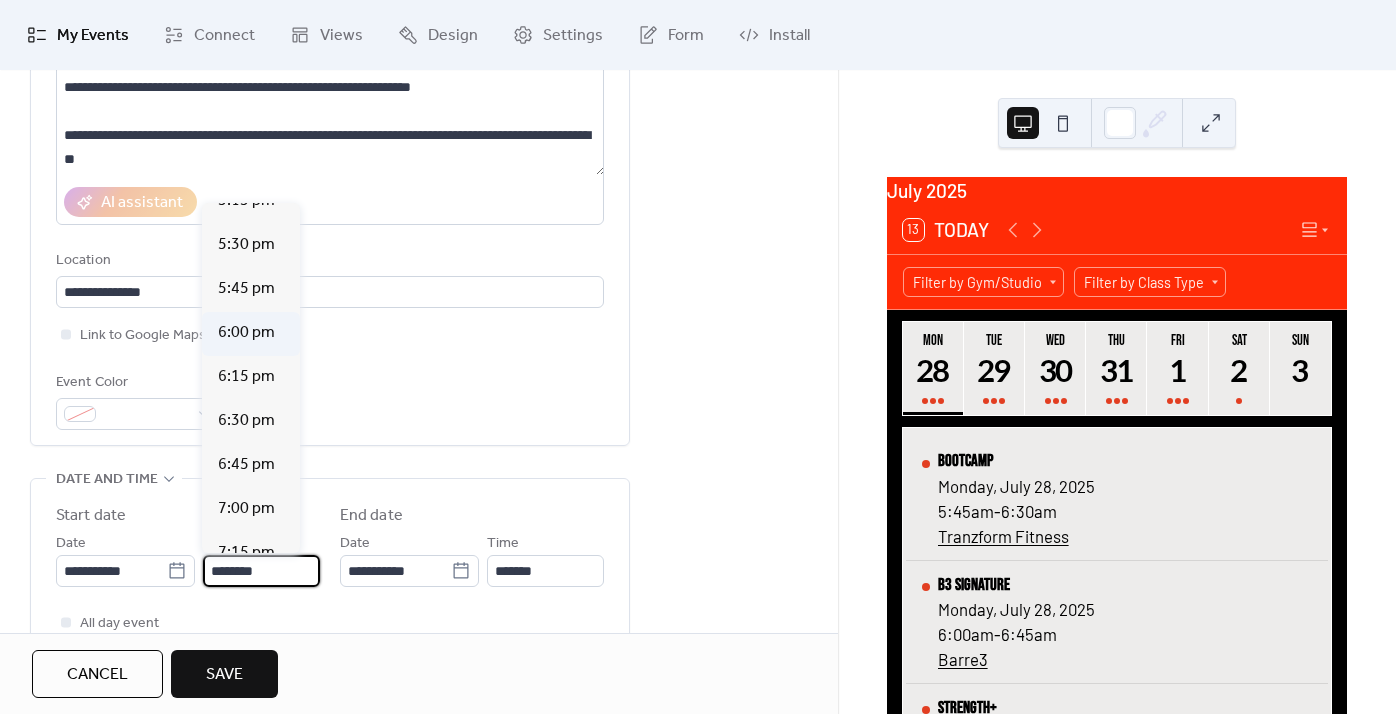 type on "*******" 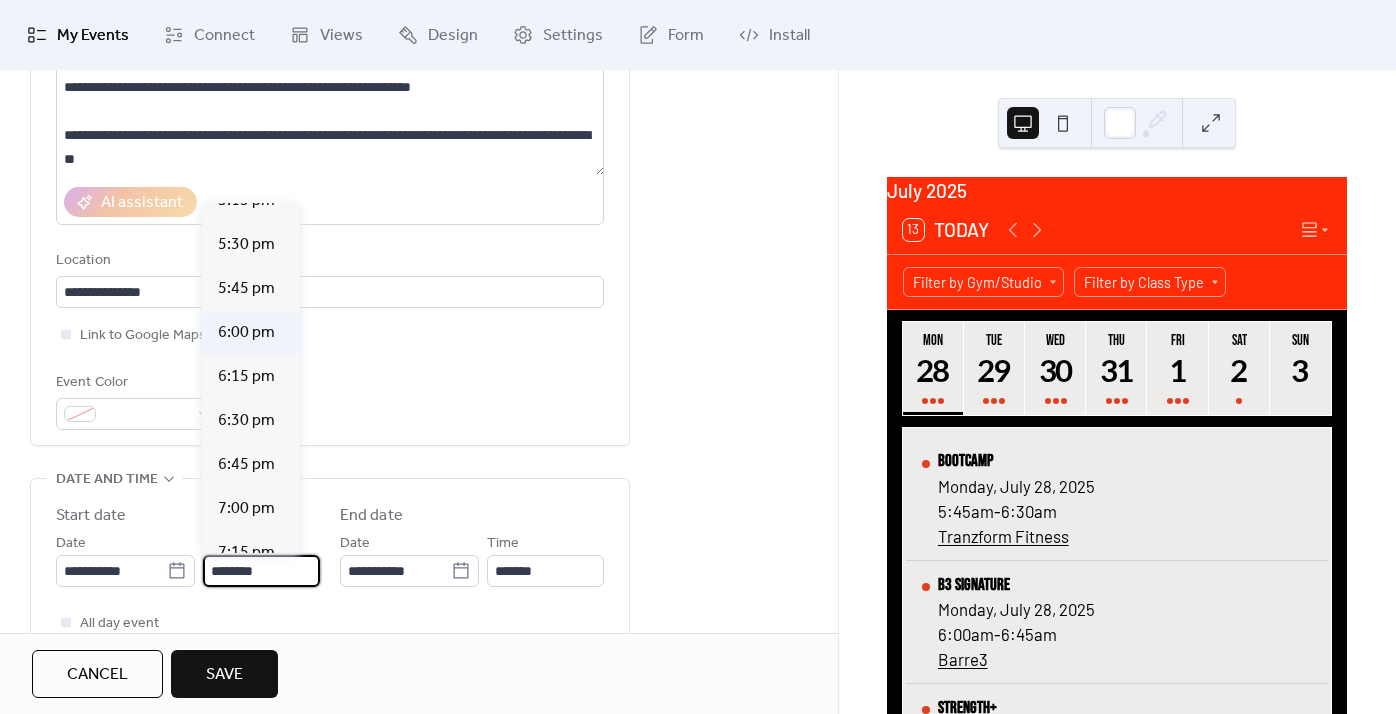 type on "*******" 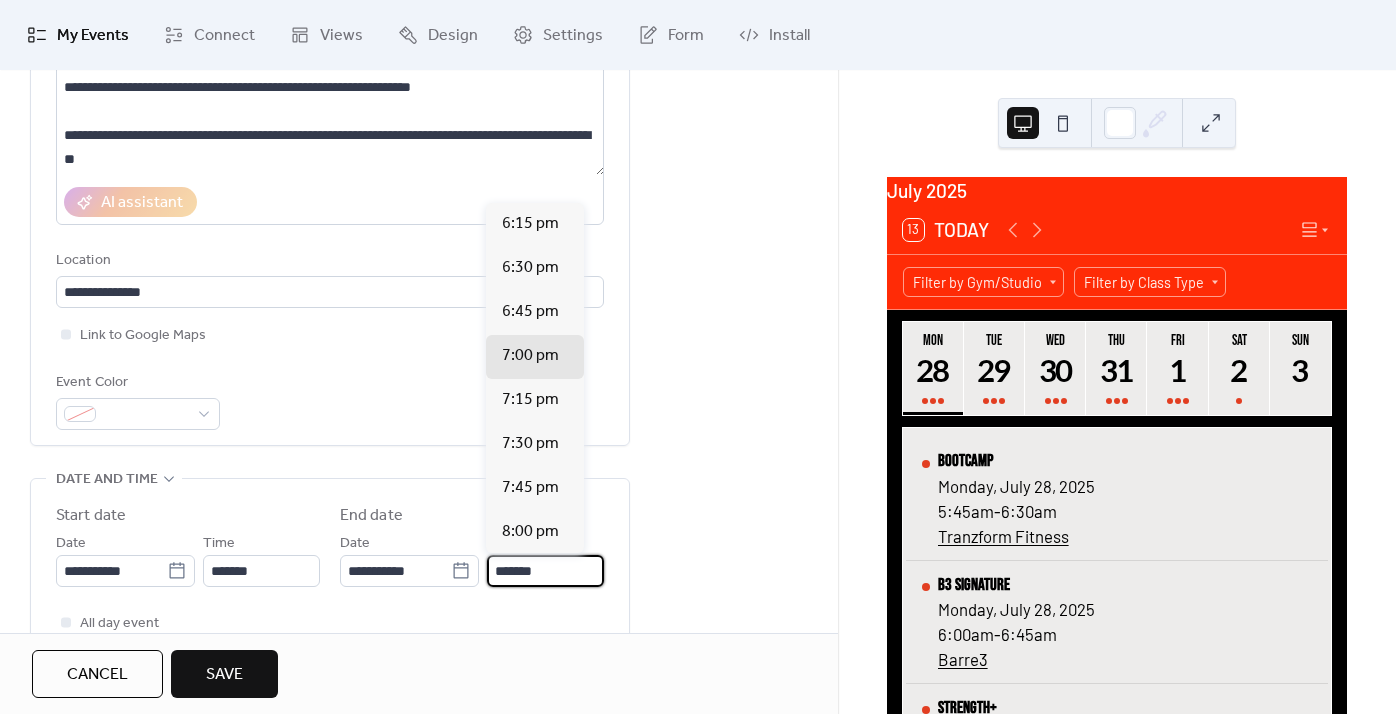 click on "*******" at bounding box center (545, 571) 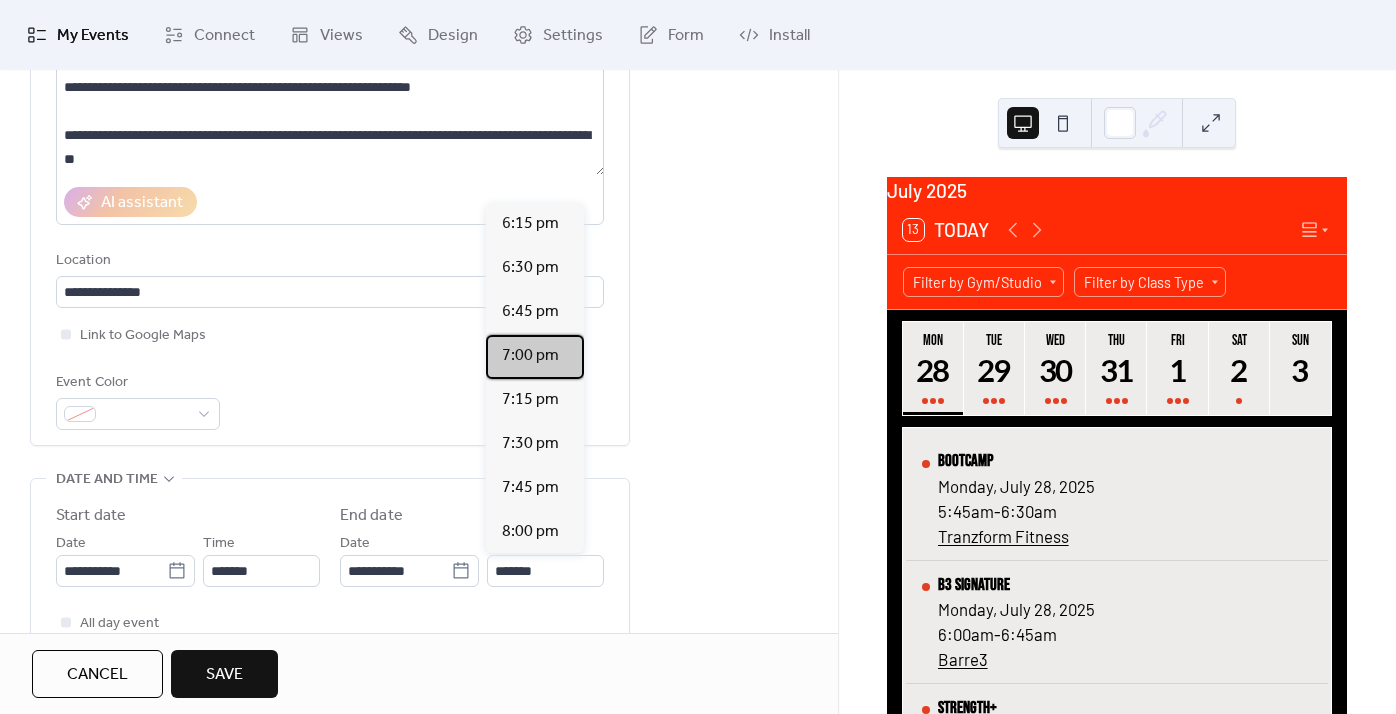 click on "7:00 pm" at bounding box center (535, 357) 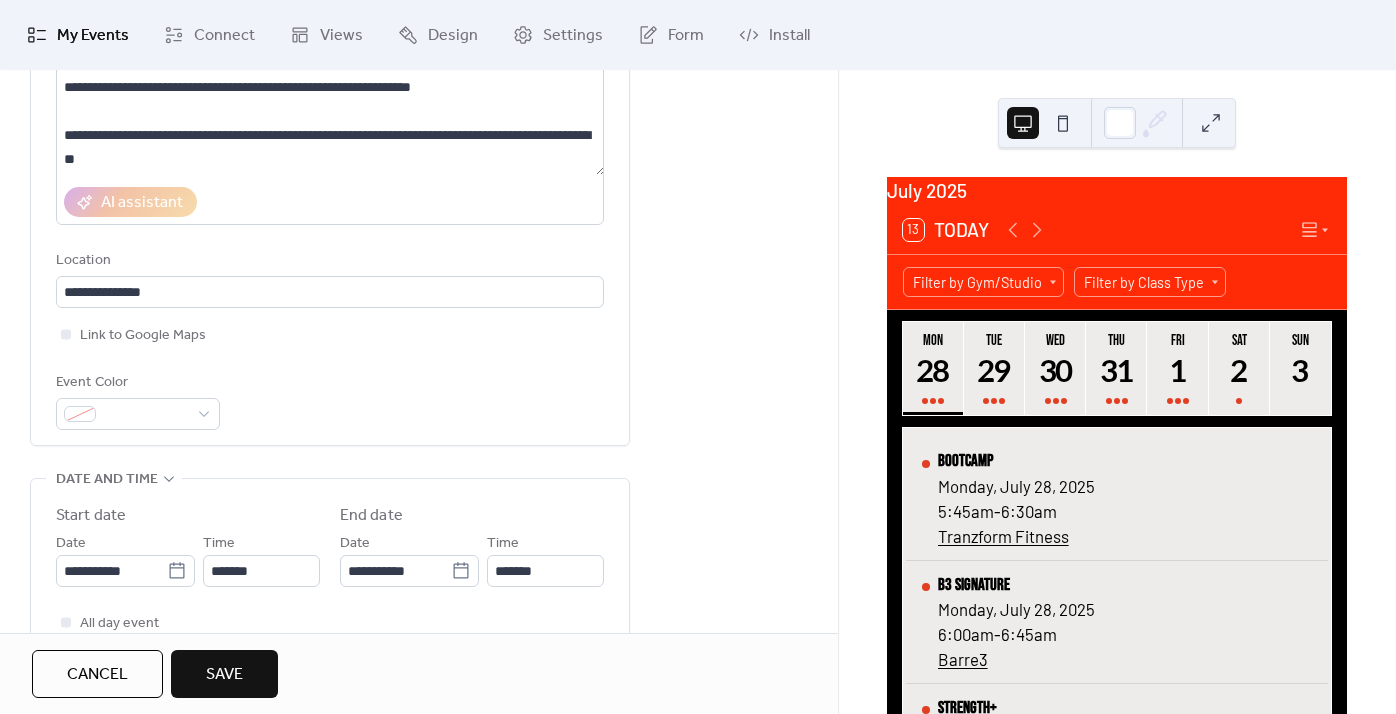 click on "**********" at bounding box center [419, 855] 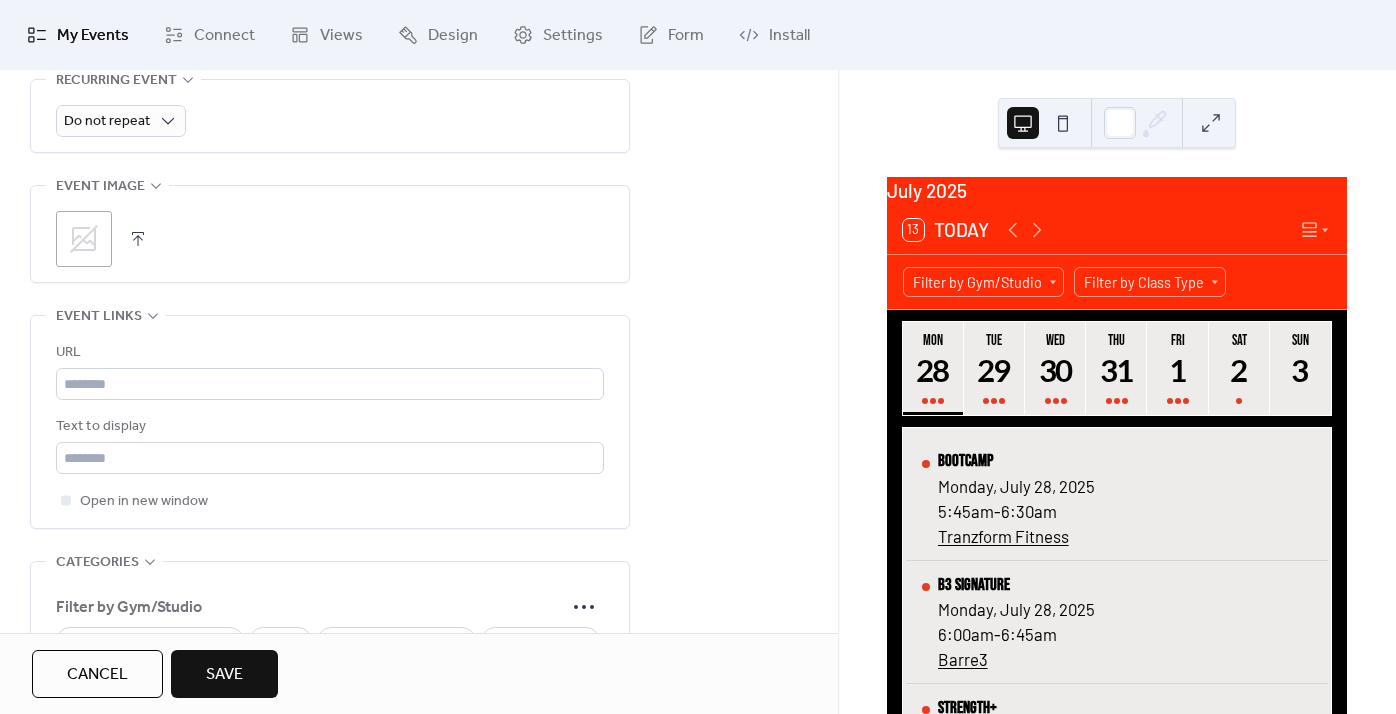 scroll, scrollTop: 954, scrollLeft: 0, axis: vertical 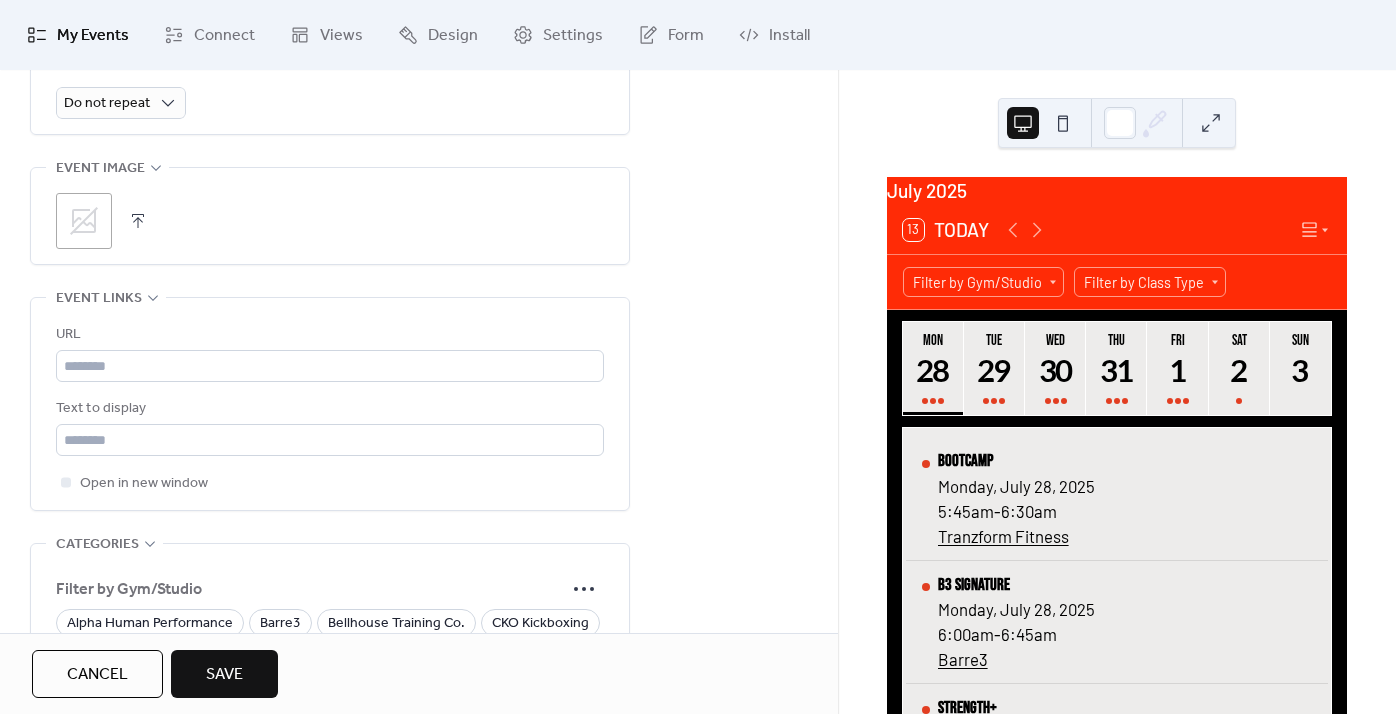 click 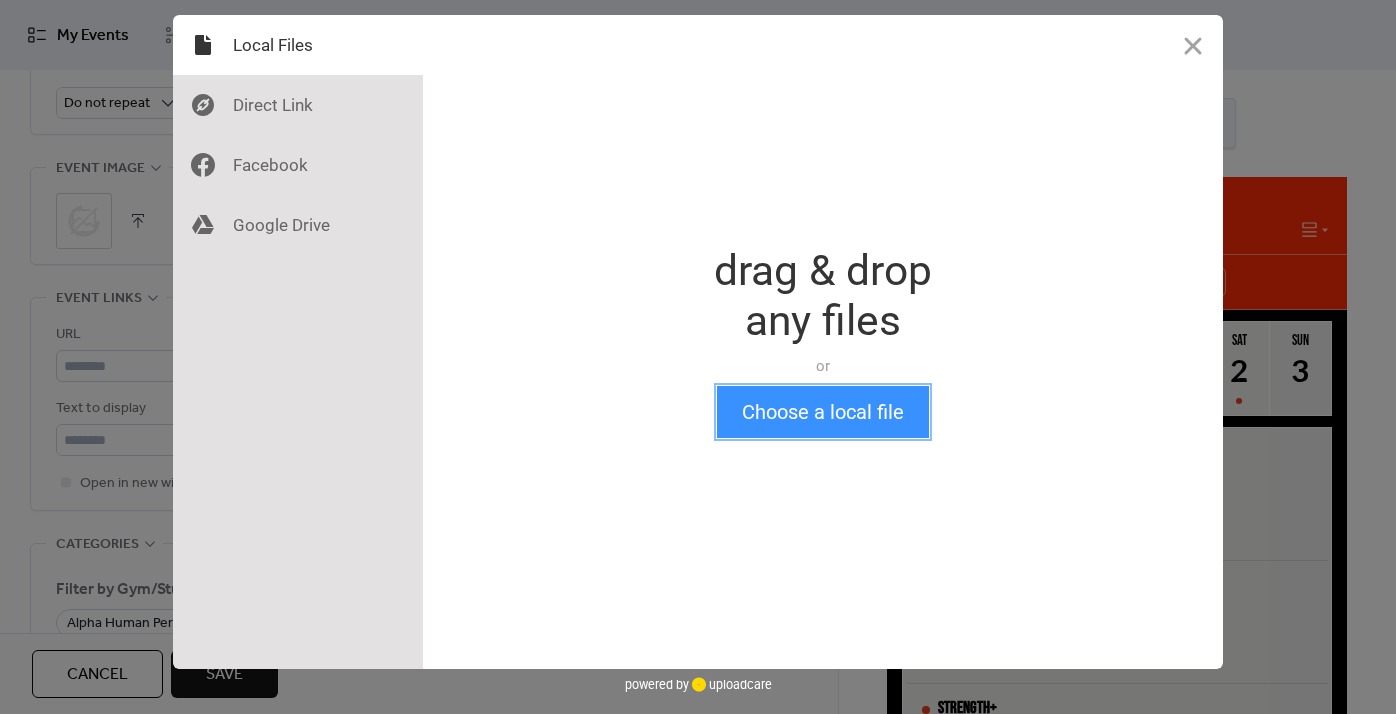 click on "Choose a local file" at bounding box center [823, 412] 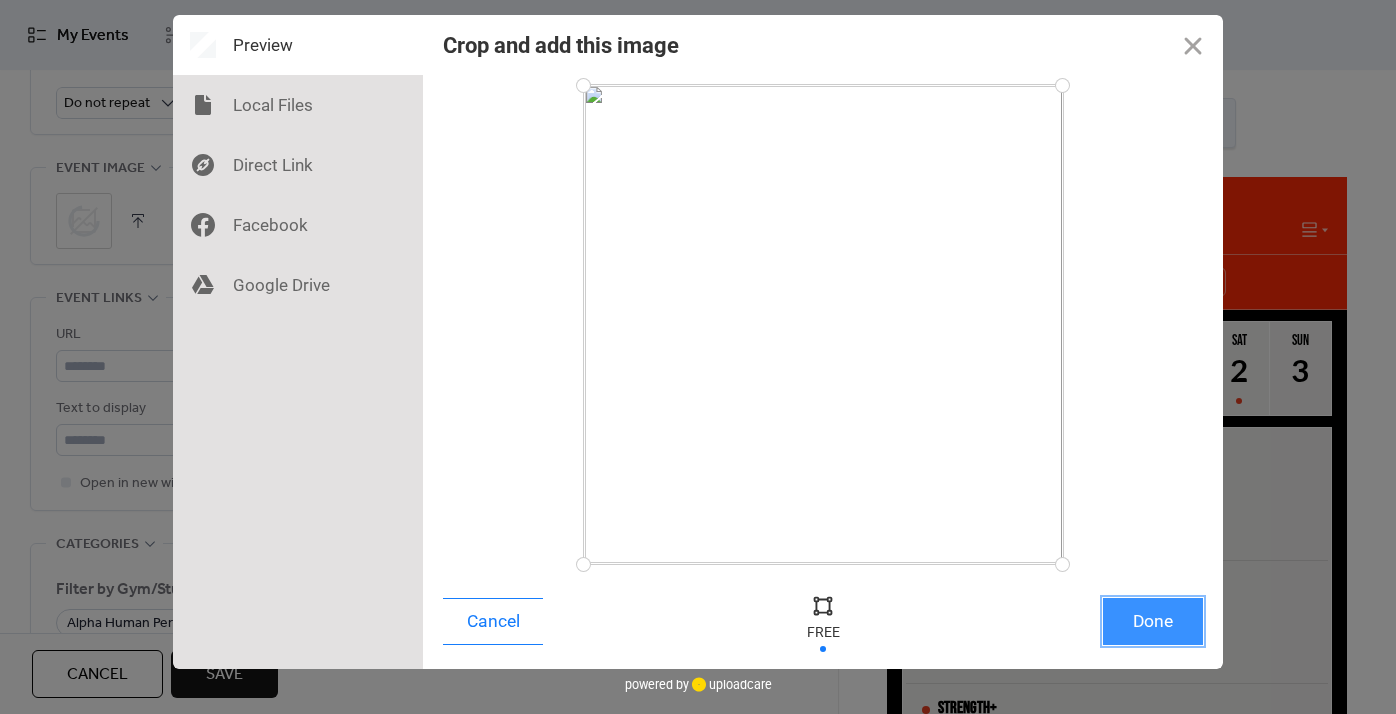 click on "Done" at bounding box center [1153, 621] 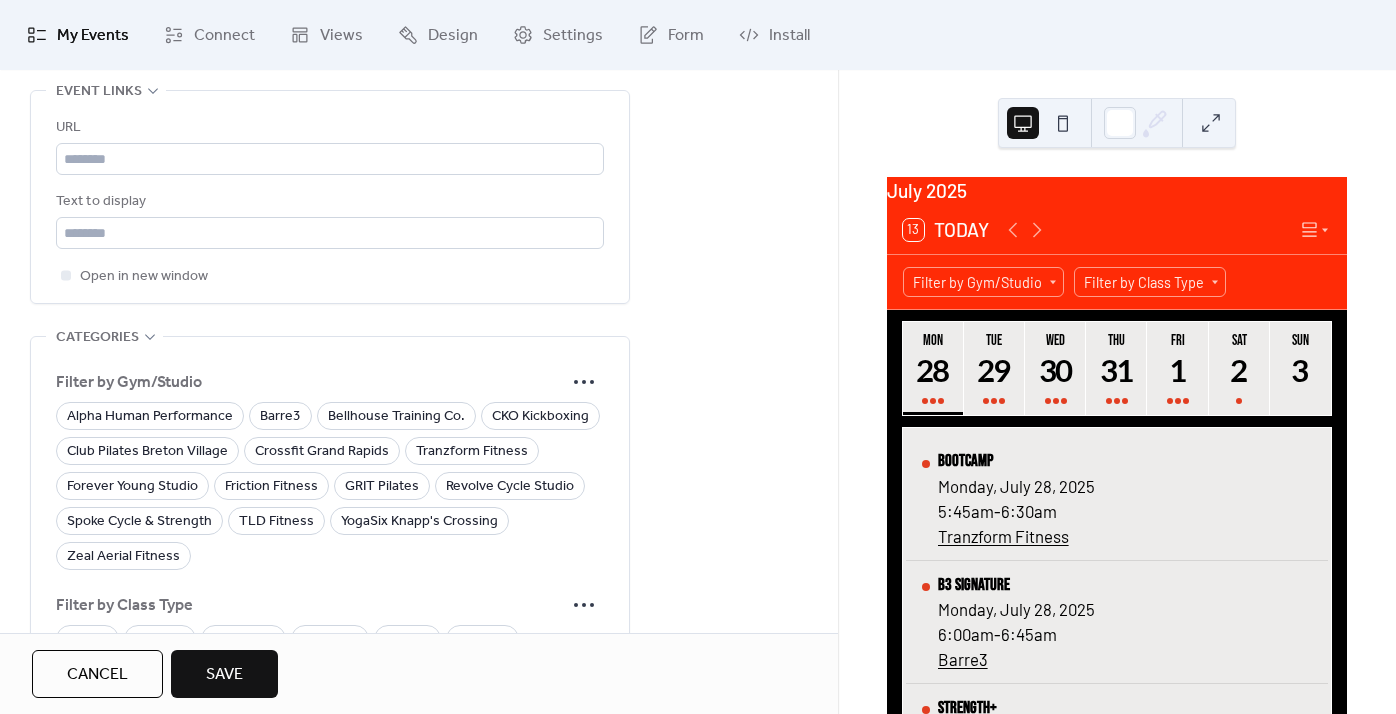 scroll, scrollTop: 1163, scrollLeft: 0, axis: vertical 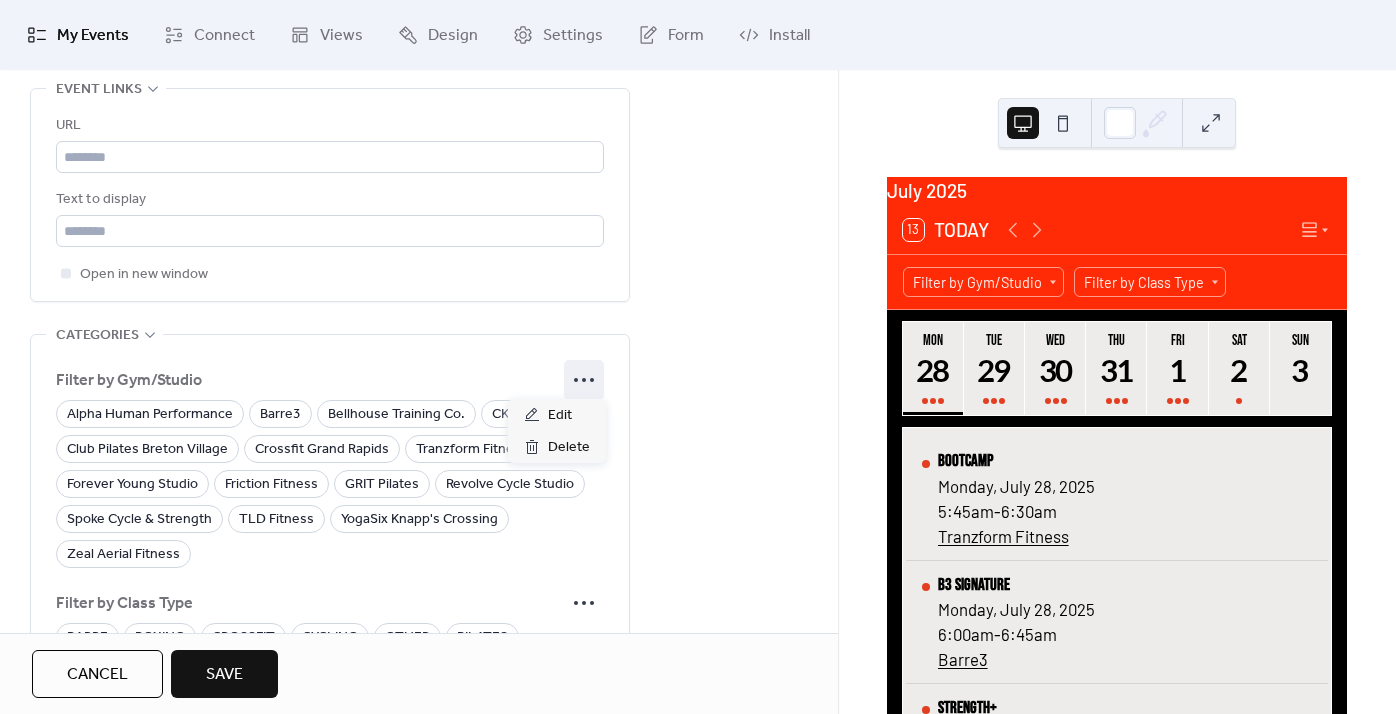 click 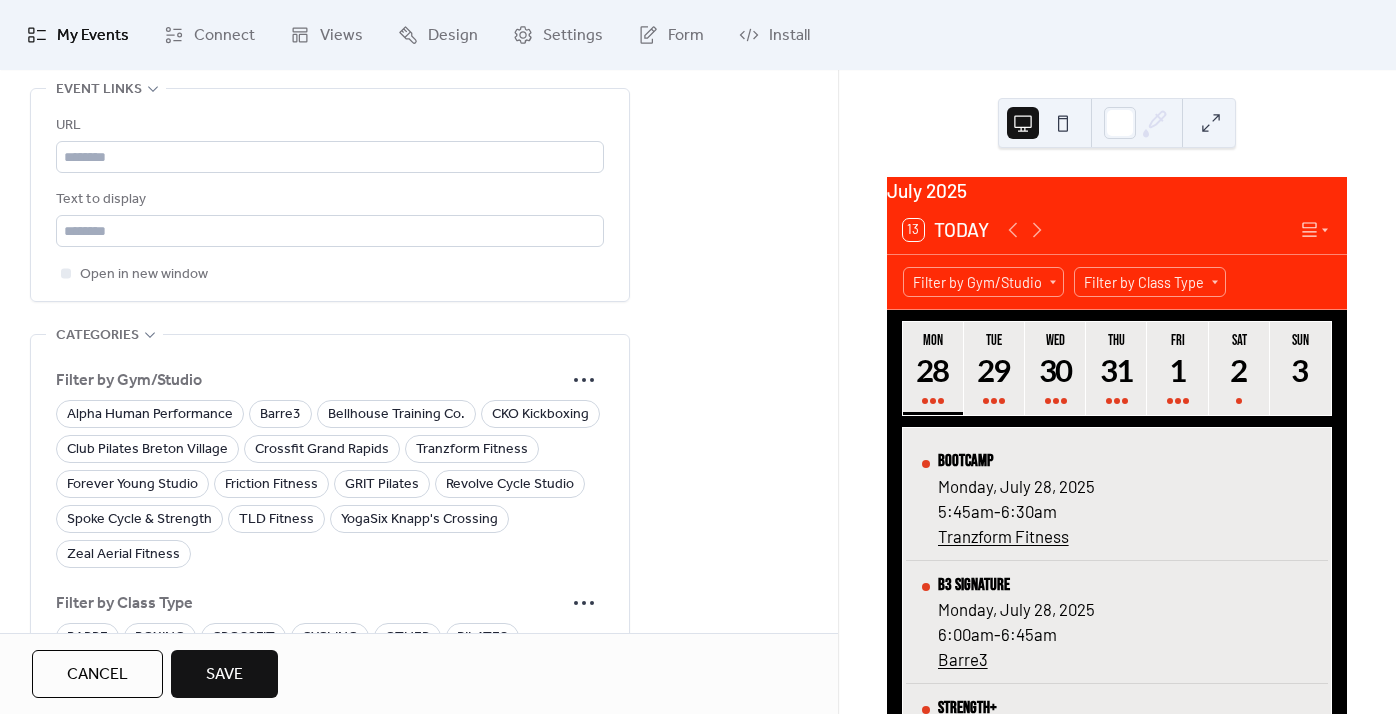 click on "Categories Filter by Gym/Studio Alpha Human Performance Barre3 Bellhouse Training Co. CKO Kickboxing Club Pilates Breton Village Crossfit Grand Rapids Tranzform Fitness Forever Young Studio Friction Fitness GRIT Pilates Revolve Cycle Studio Spoke Cycle  •& Strength TLD Fitness YogaSix Knapp's Crossing Zeal Aerial Fitness Filter by Class Type BARRE BOXING CROSSFIT CYCLING OTHER PILATES RUNNING STRENGTH YOGA Add Category •••" at bounding box center [330, 551] 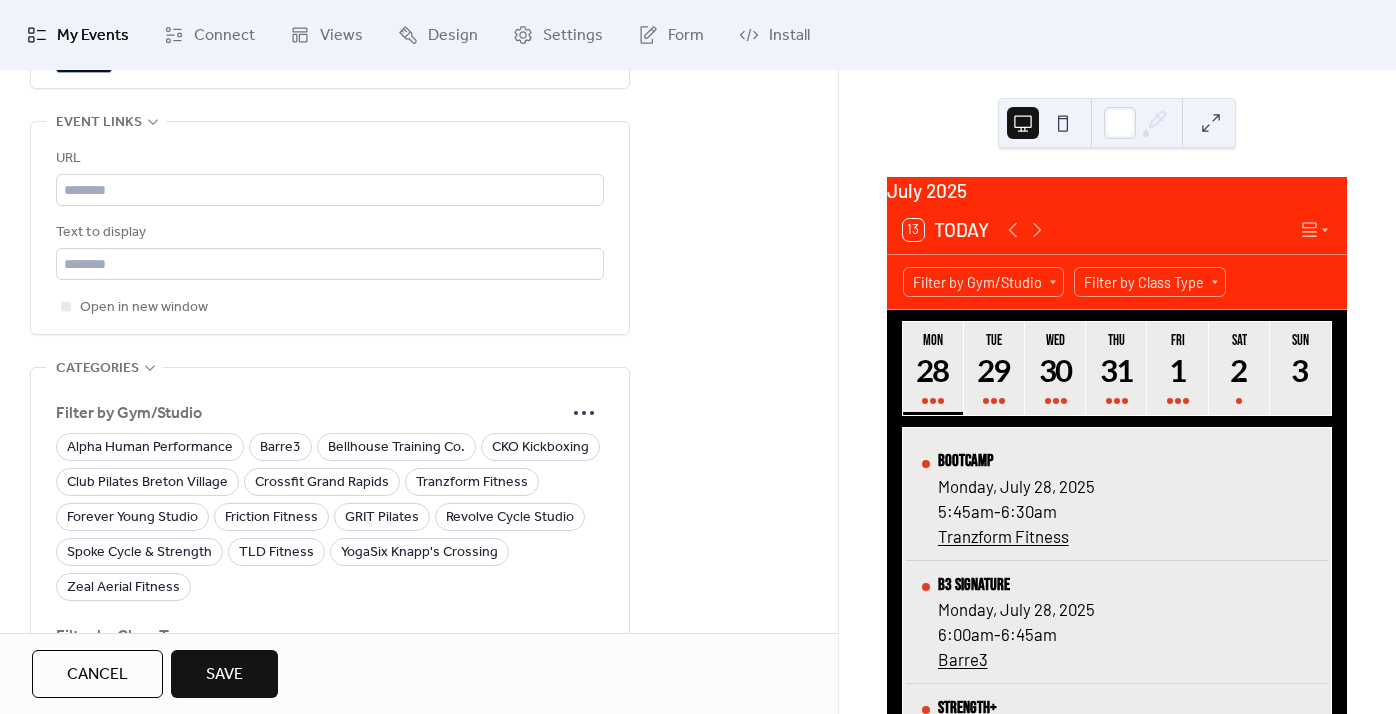 scroll, scrollTop: 1025, scrollLeft: 0, axis: vertical 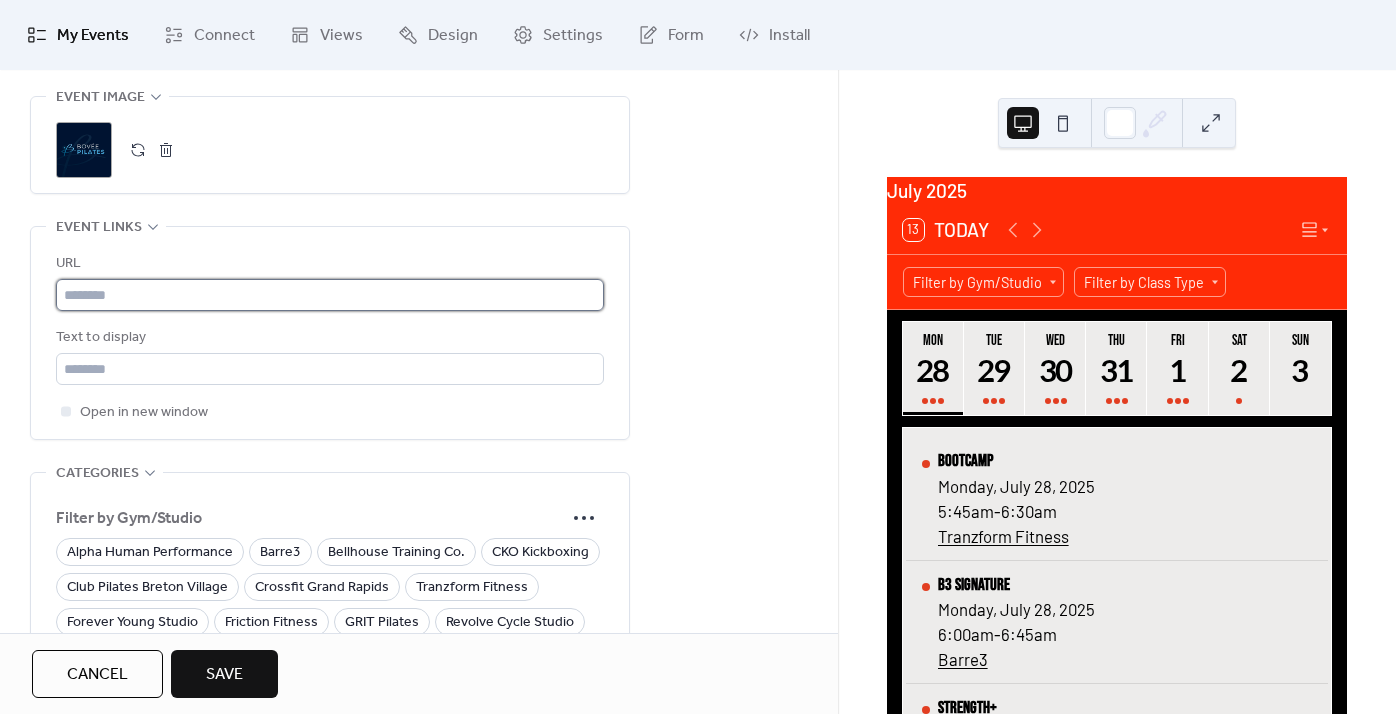 click at bounding box center (330, 295) 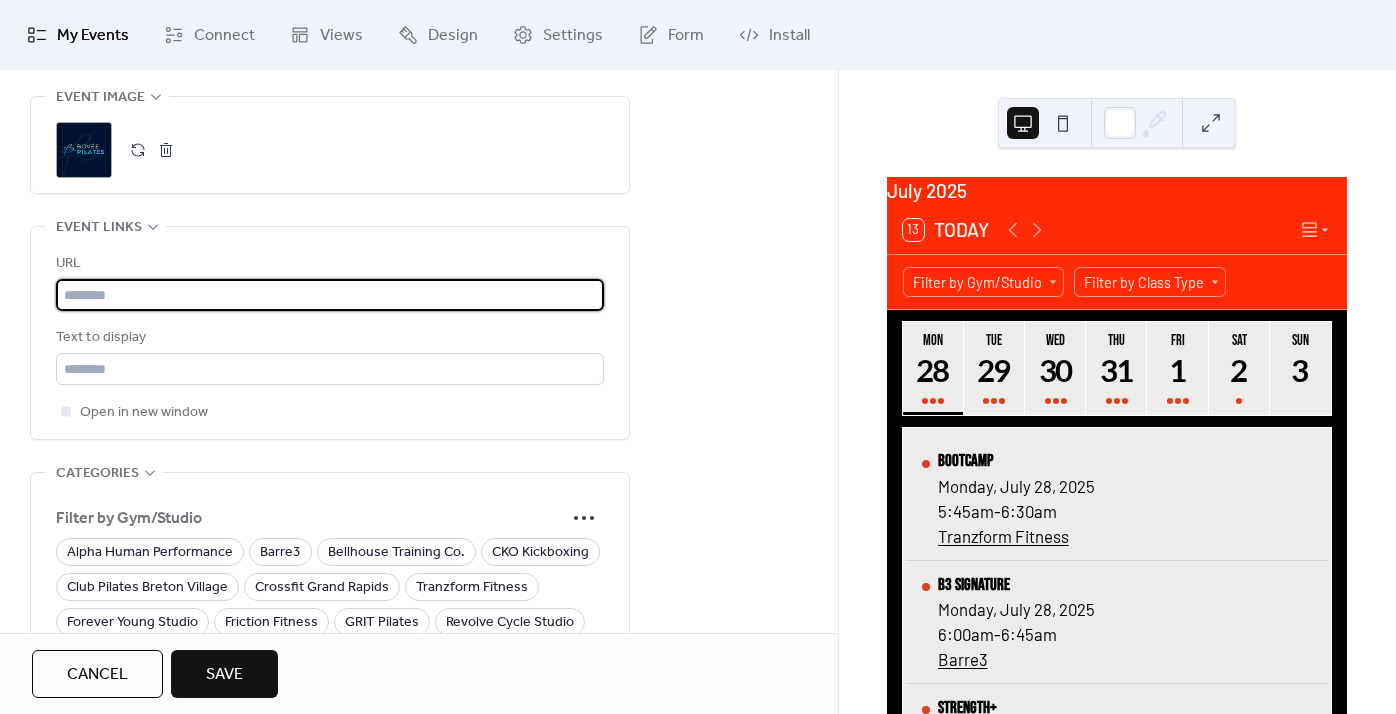 type on "**********" 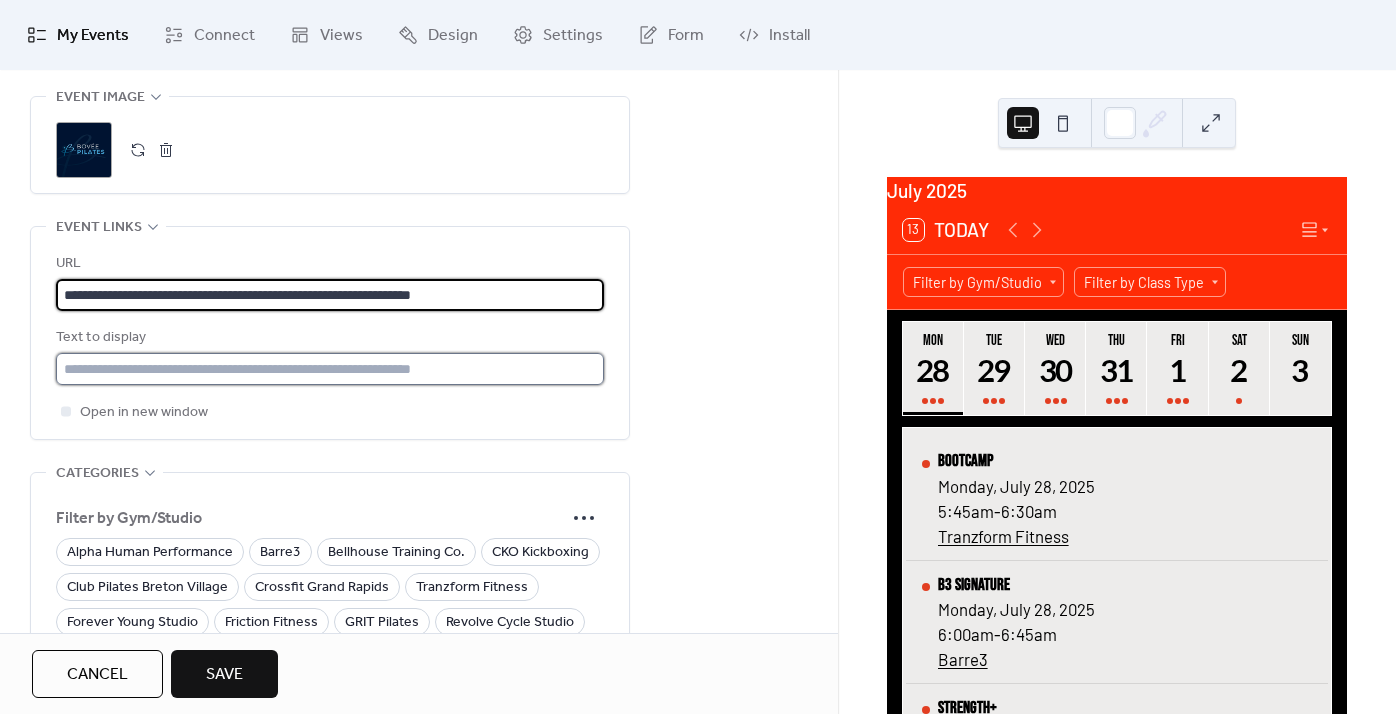 click at bounding box center (330, 369) 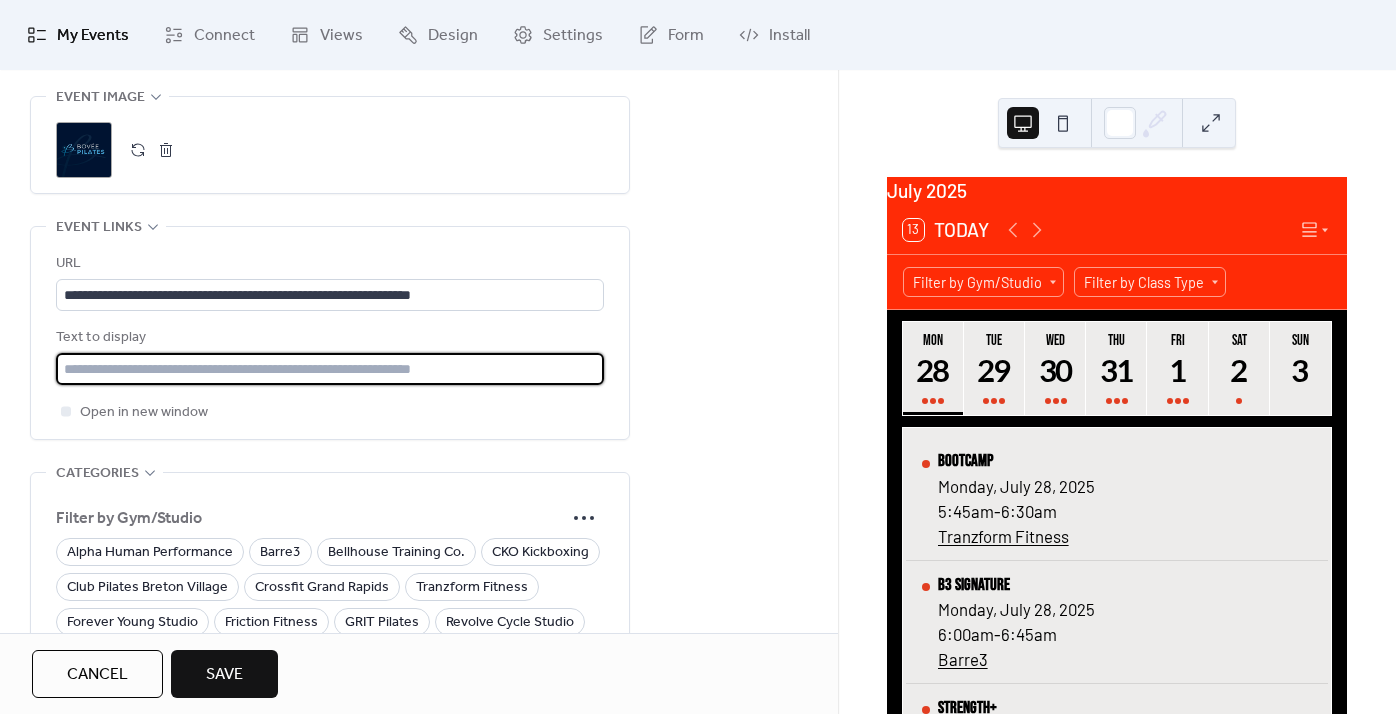 type on "**********" 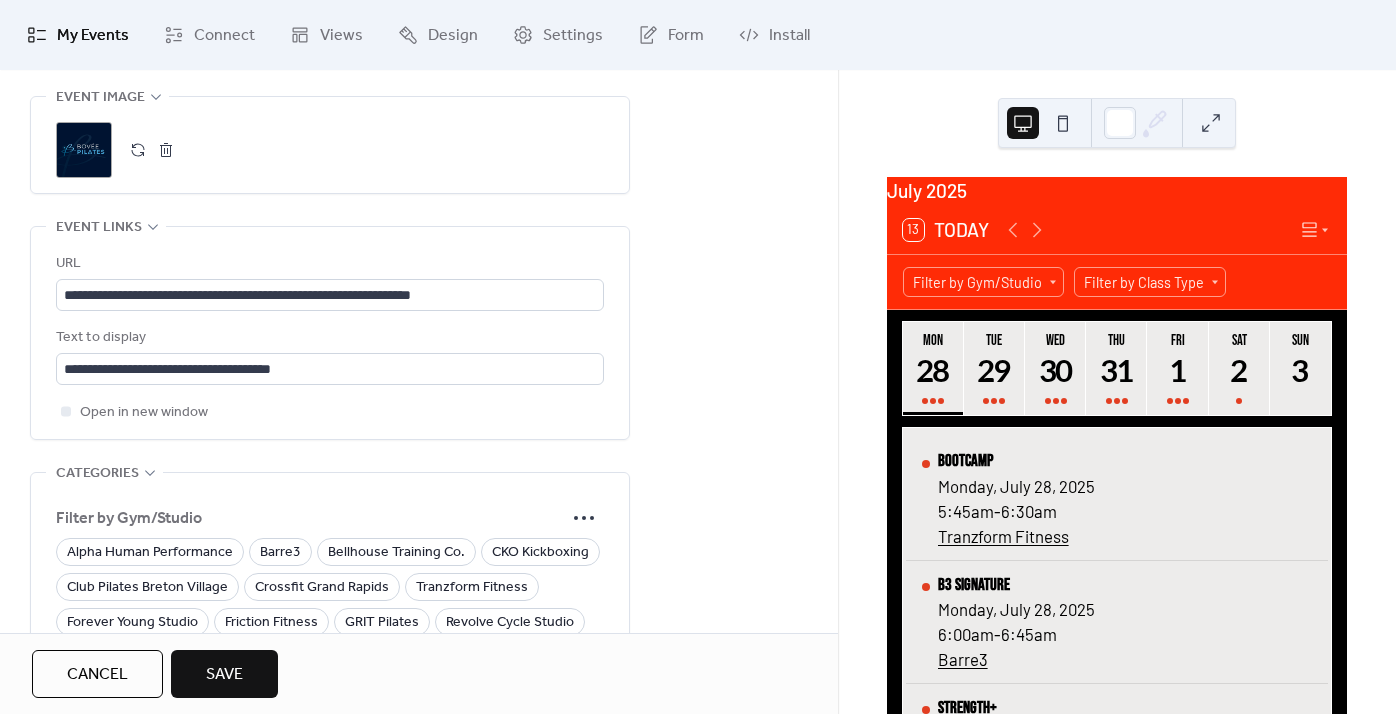 click on "Open in new window" at bounding box center (330, 412) 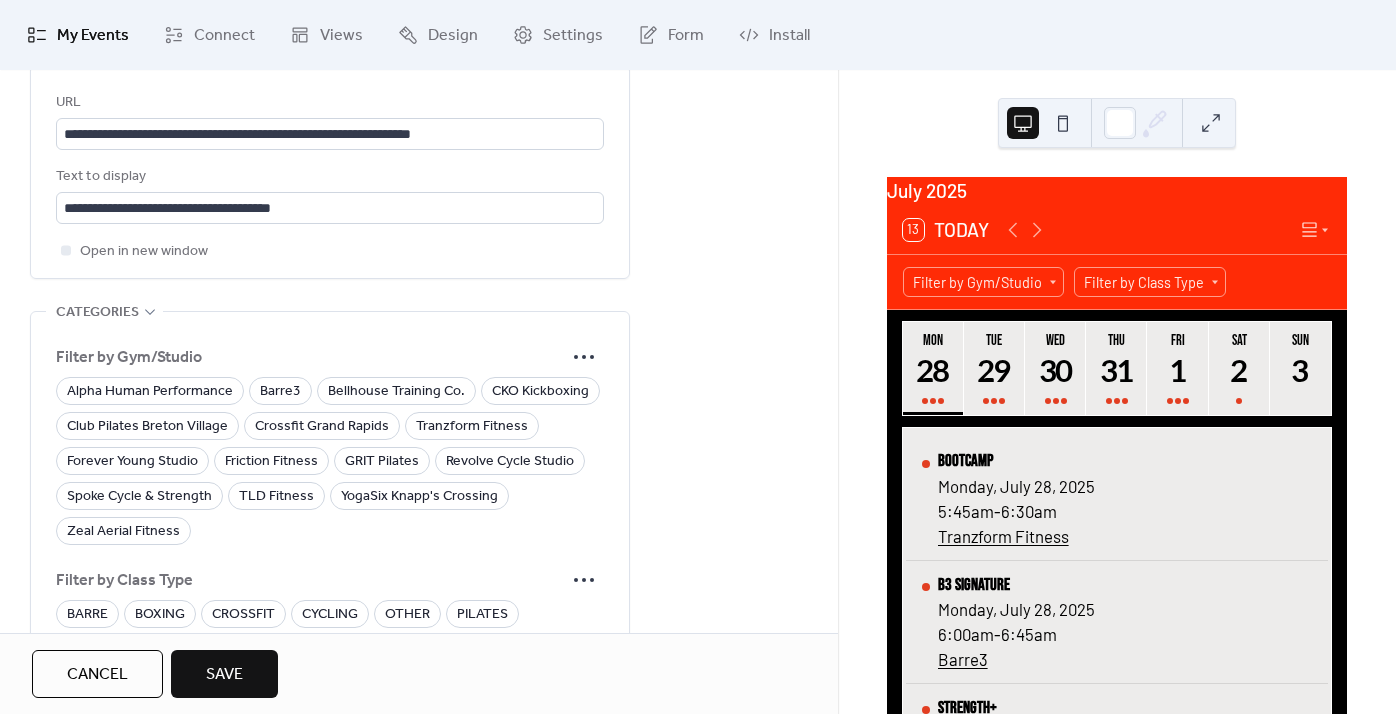 scroll, scrollTop: 1188, scrollLeft: 0, axis: vertical 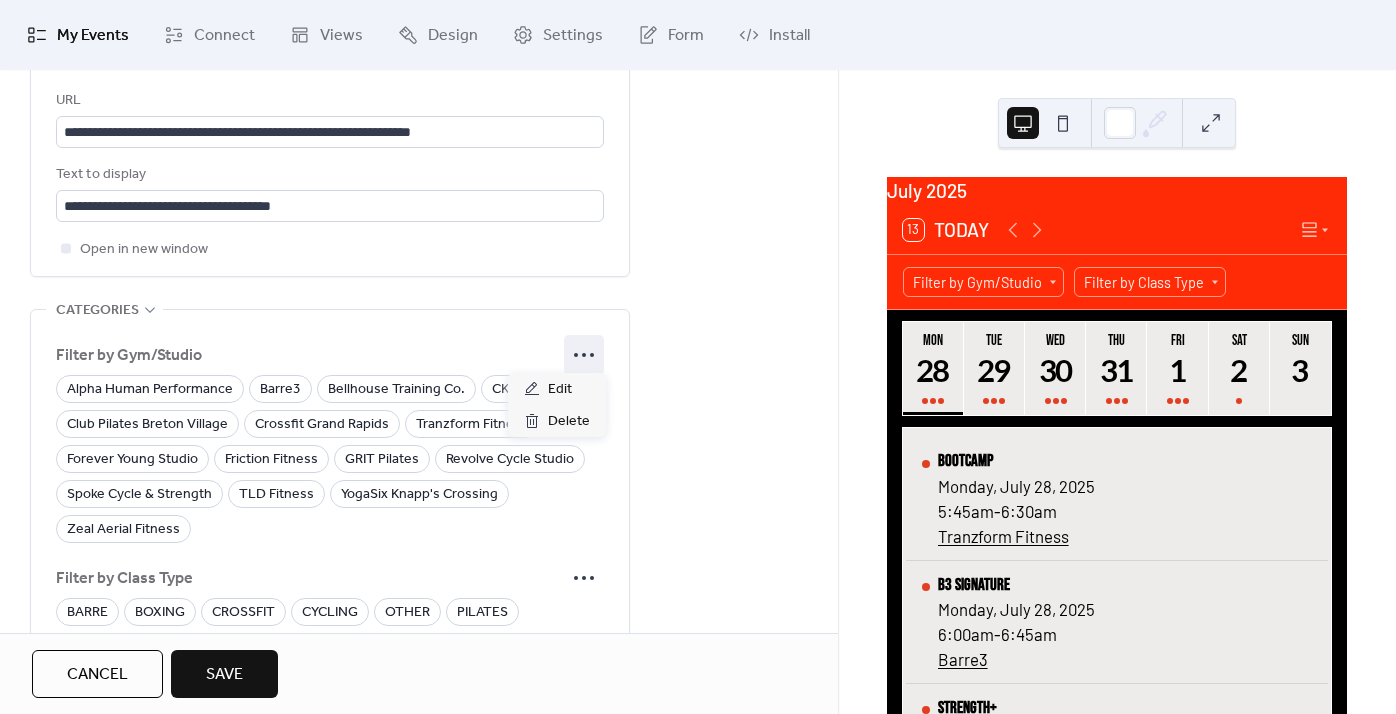 click 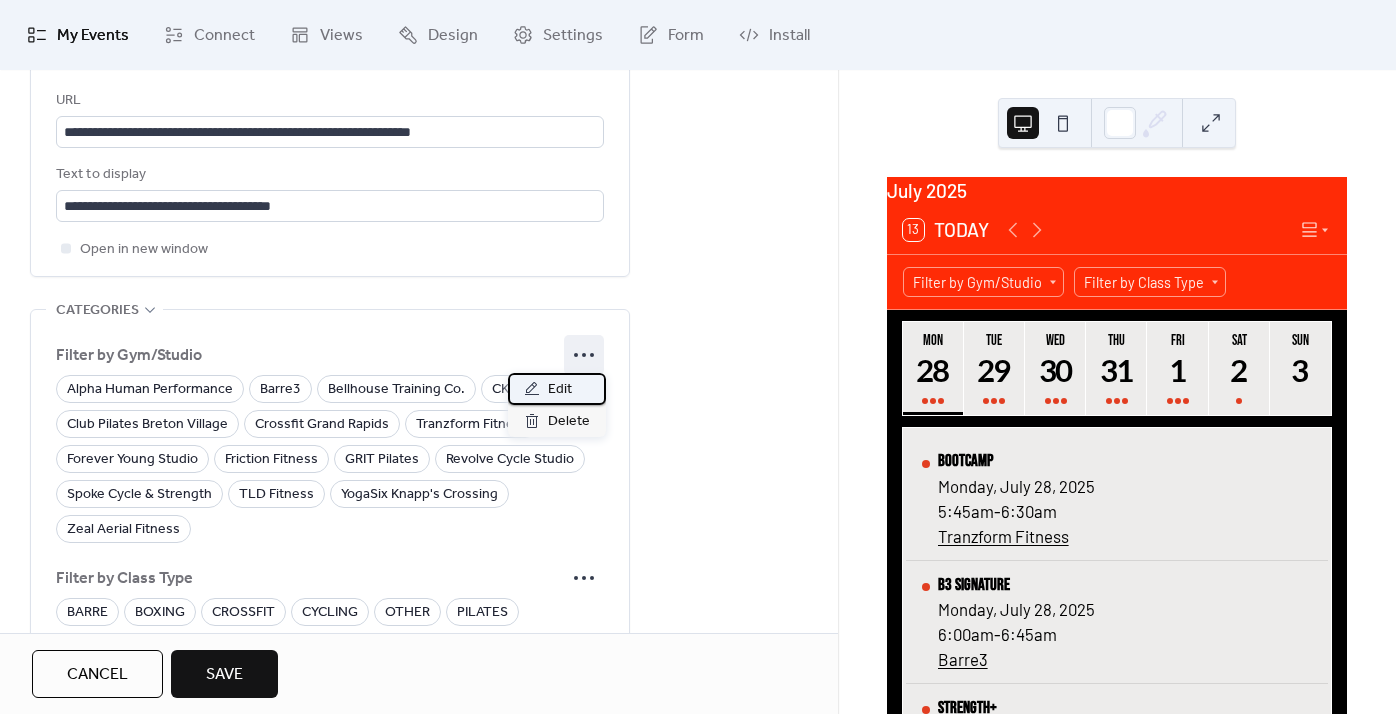 click on "Edit" at bounding box center (557, 389) 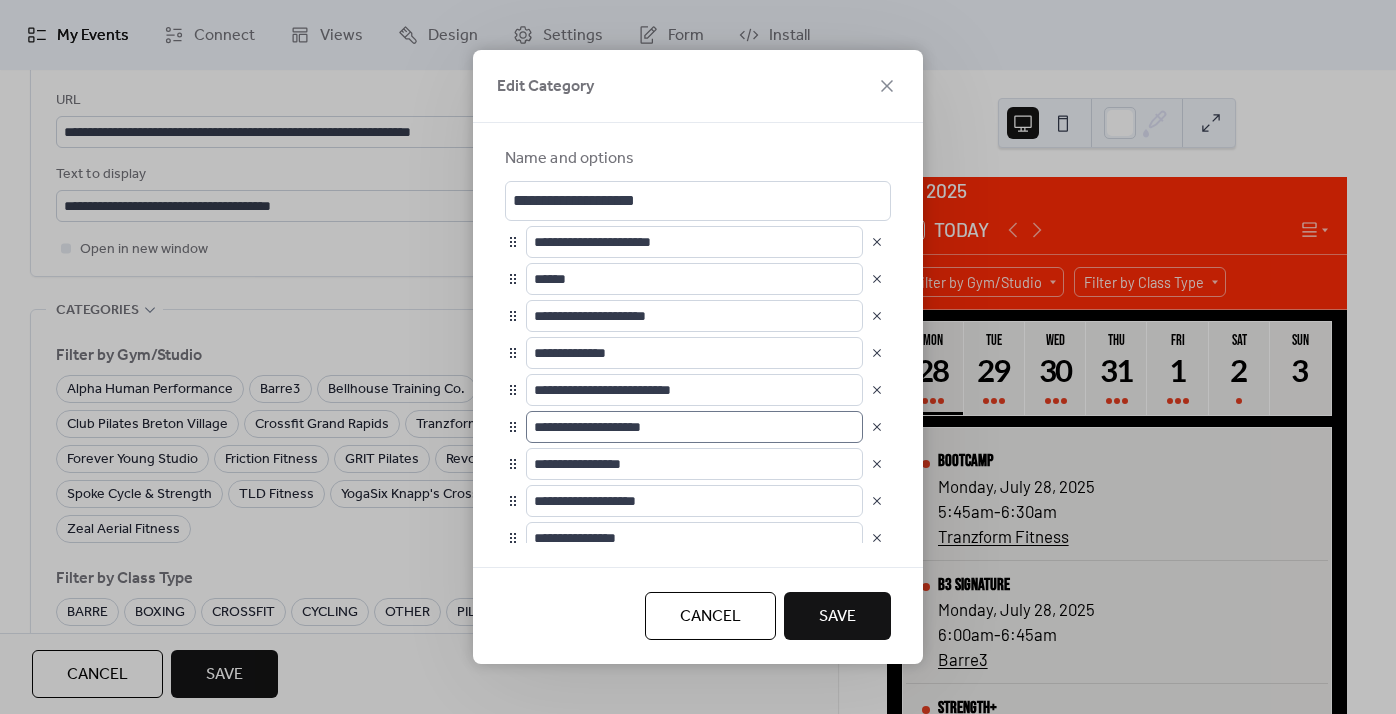 scroll, scrollTop: 1, scrollLeft: 0, axis: vertical 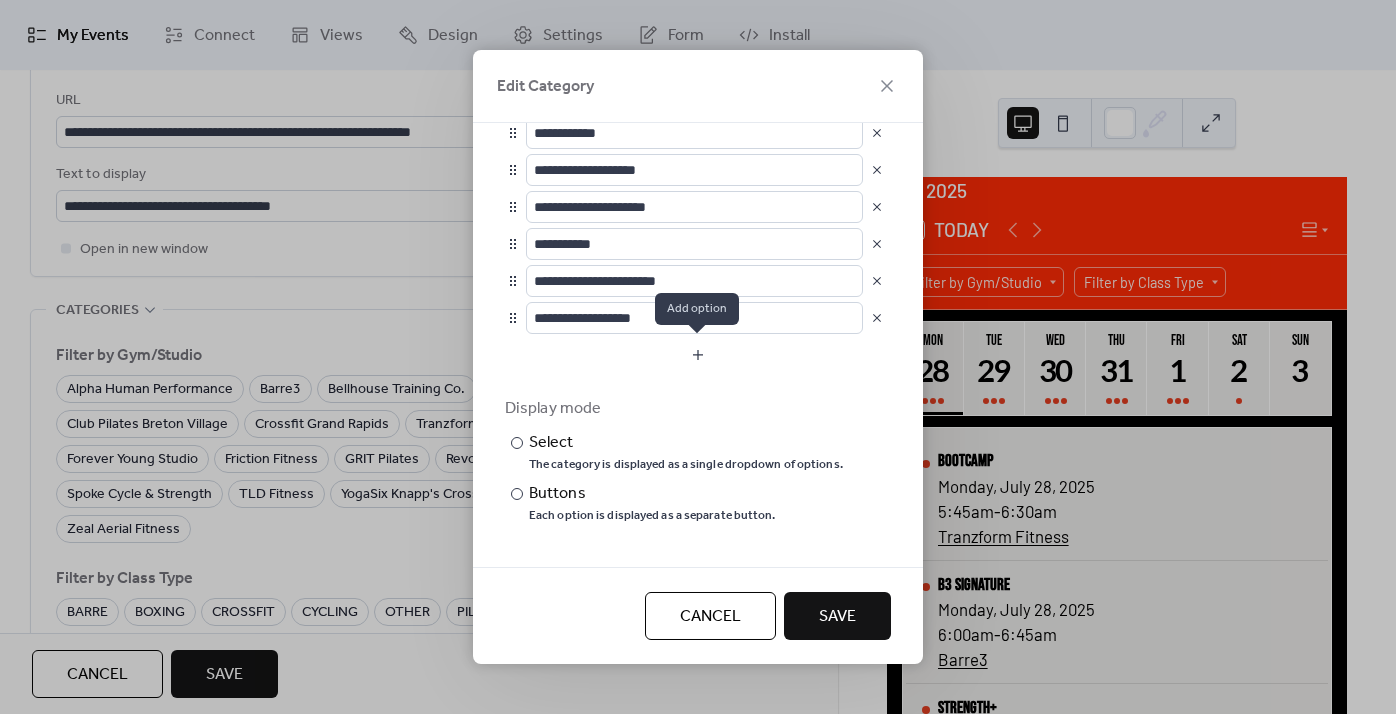 click at bounding box center [698, 355] 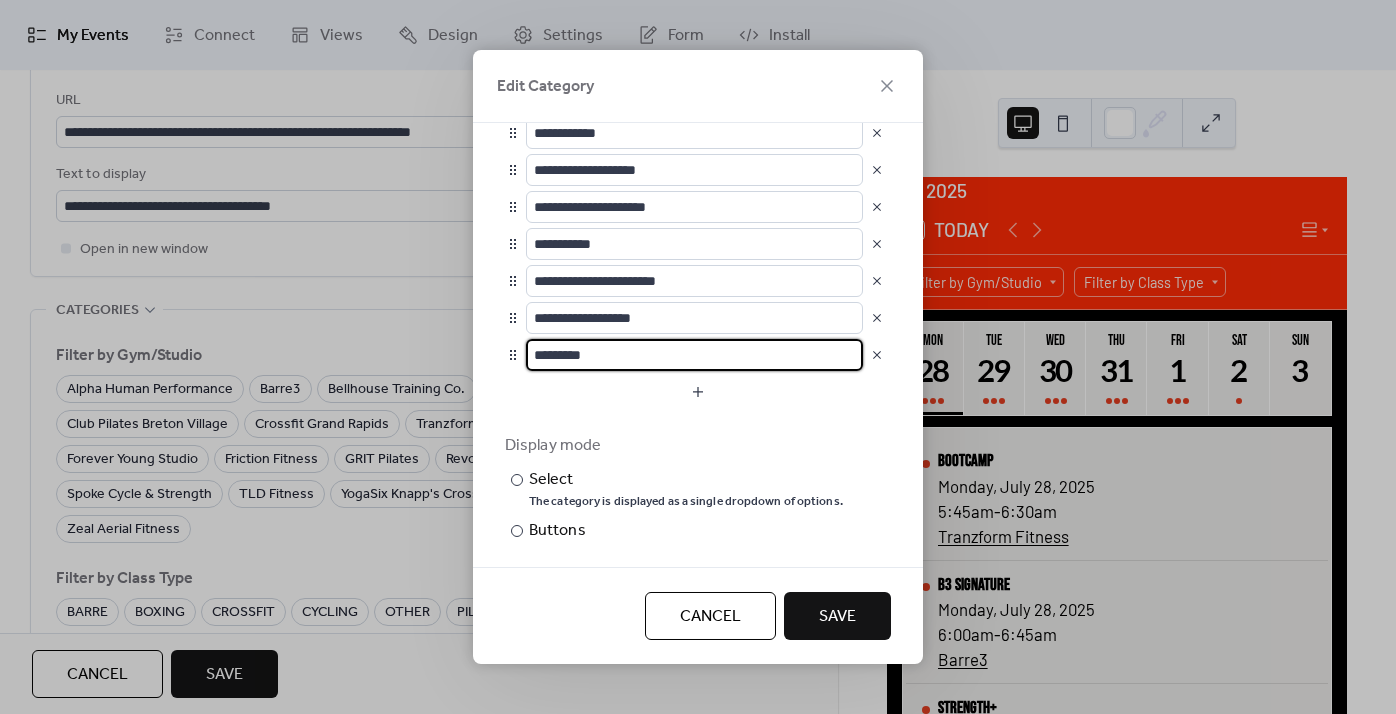 click on "*********" at bounding box center (694, 355) 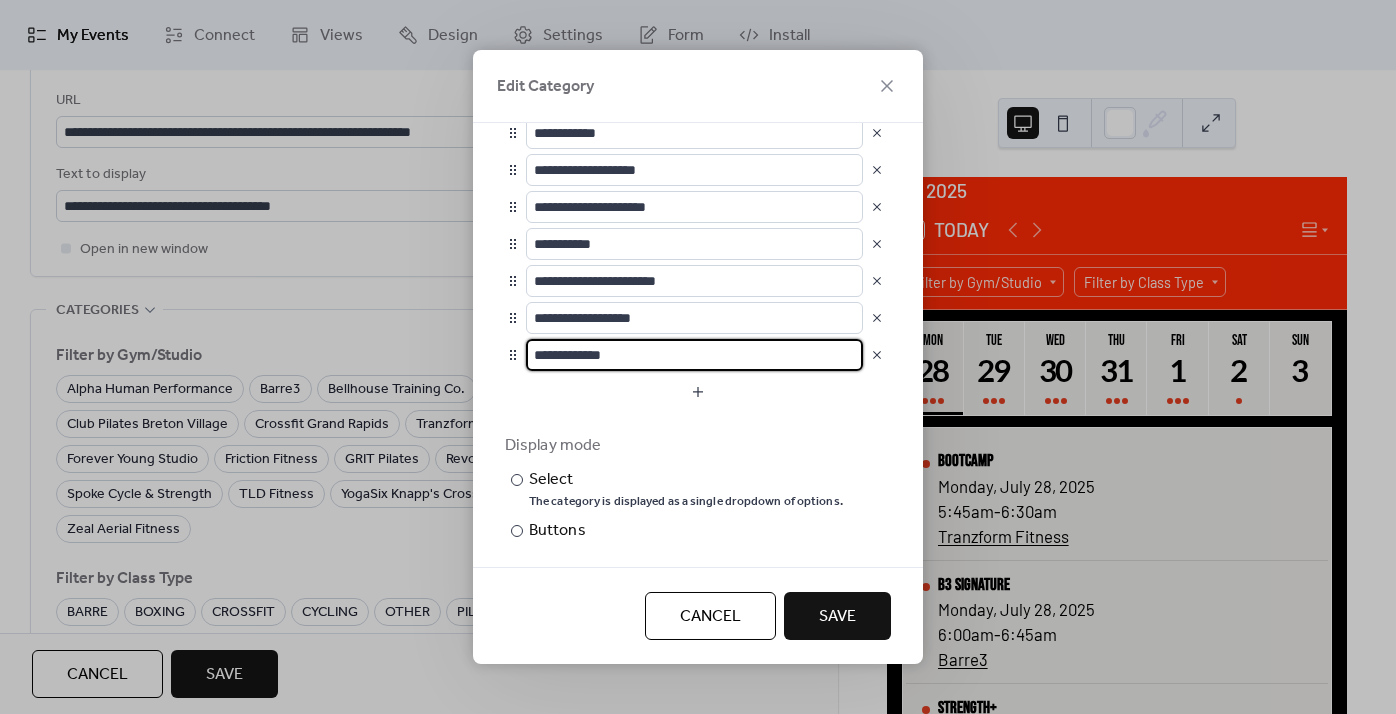 type on "**********" 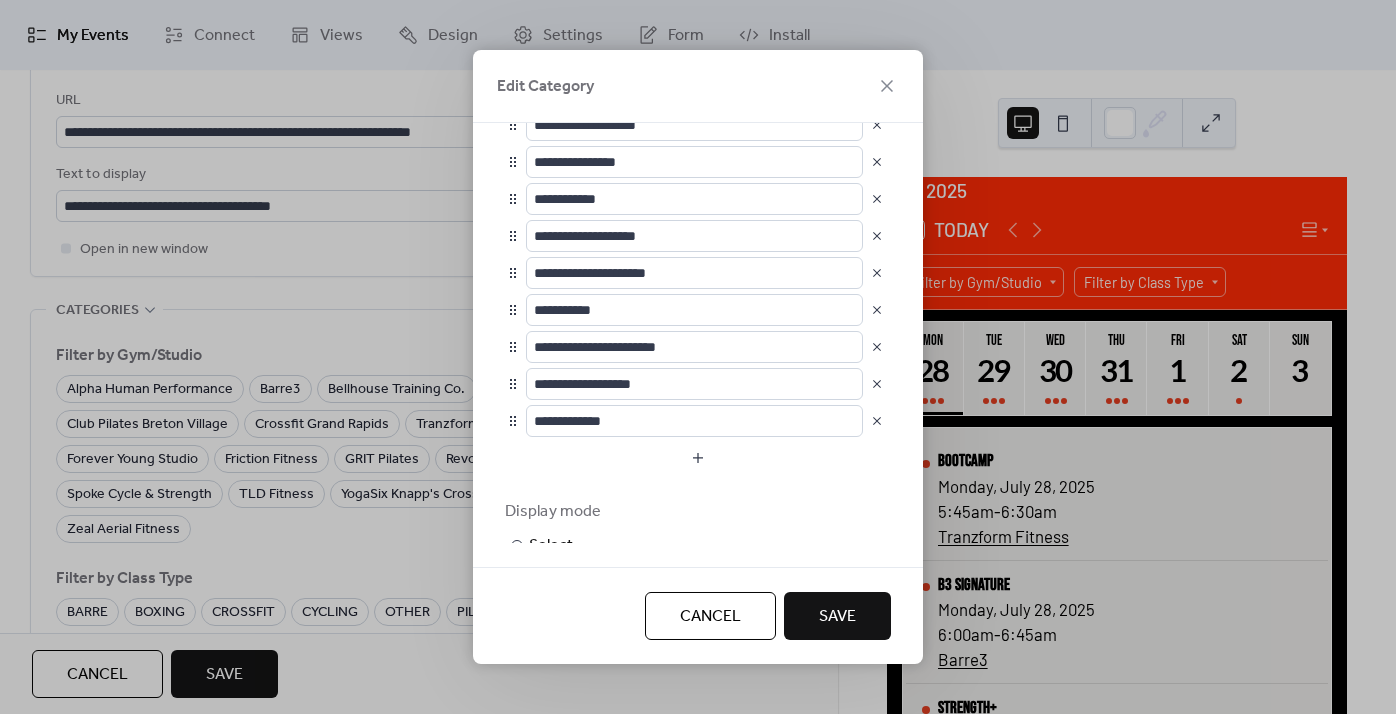 scroll, scrollTop: 356, scrollLeft: 0, axis: vertical 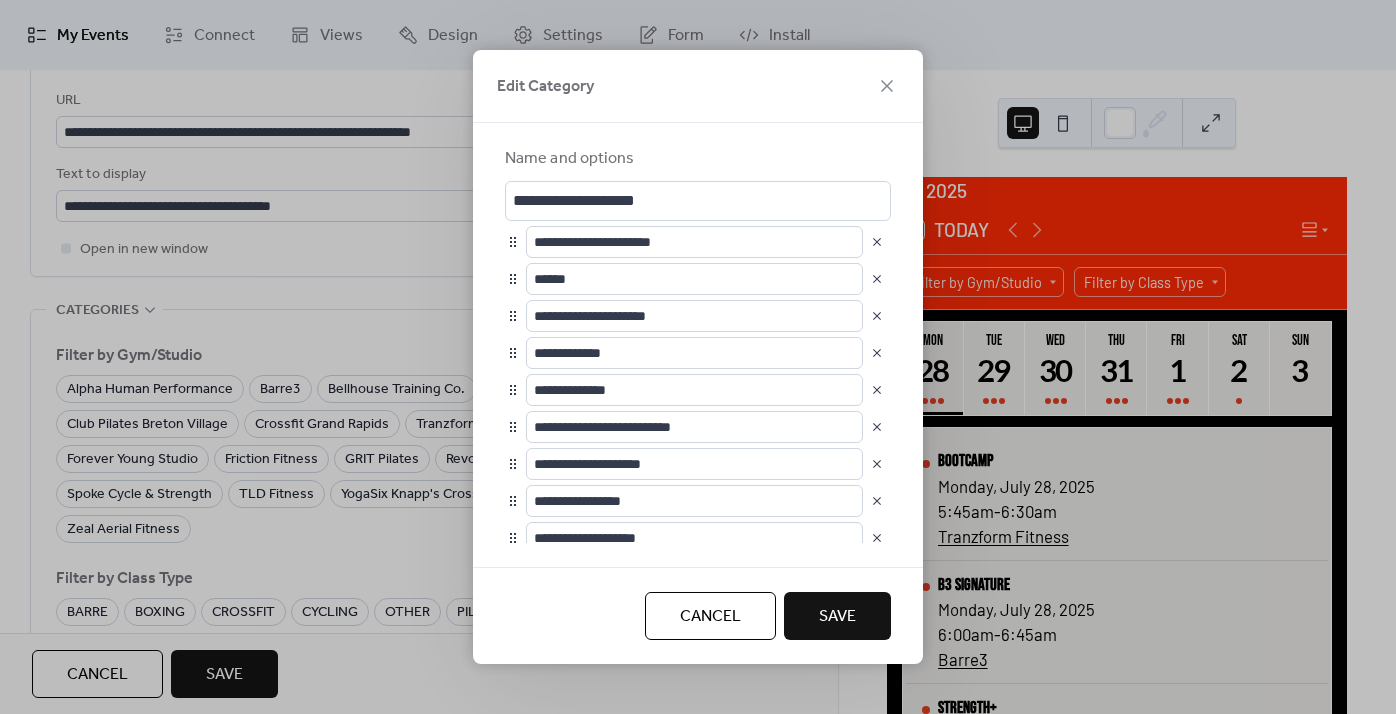 click on "Save" at bounding box center [837, 617] 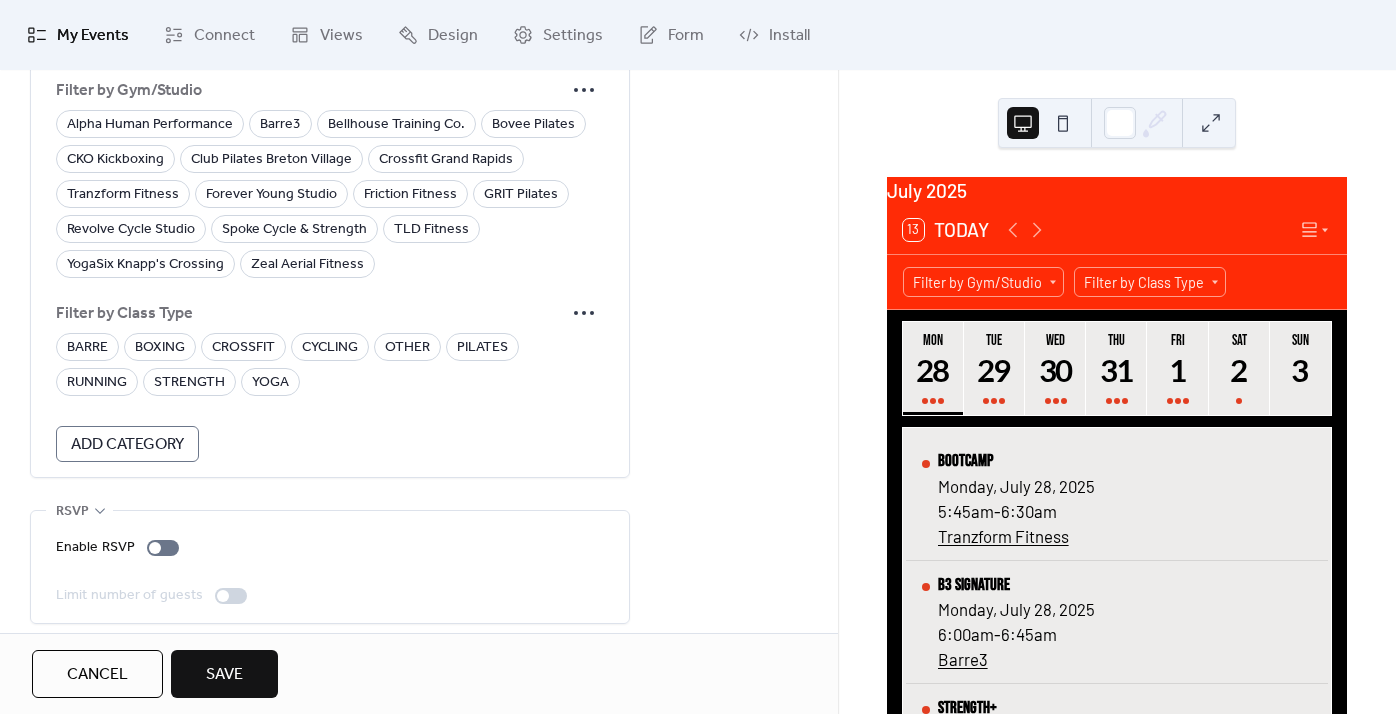 scroll, scrollTop: 1383, scrollLeft: 0, axis: vertical 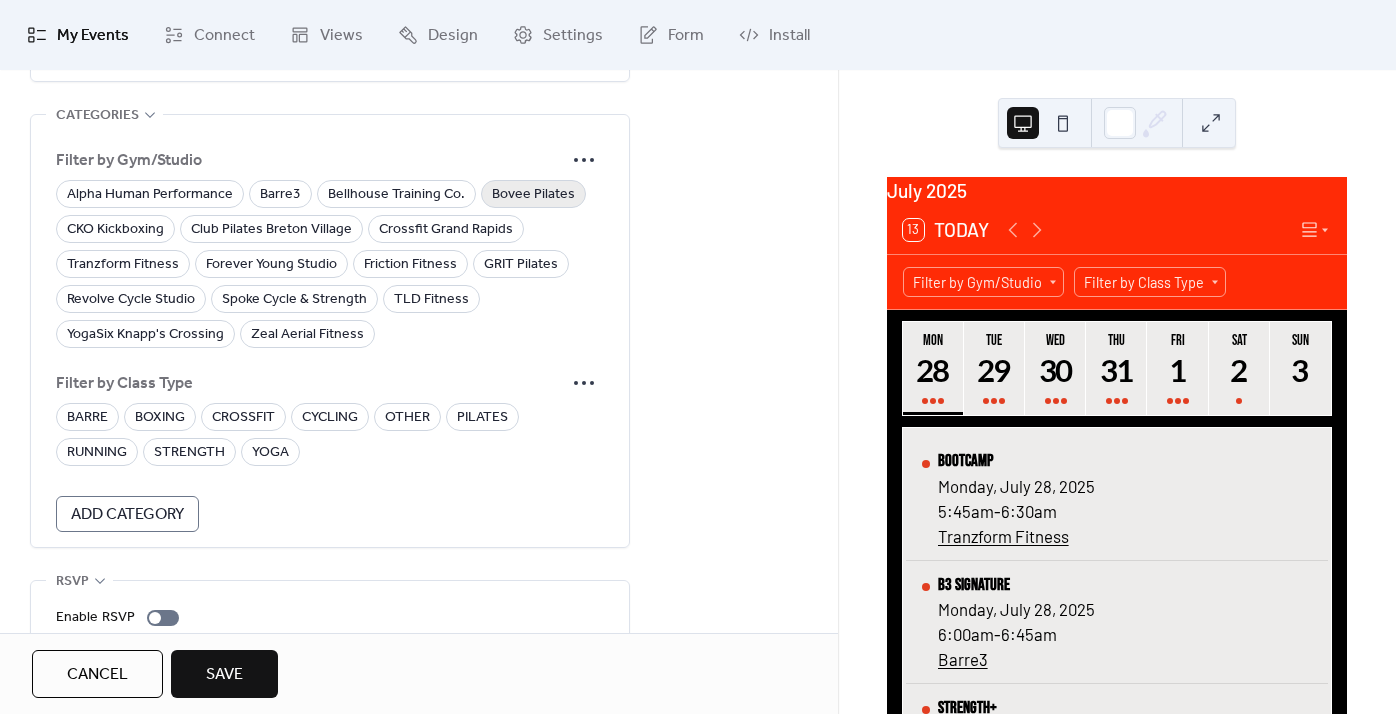 click on "Bovee Pilates" at bounding box center [533, 195] 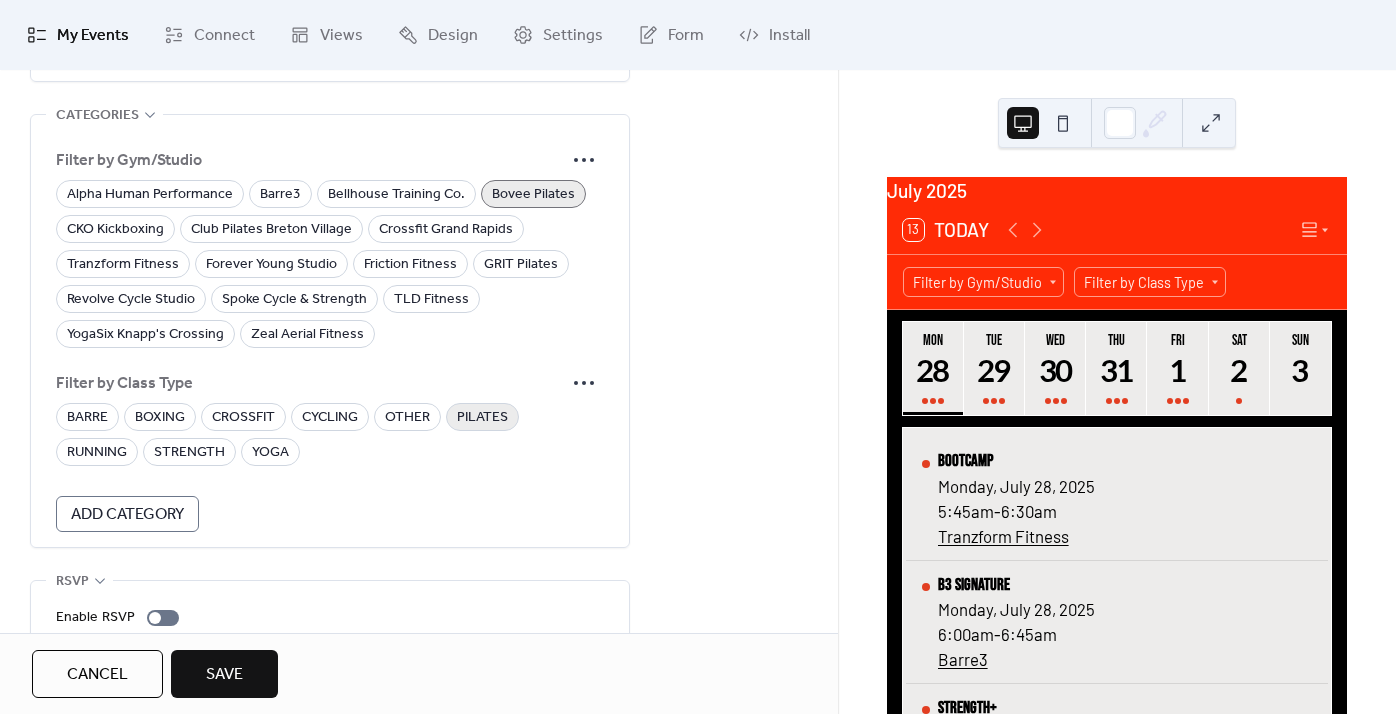 click on "PILATES" at bounding box center (482, 418) 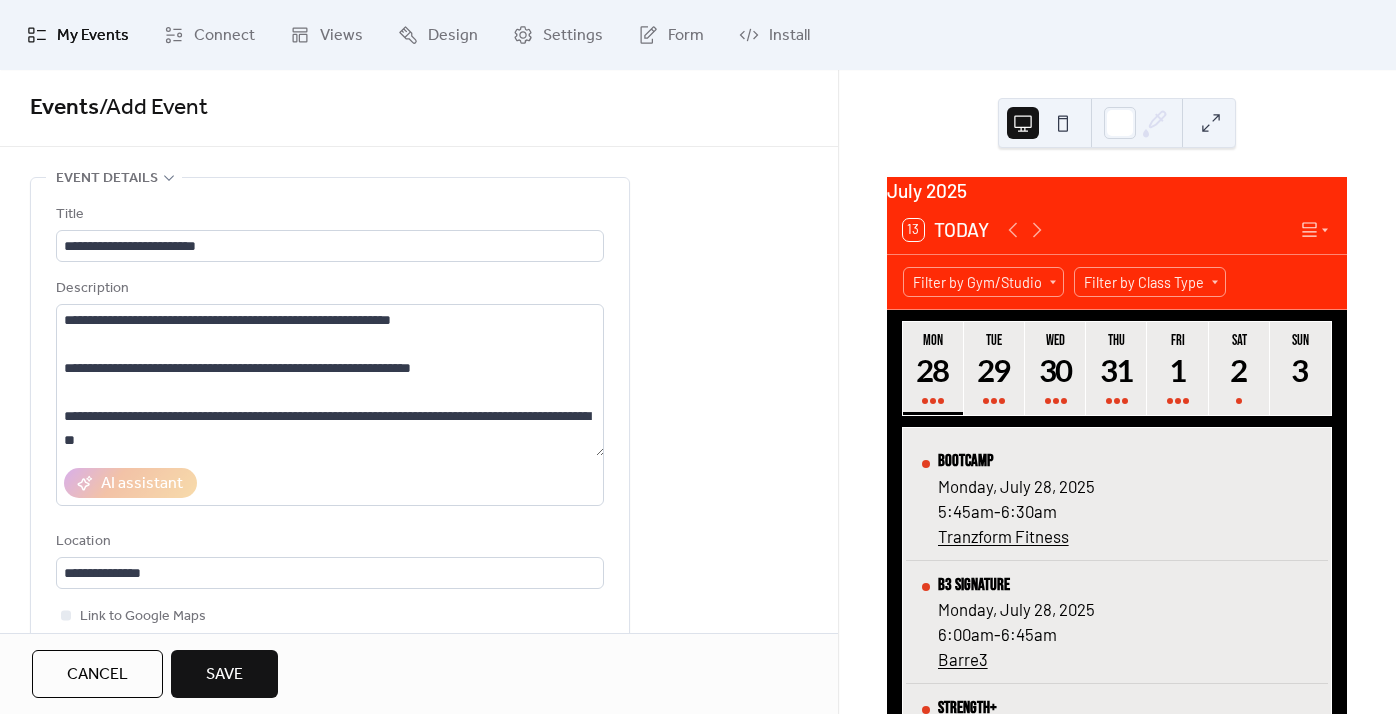 scroll, scrollTop: 0, scrollLeft: 0, axis: both 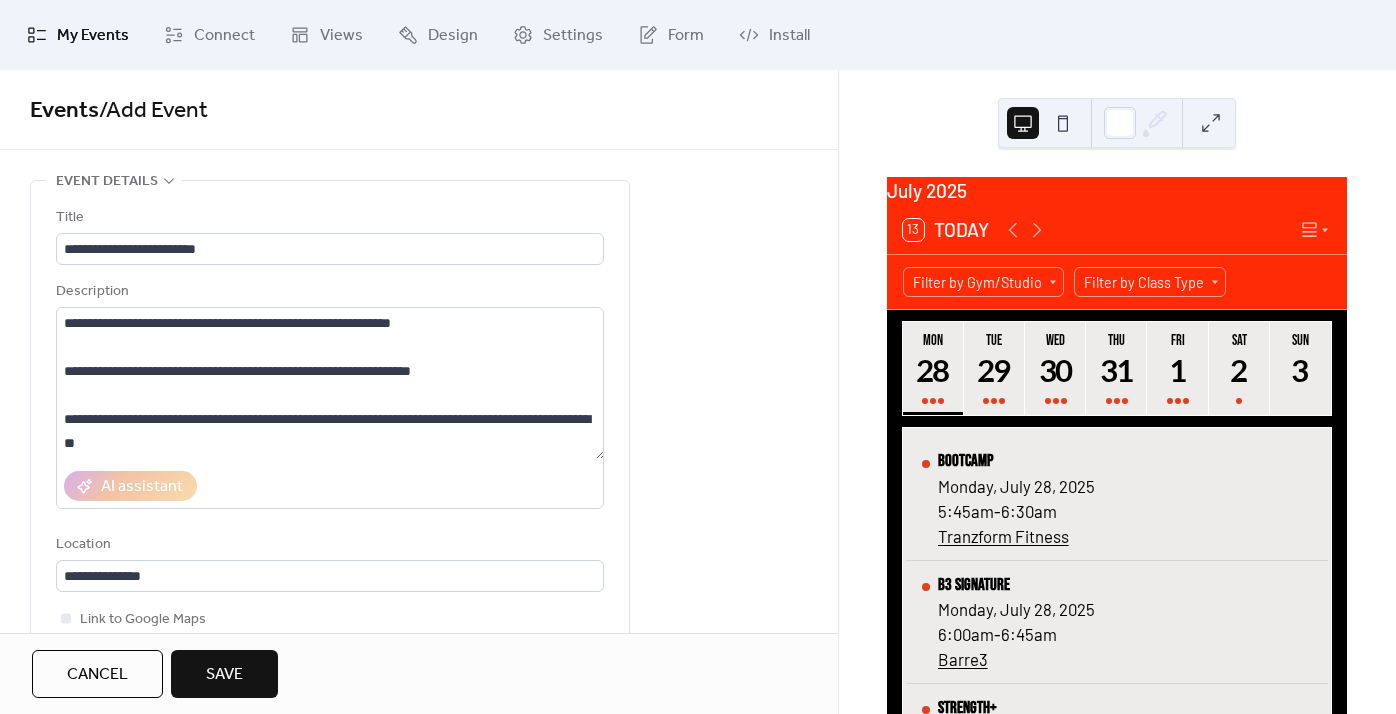click on "Save" at bounding box center [224, 674] 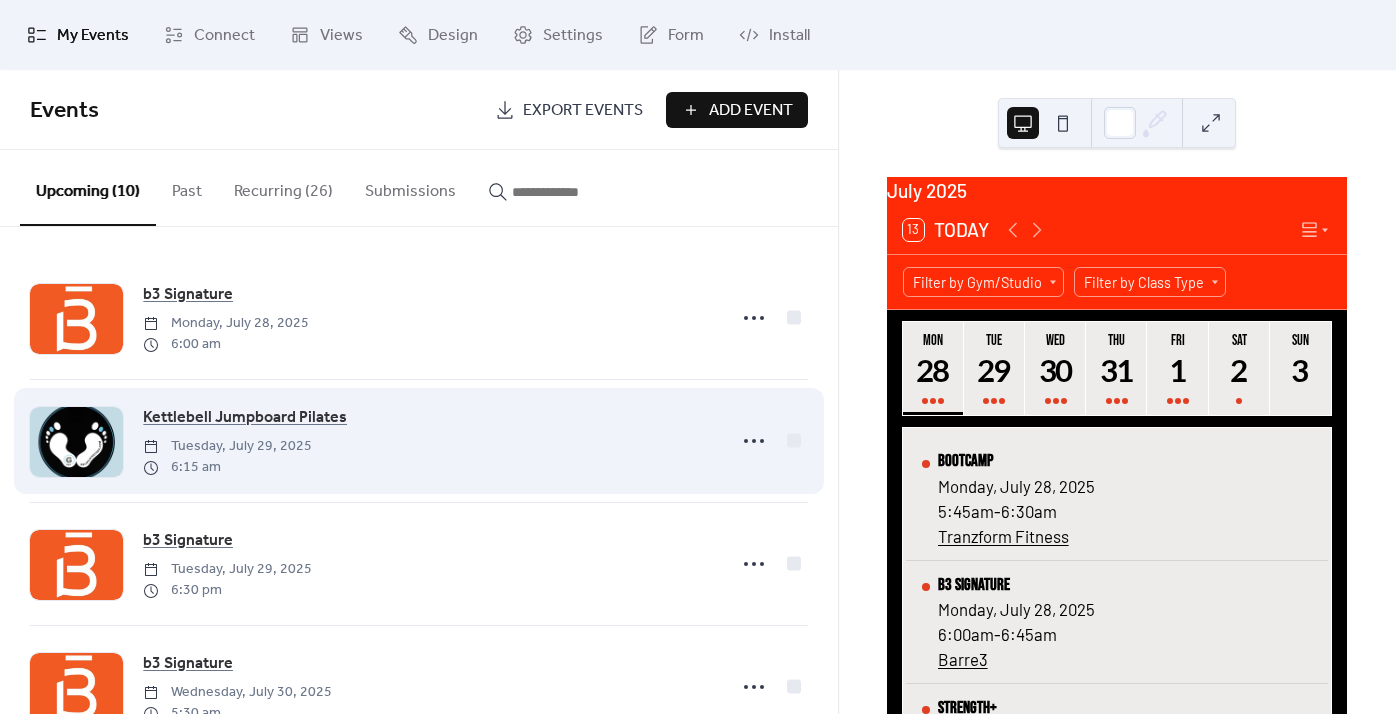 scroll, scrollTop: 798, scrollLeft: 0, axis: vertical 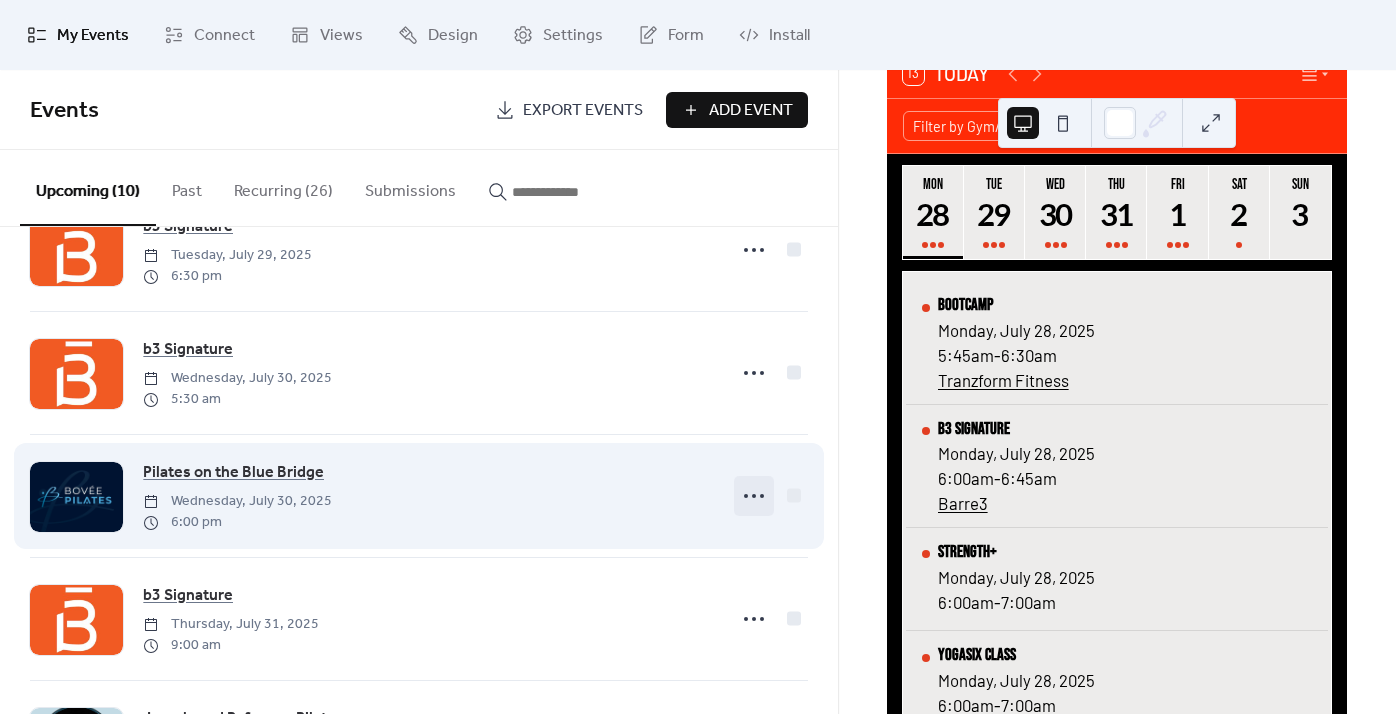 click 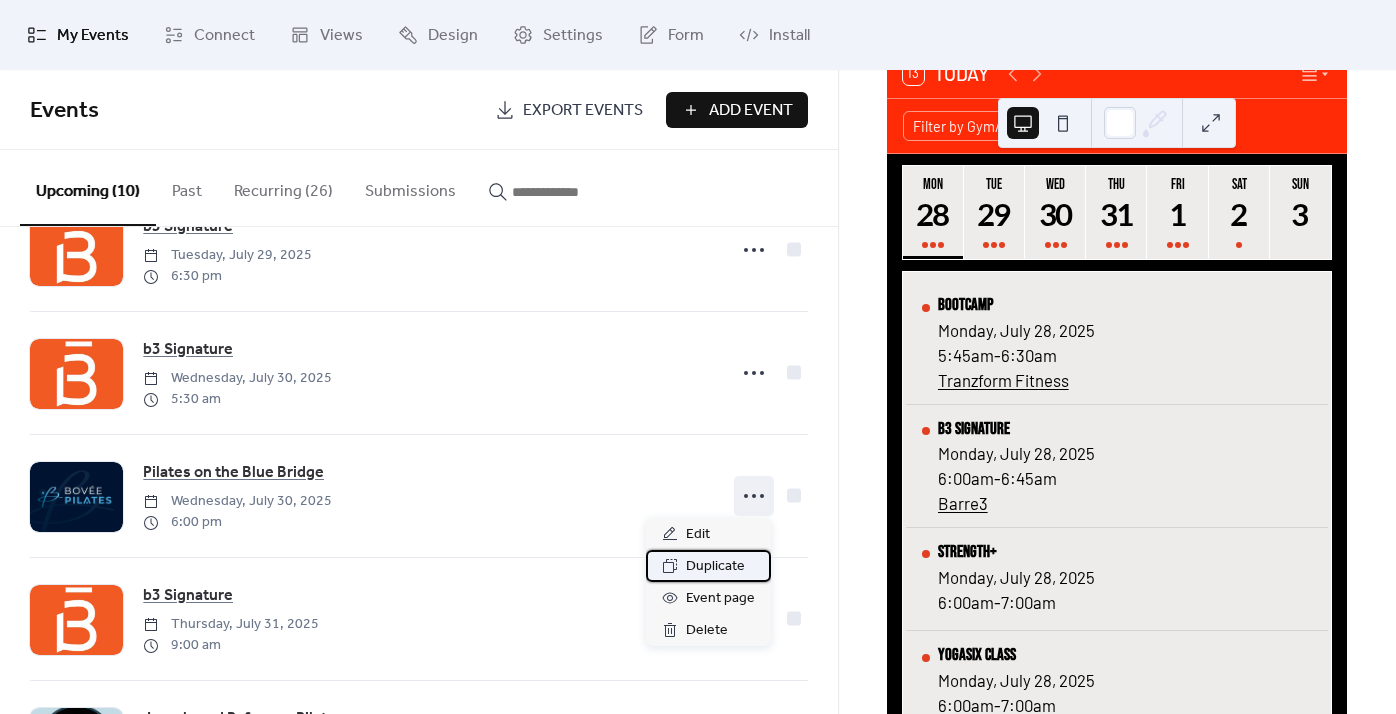 click on "Duplicate" at bounding box center (715, 567) 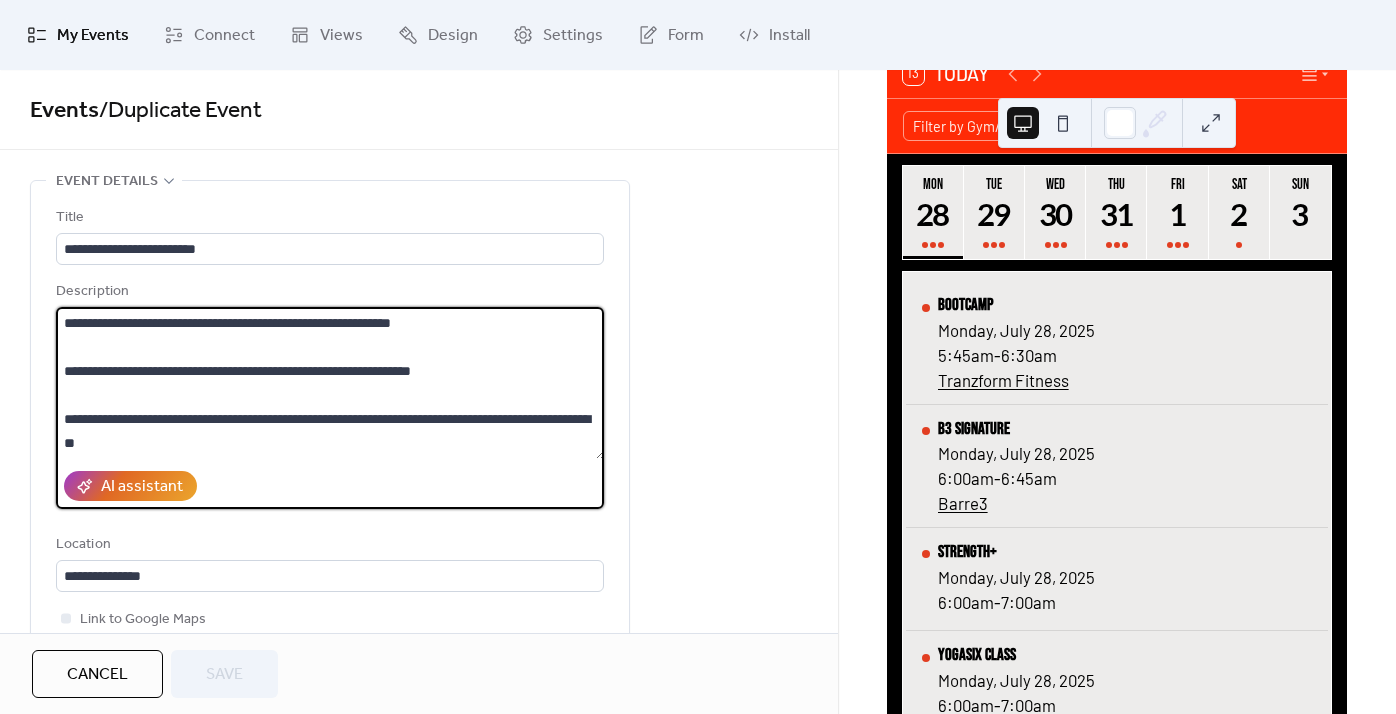 drag, startPoint x: 140, startPoint y: 325, endPoint x: 41, endPoint y: 318, distance: 99.24717 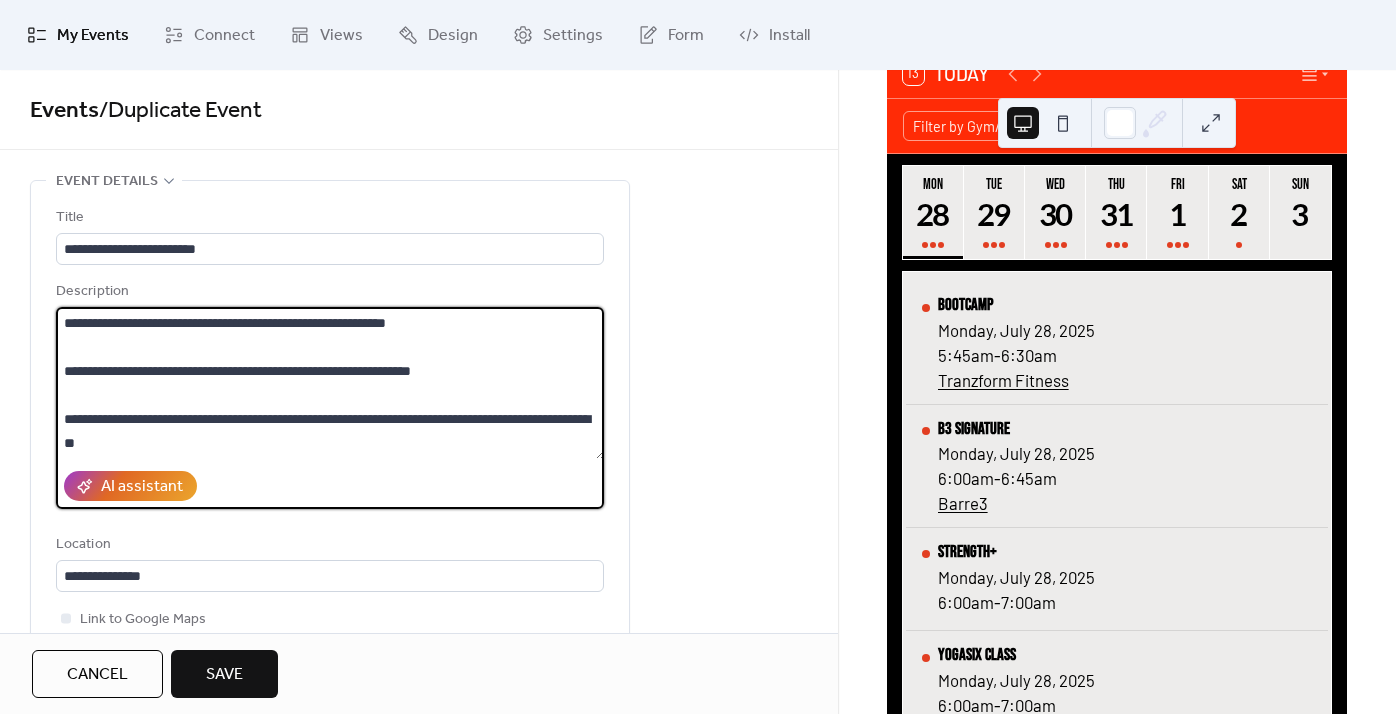 click on "**********" at bounding box center [330, 383] 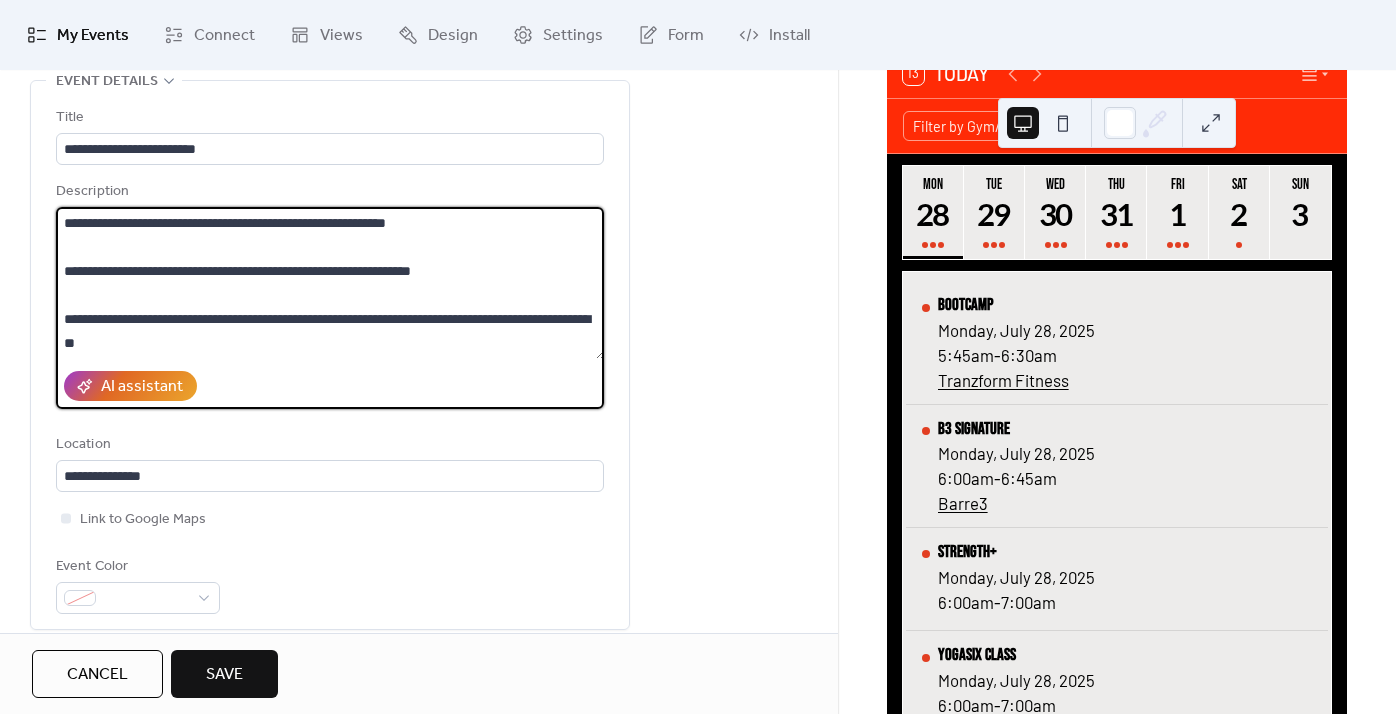 scroll, scrollTop: 103, scrollLeft: 0, axis: vertical 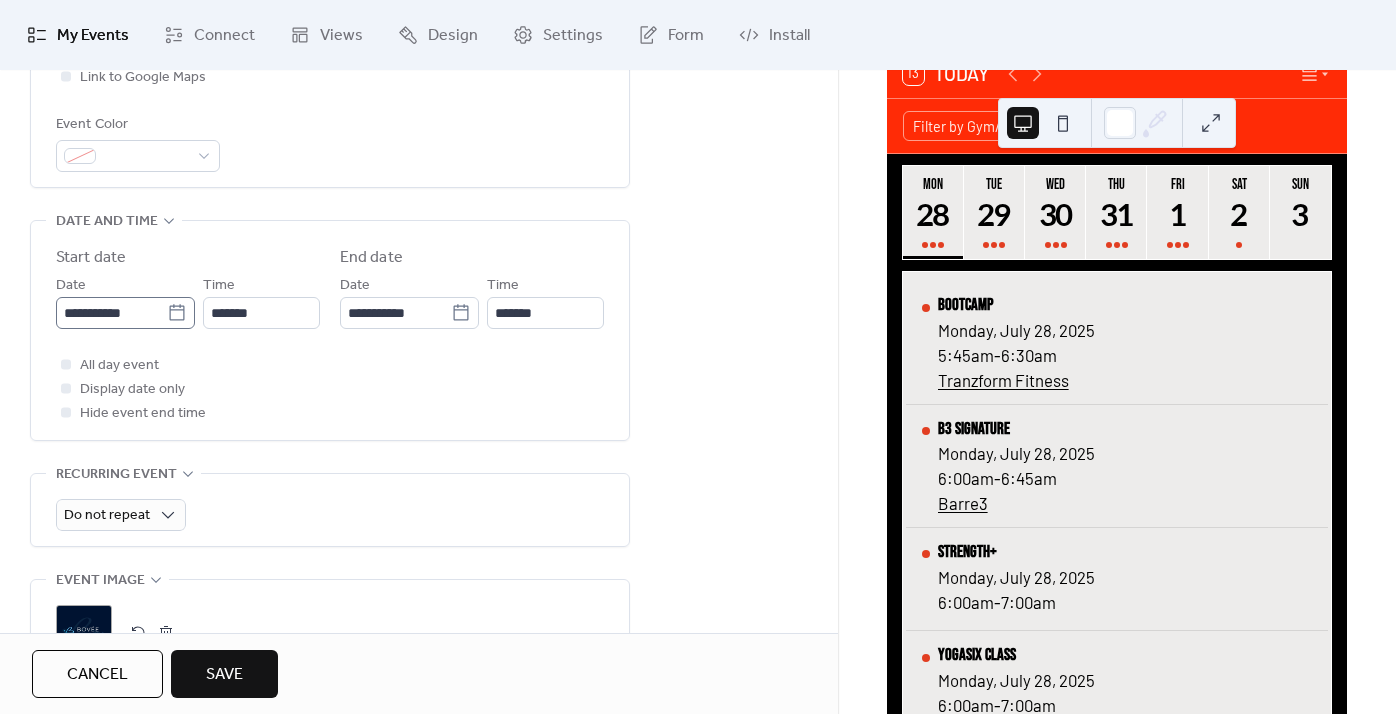 type on "**********" 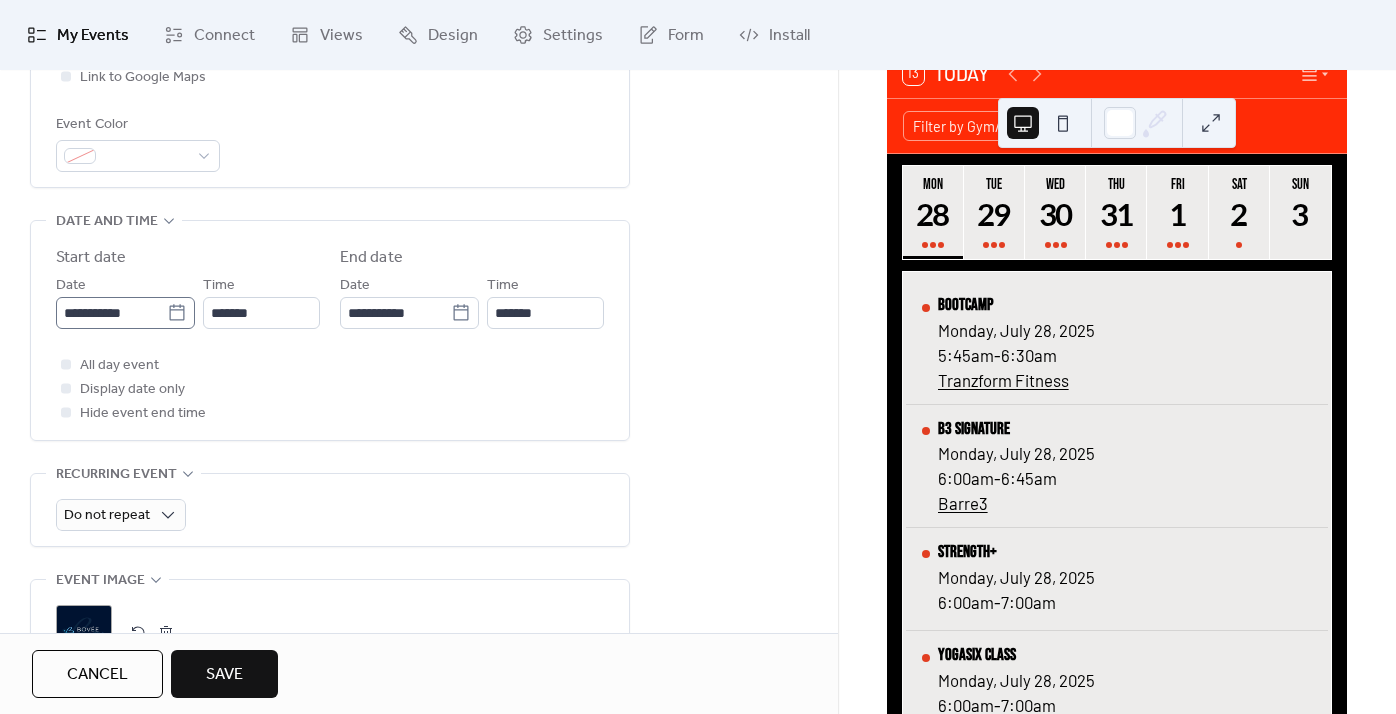 click 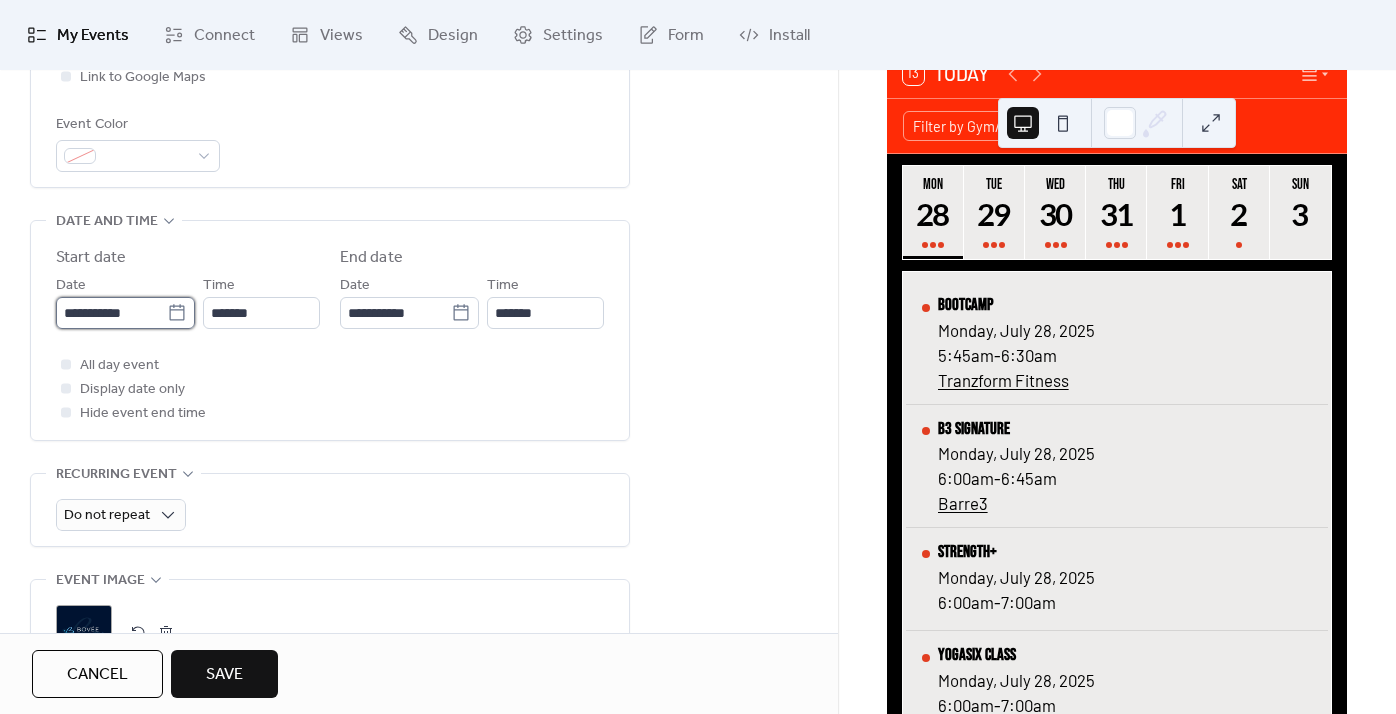click on "**********" at bounding box center (111, 313) 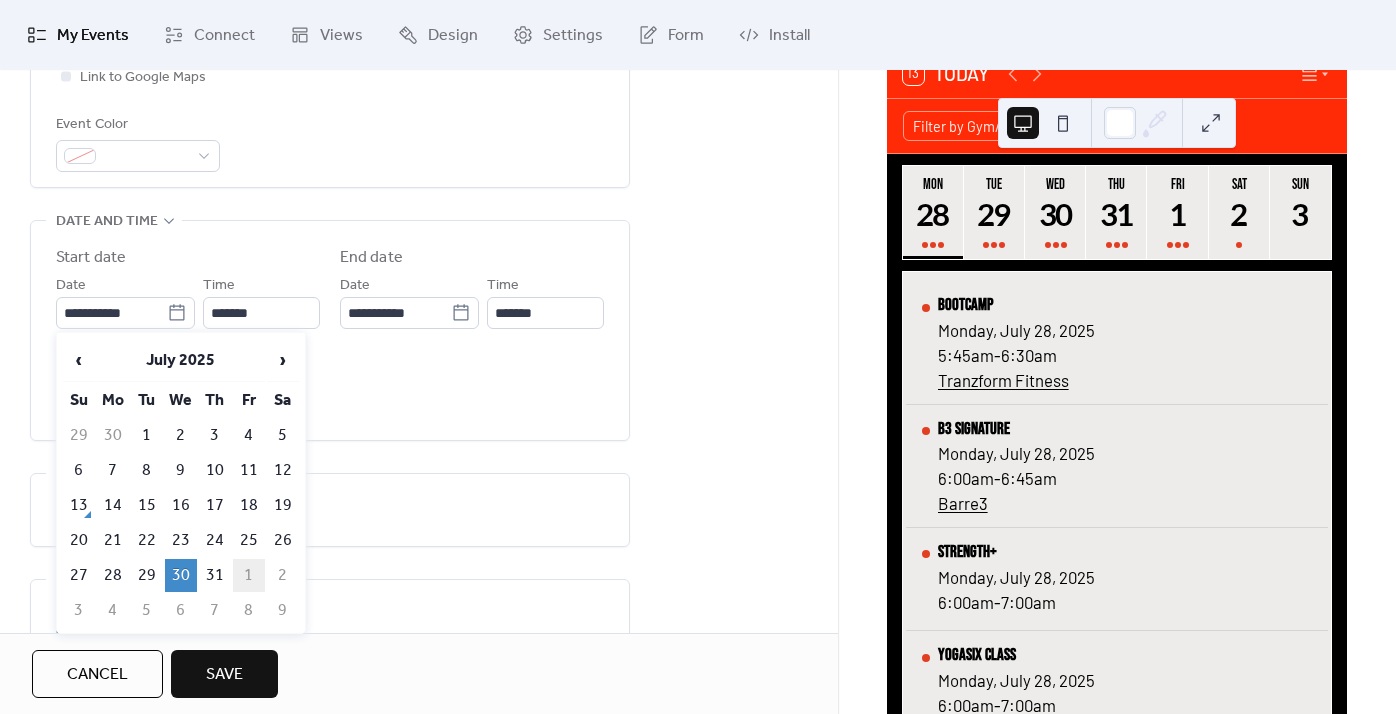 click on "1" at bounding box center [249, 575] 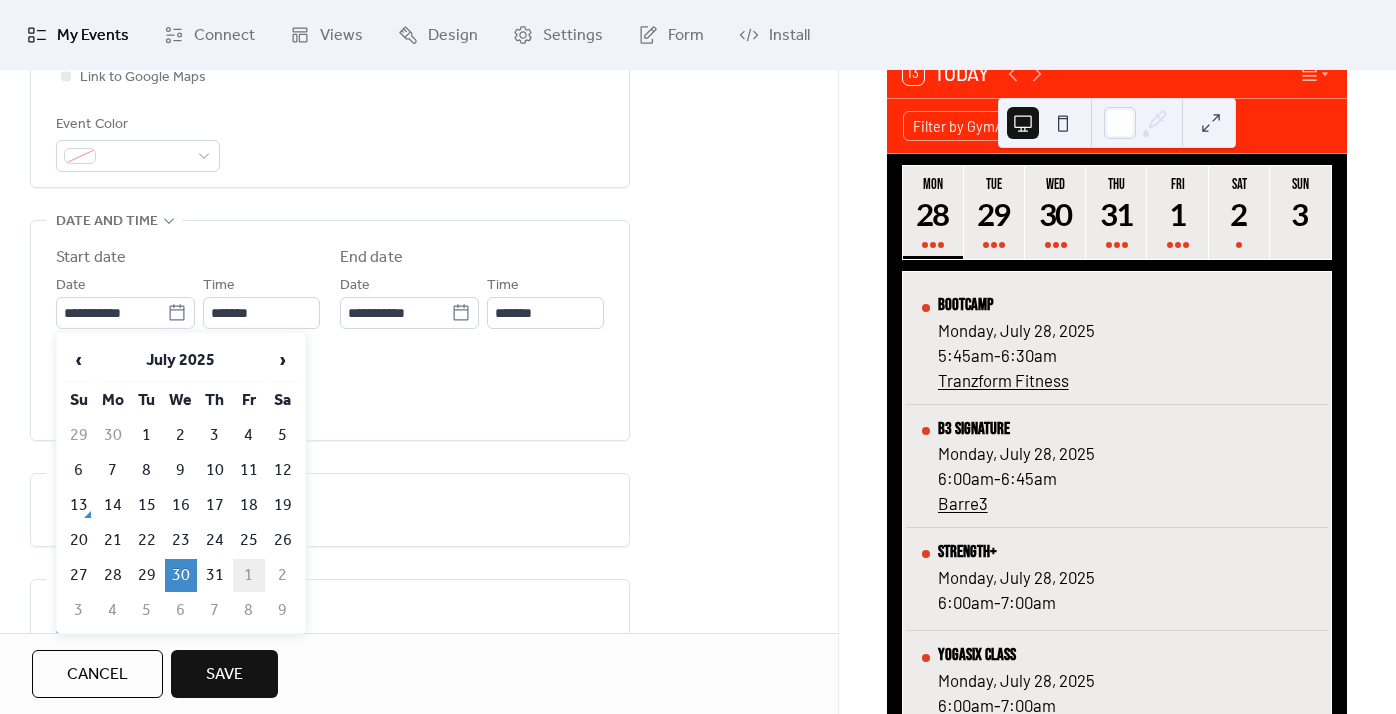 type on "**********" 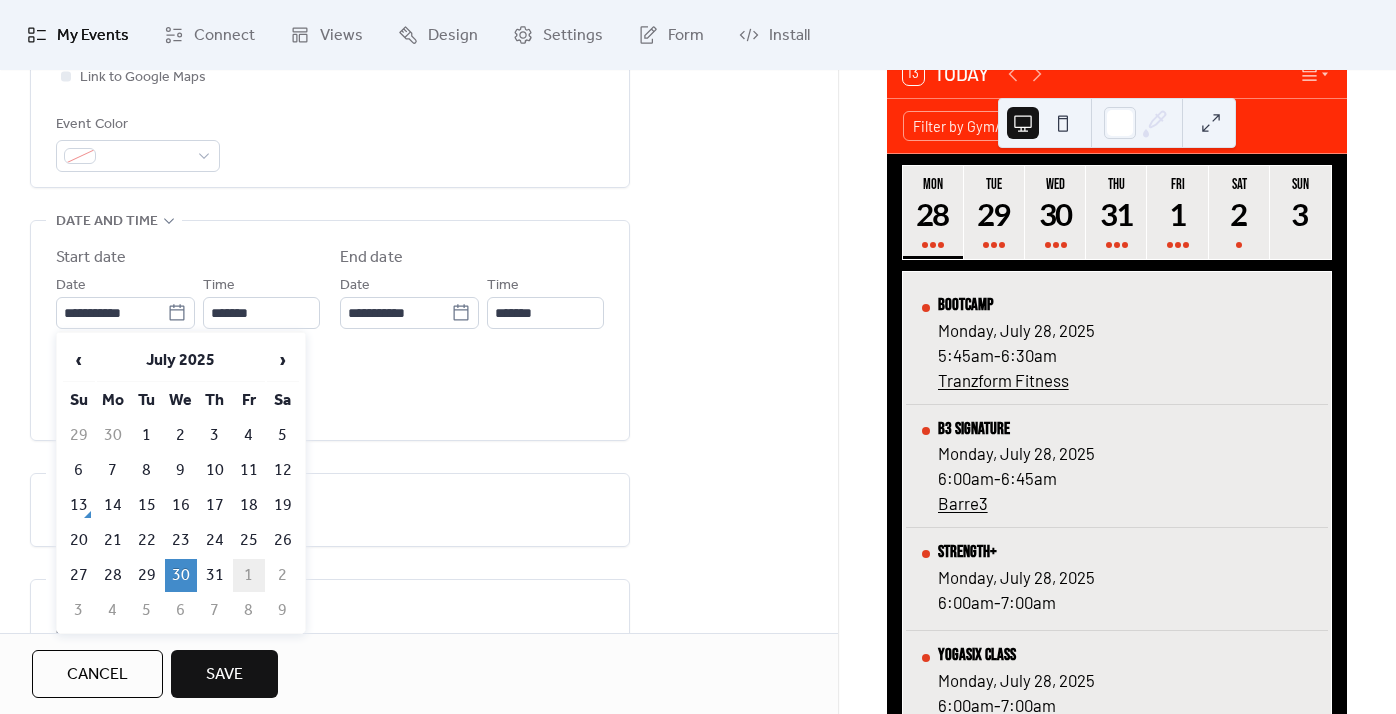 type on "**********" 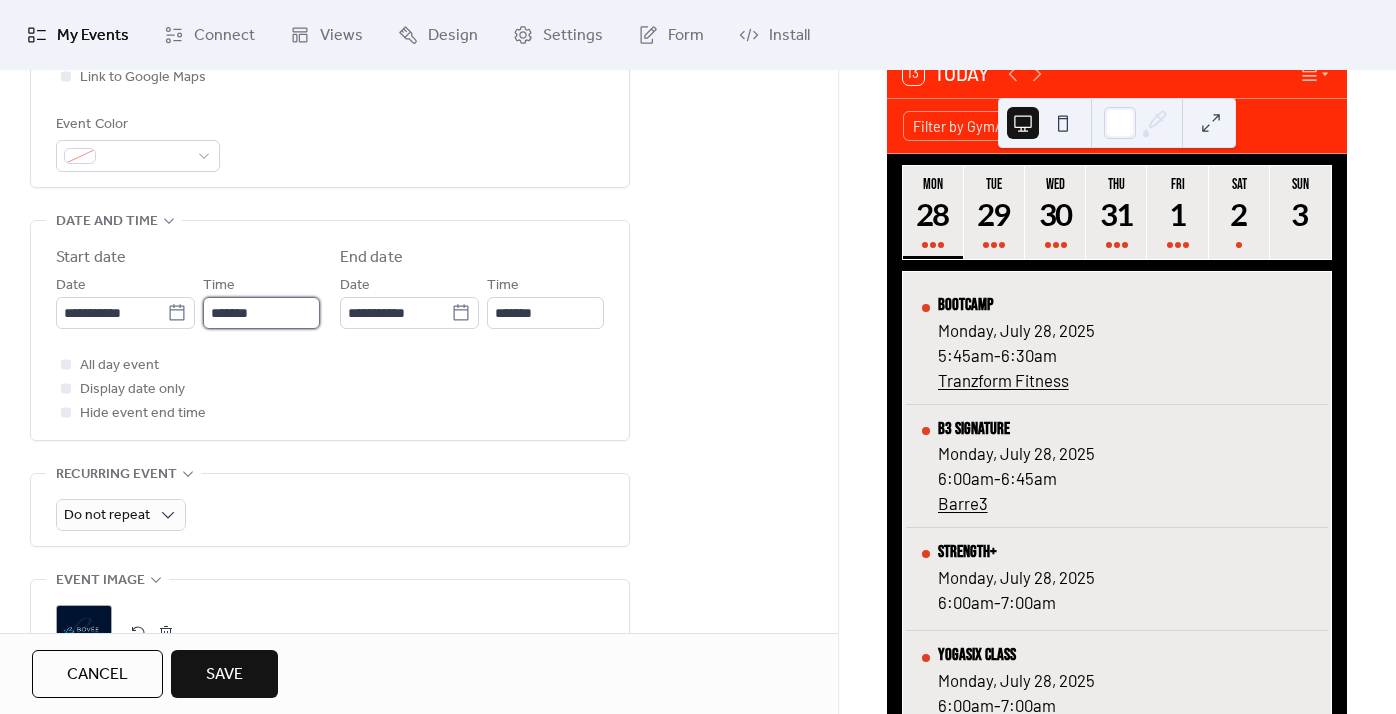 click on "*******" at bounding box center (261, 313) 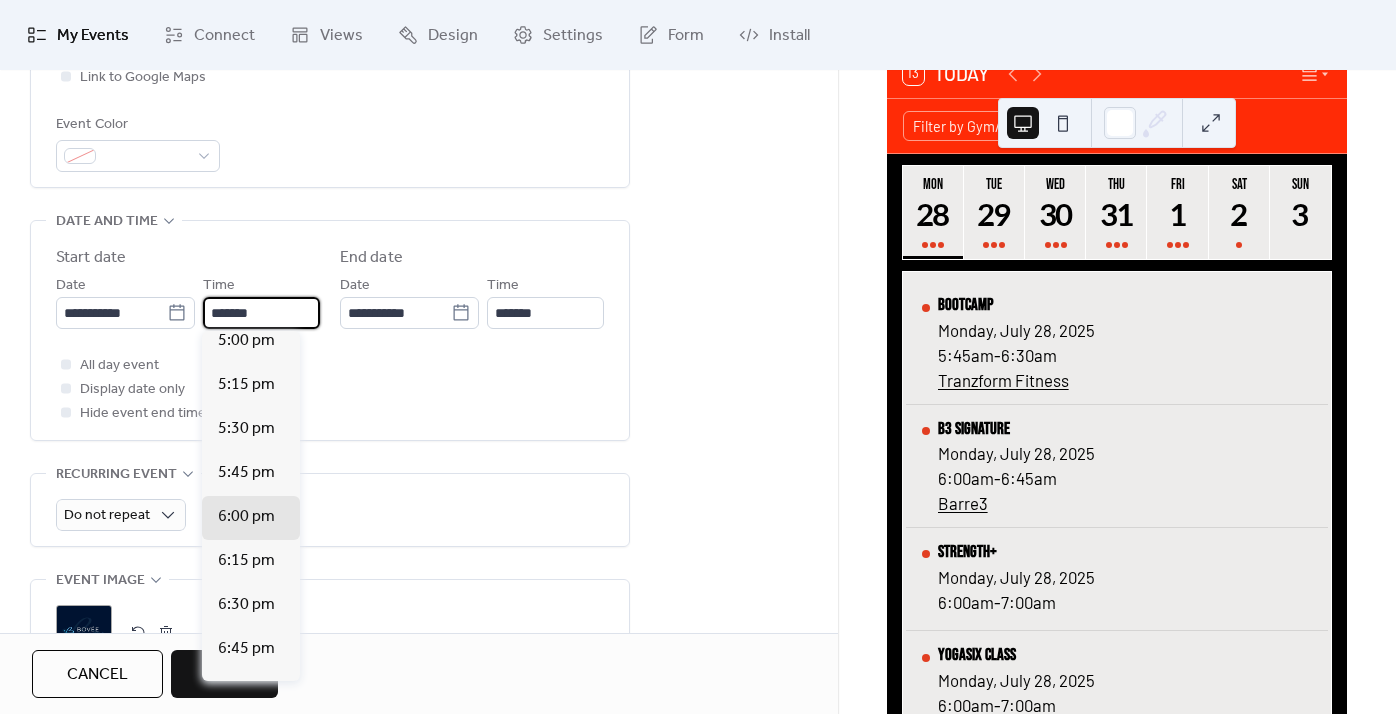 scroll, scrollTop: 3002, scrollLeft: 0, axis: vertical 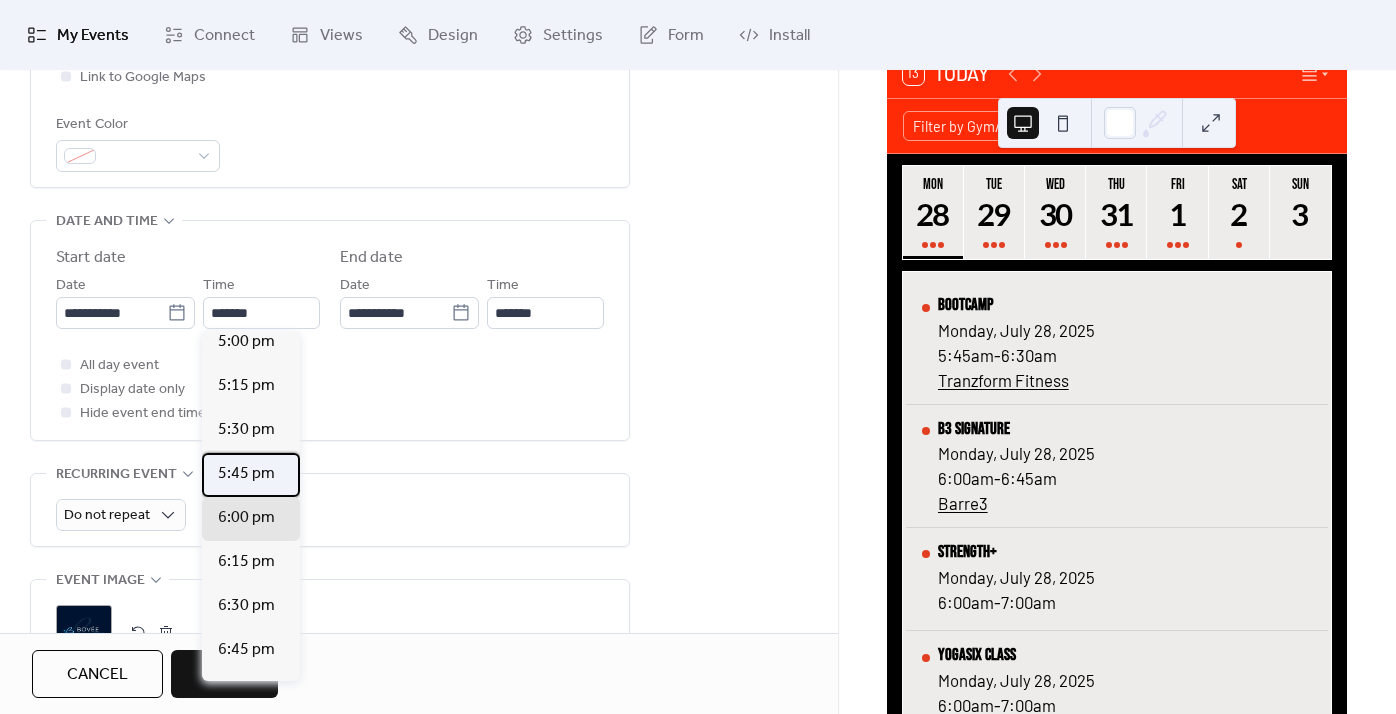 click on "5:45 pm" at bounding box center [246, 474] 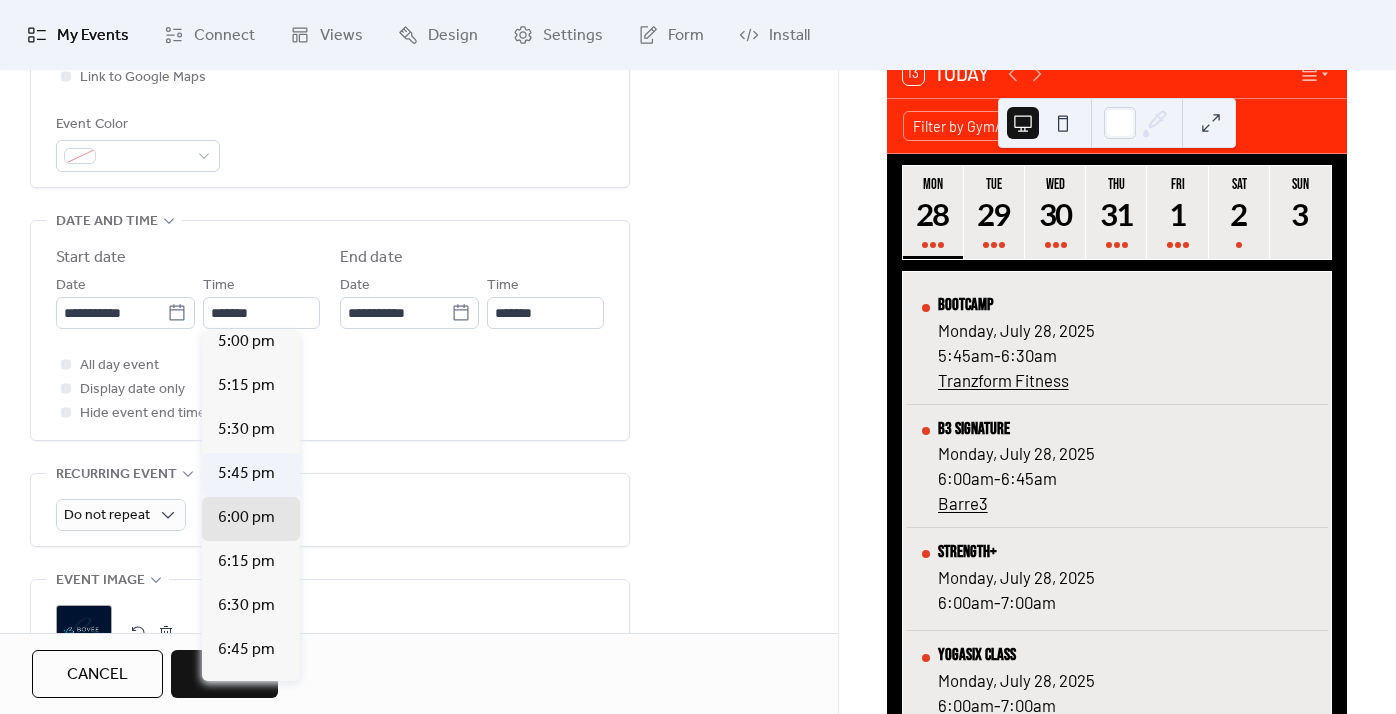 type on "*******" 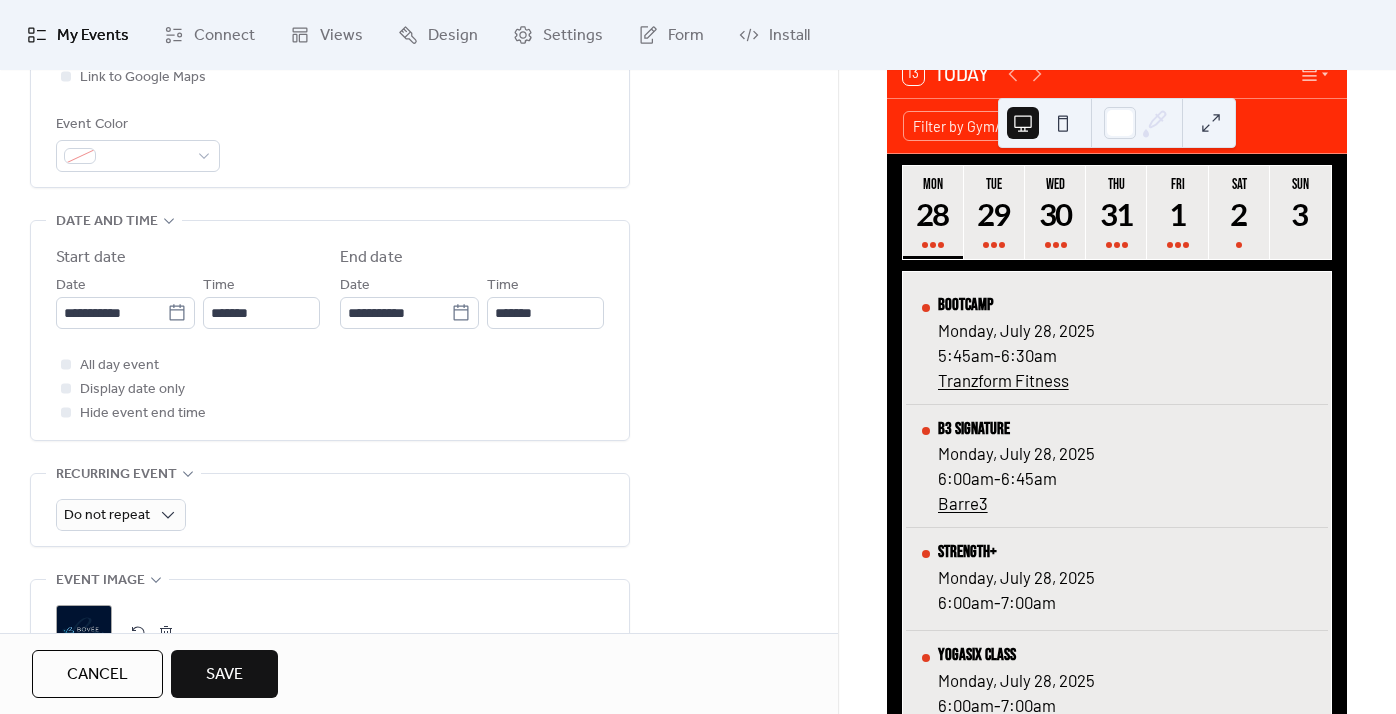 click on "**********" at bounding box center [330, 335] 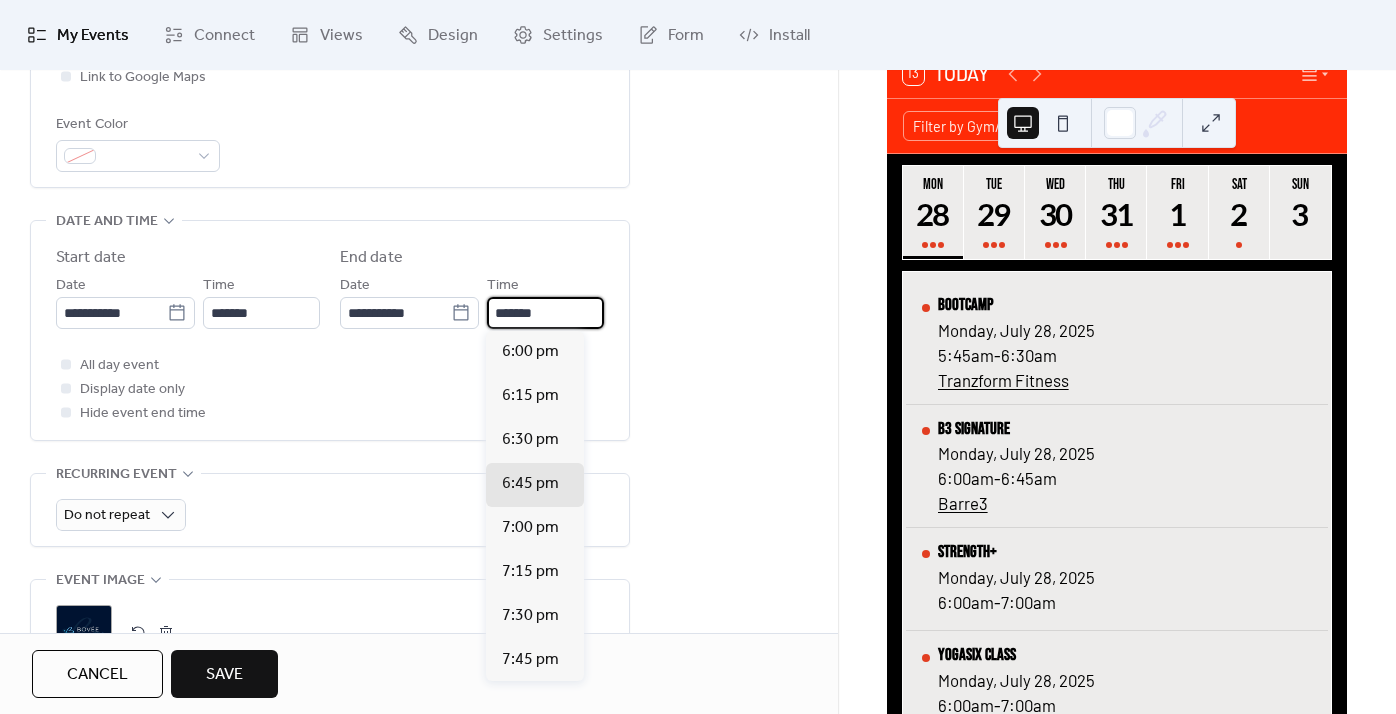 click on "*******" at bounding box center (545, 313) 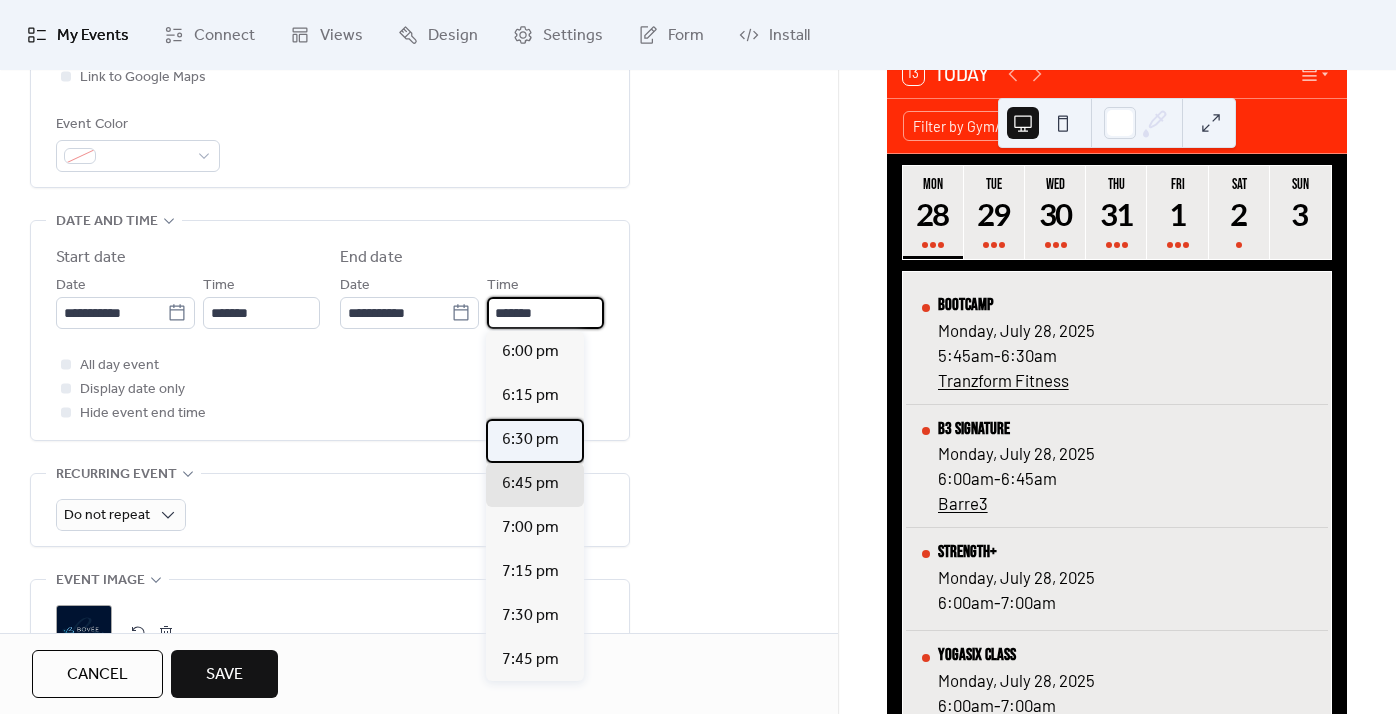 click on "6:30 pm" at bounding box center [530, 440] 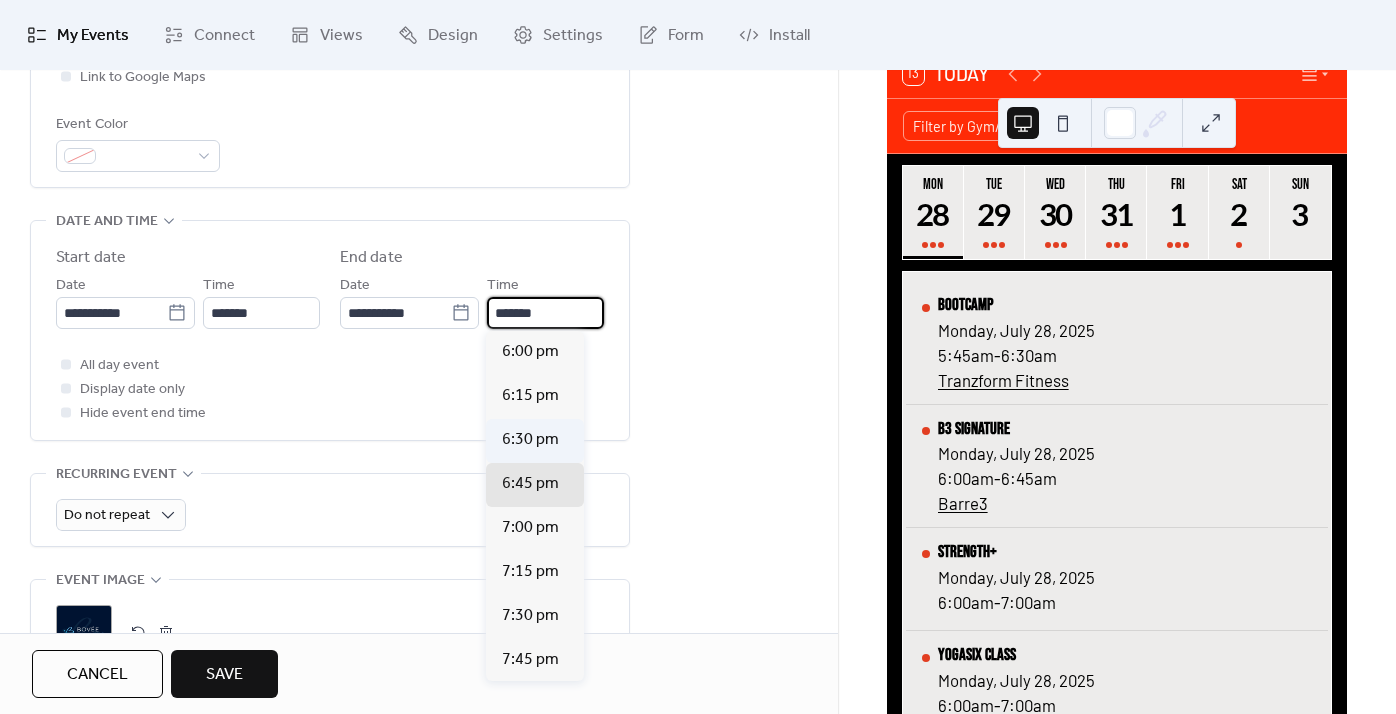 type on "*******" 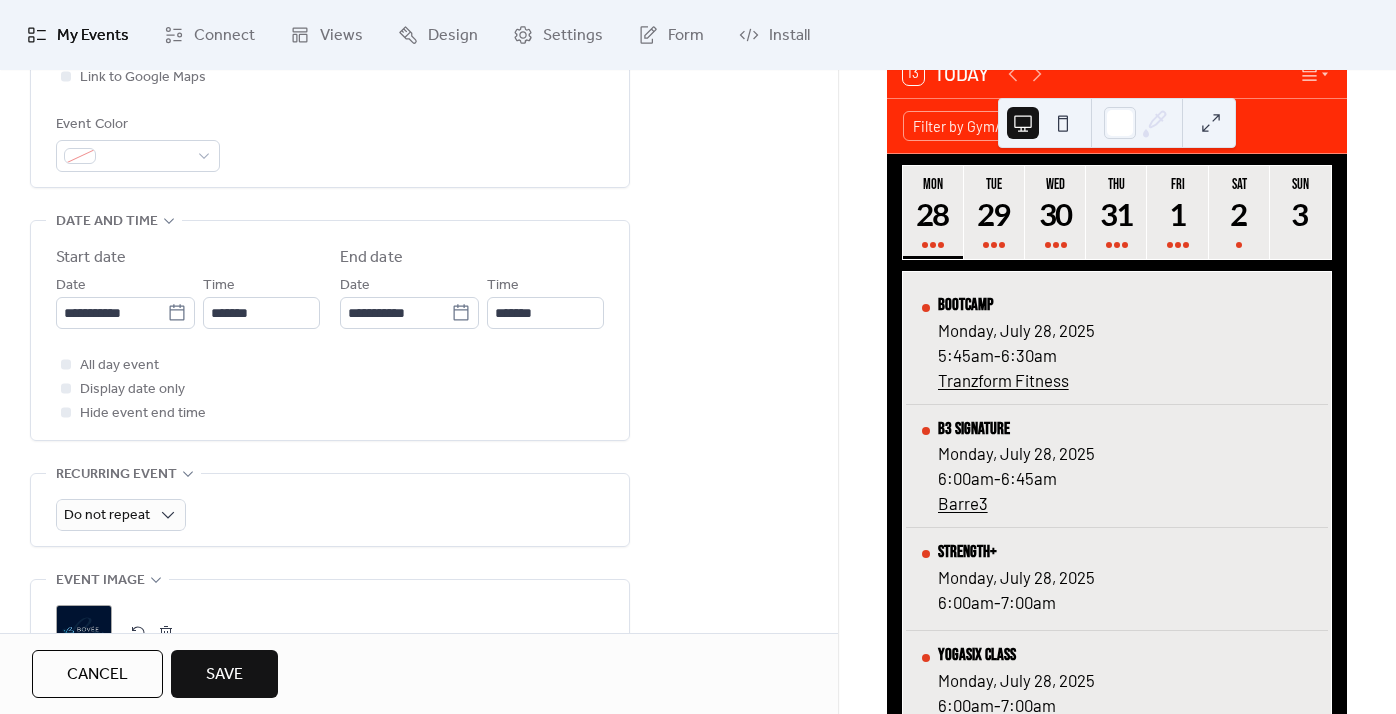 click on "**********" at bounding box center [330, 330] 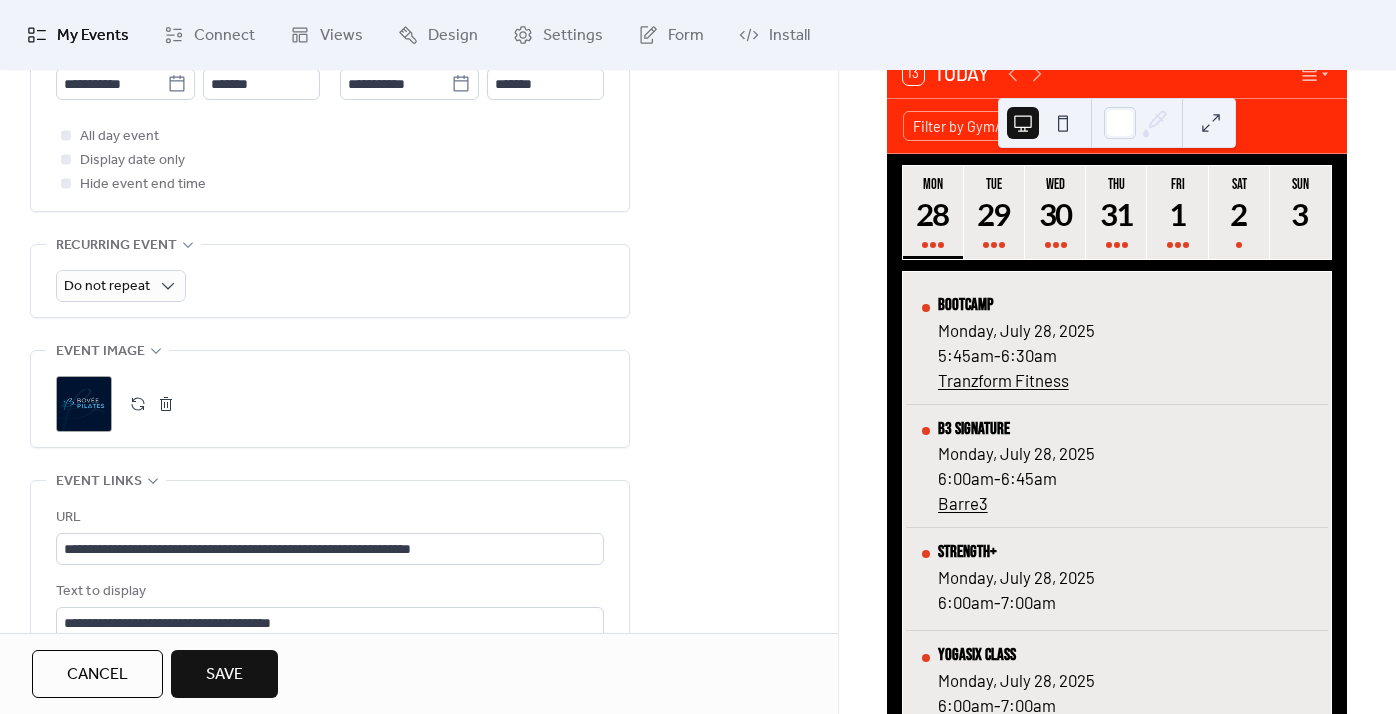 scroll, scrollTop: 858, scrollLeft: 0, axis: vertical 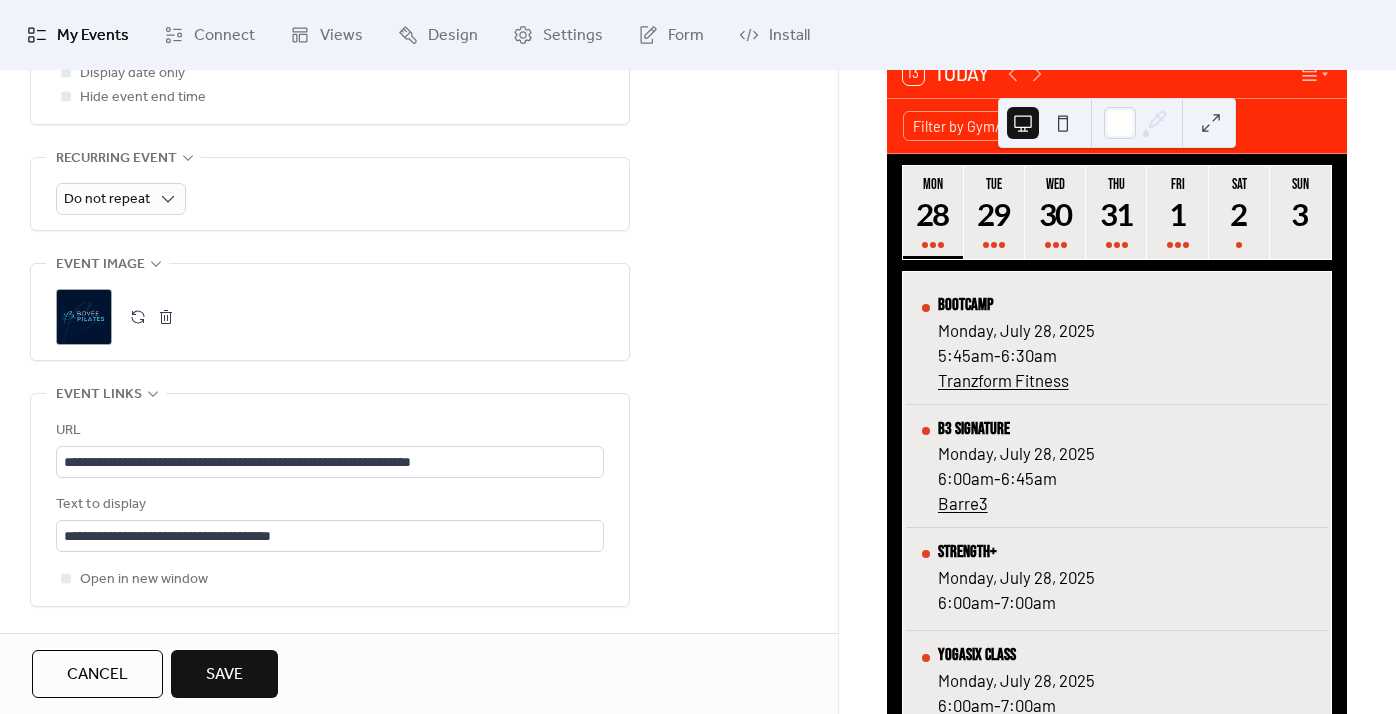 click at bounding box center (166, 317) 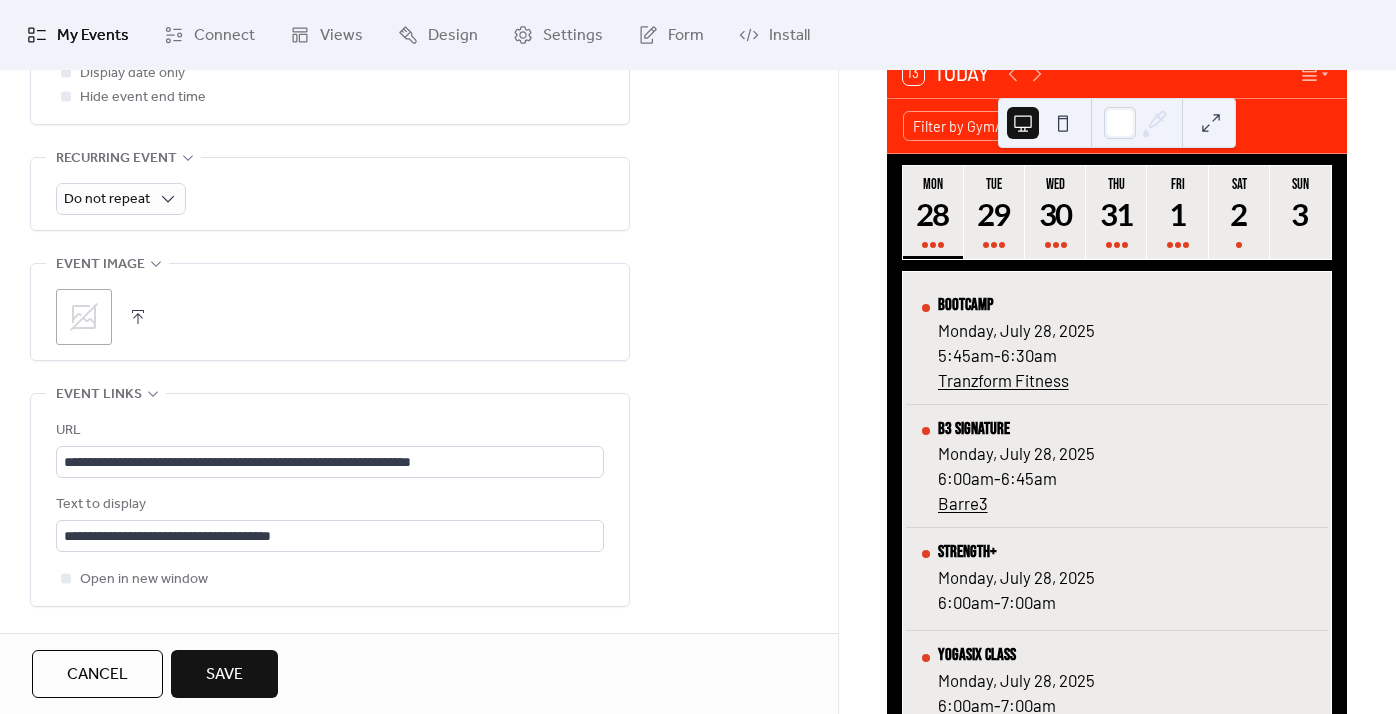 click at bounding box center [138, 317] 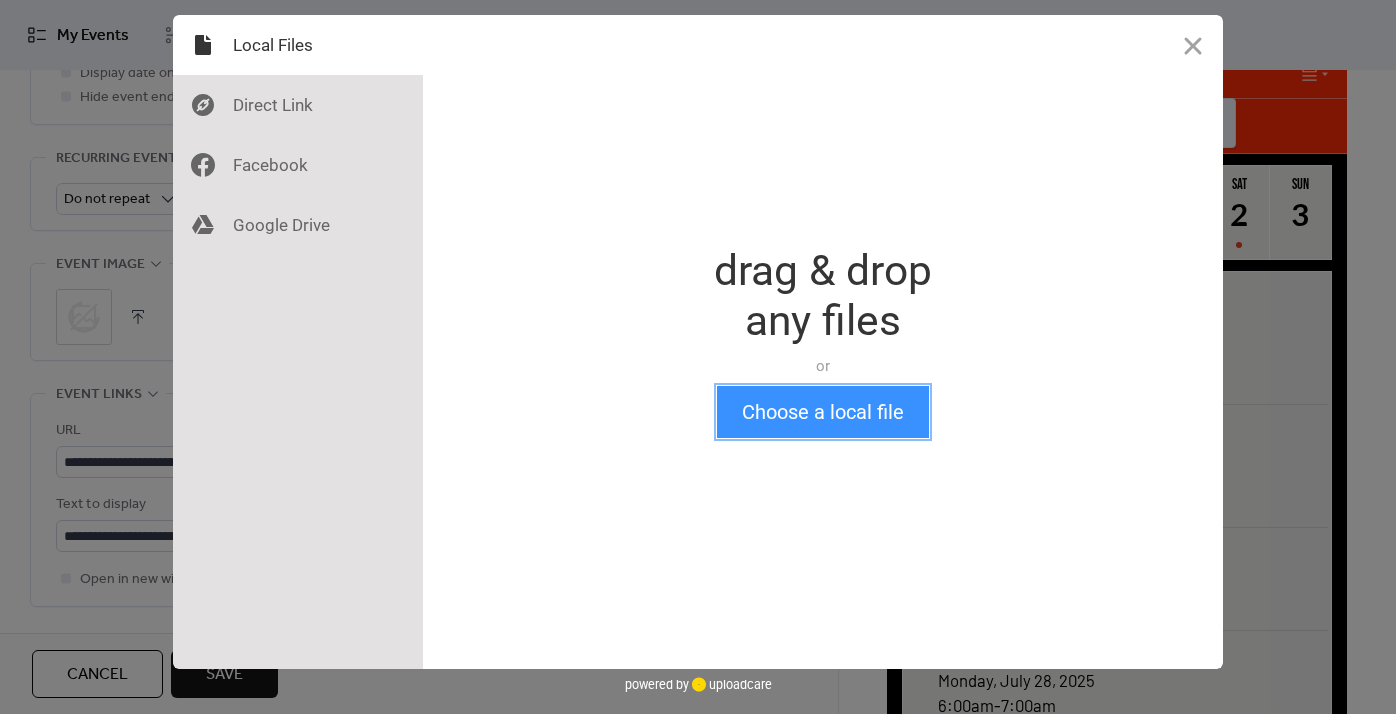 click on "Choose a local file" at bounding box center [823, 412] 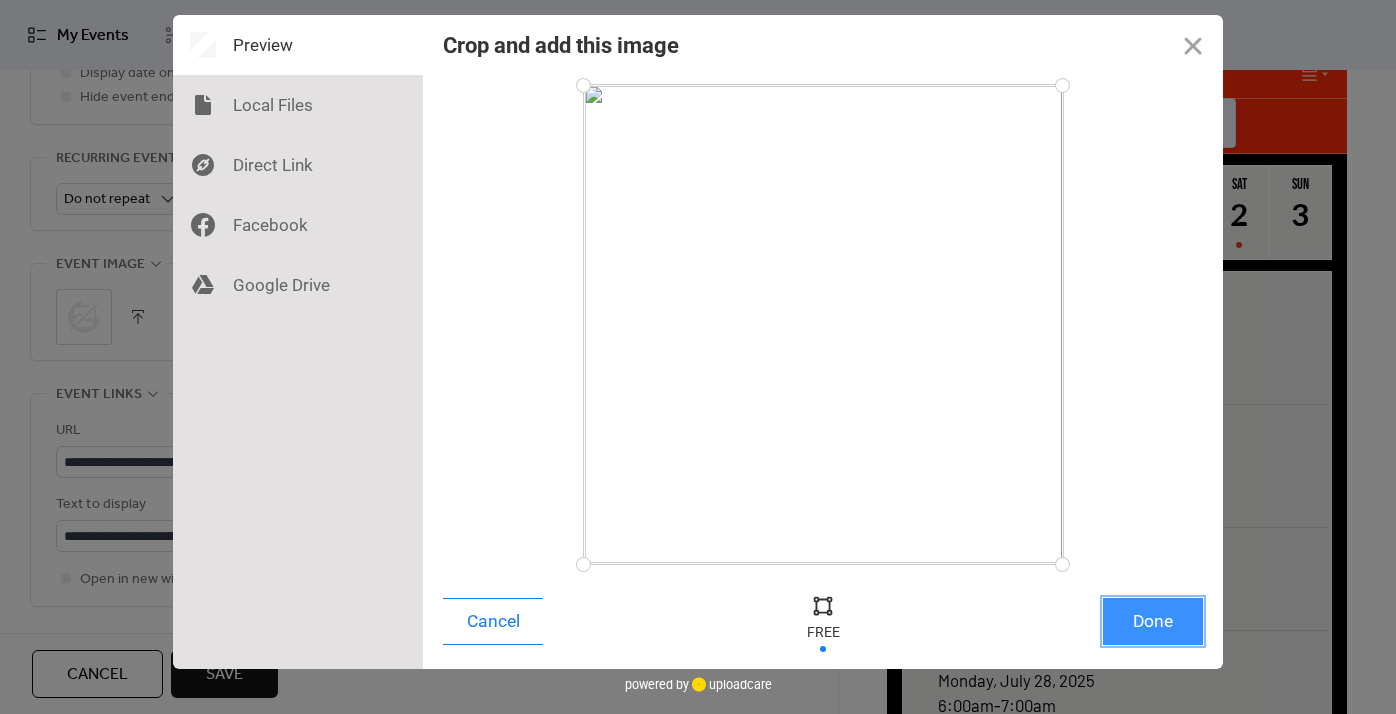 click on "Done" at bounding box center [1153, 621] 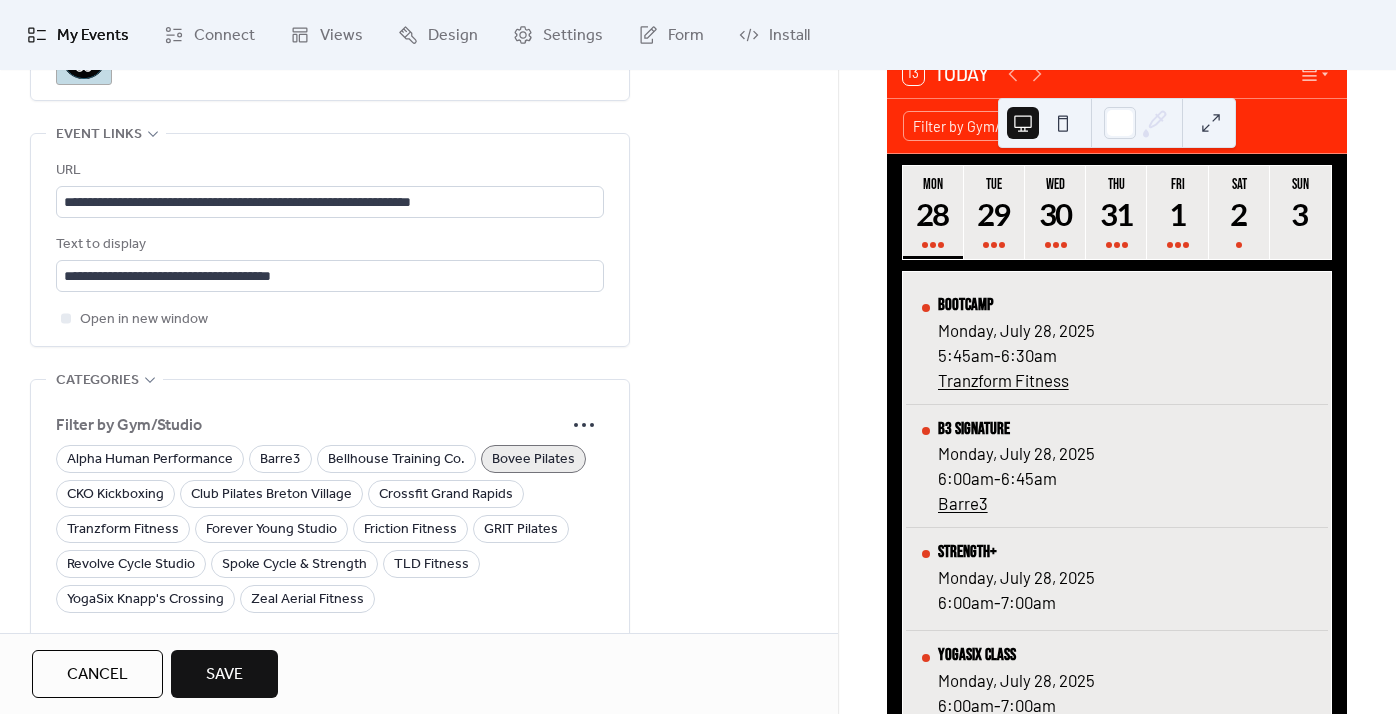 scroll, scrollTop: 1145, scrollLeft: 0, axis: vertical 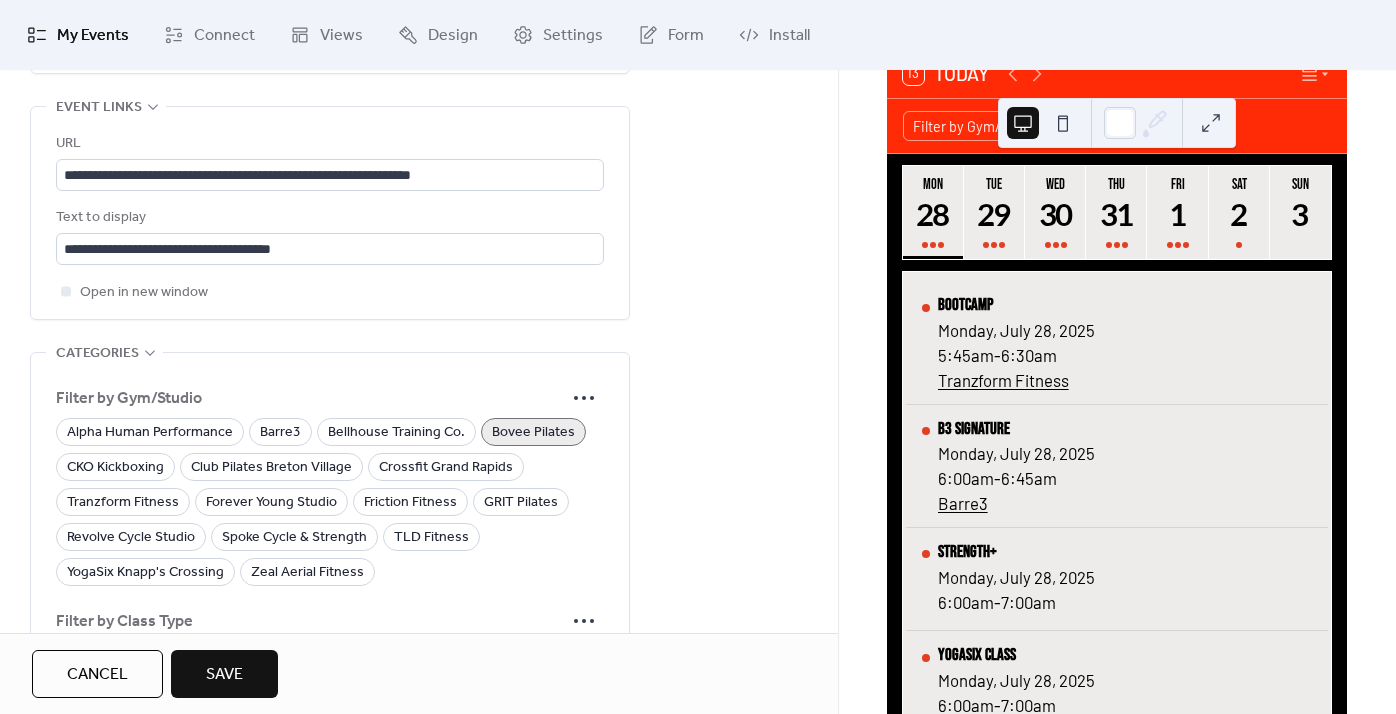 click on "Bovee Pilates" at bounding box center [533, 433] 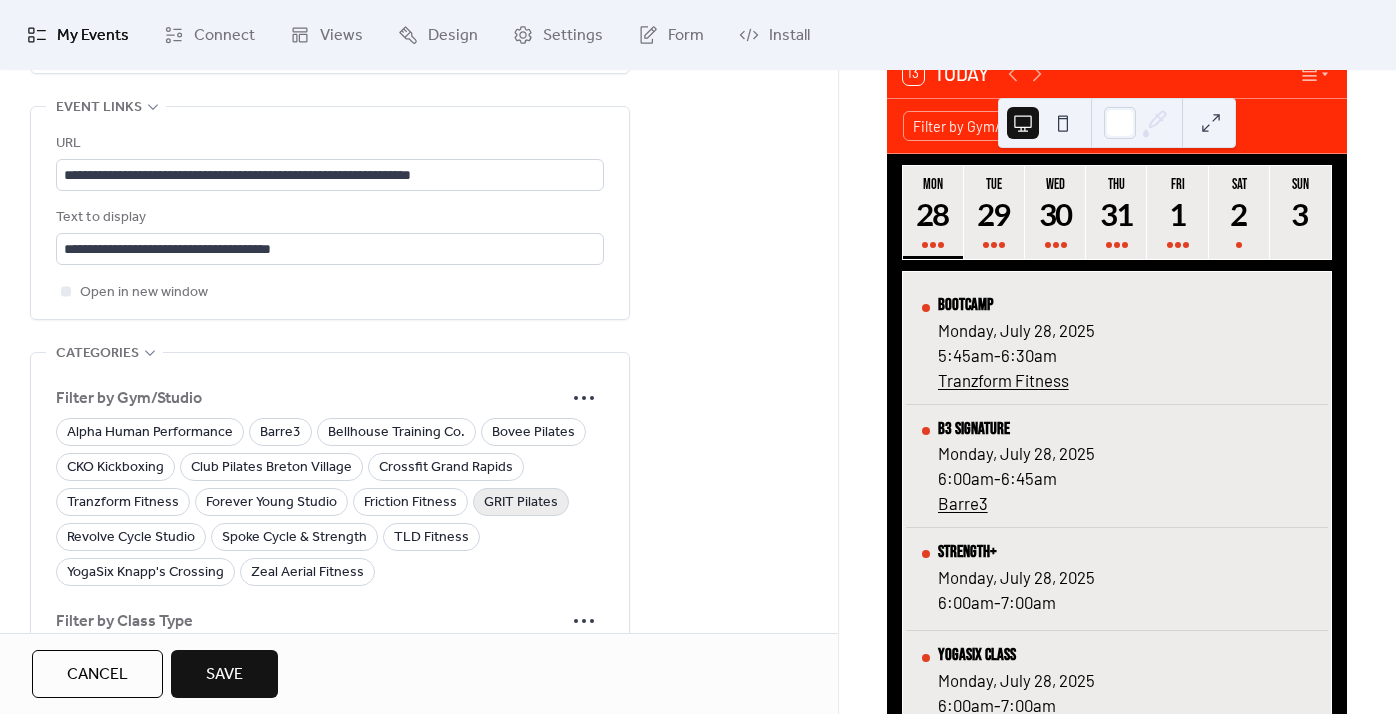 click on "GRIT Pilates" at bounding box center (521, 503) 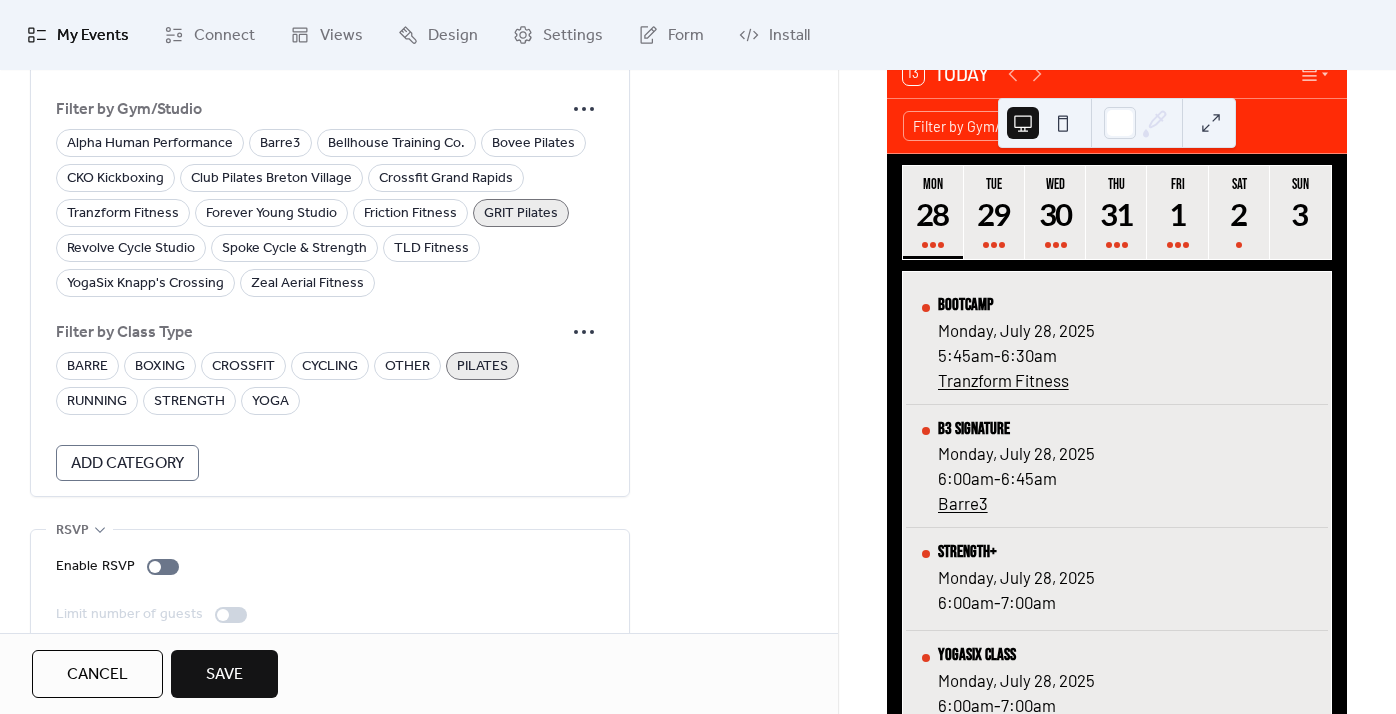 scroll, scrollTop: 1453, scrollLeft: 0, axis: vertical 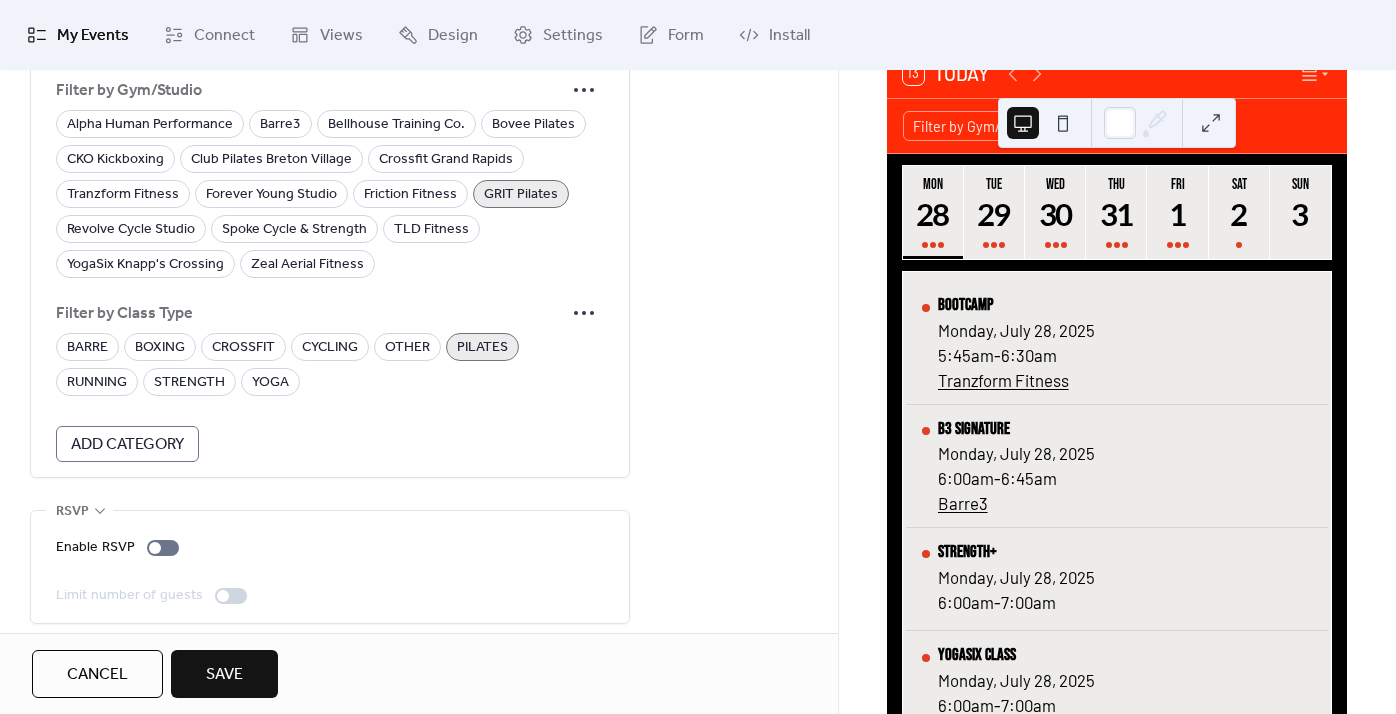 click on "Save" at bounding box center [224, 674] 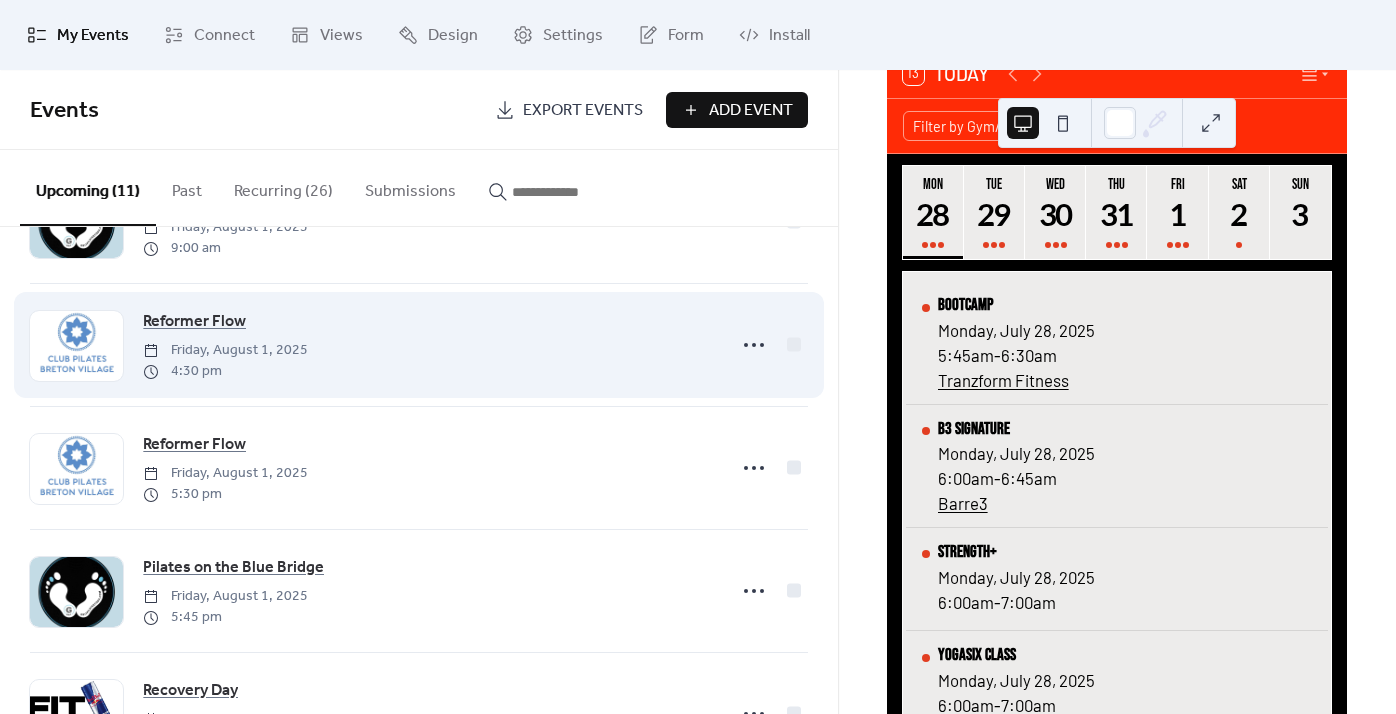scroll, scrollTop: 921, scrollLeft: 0, axis: vertical 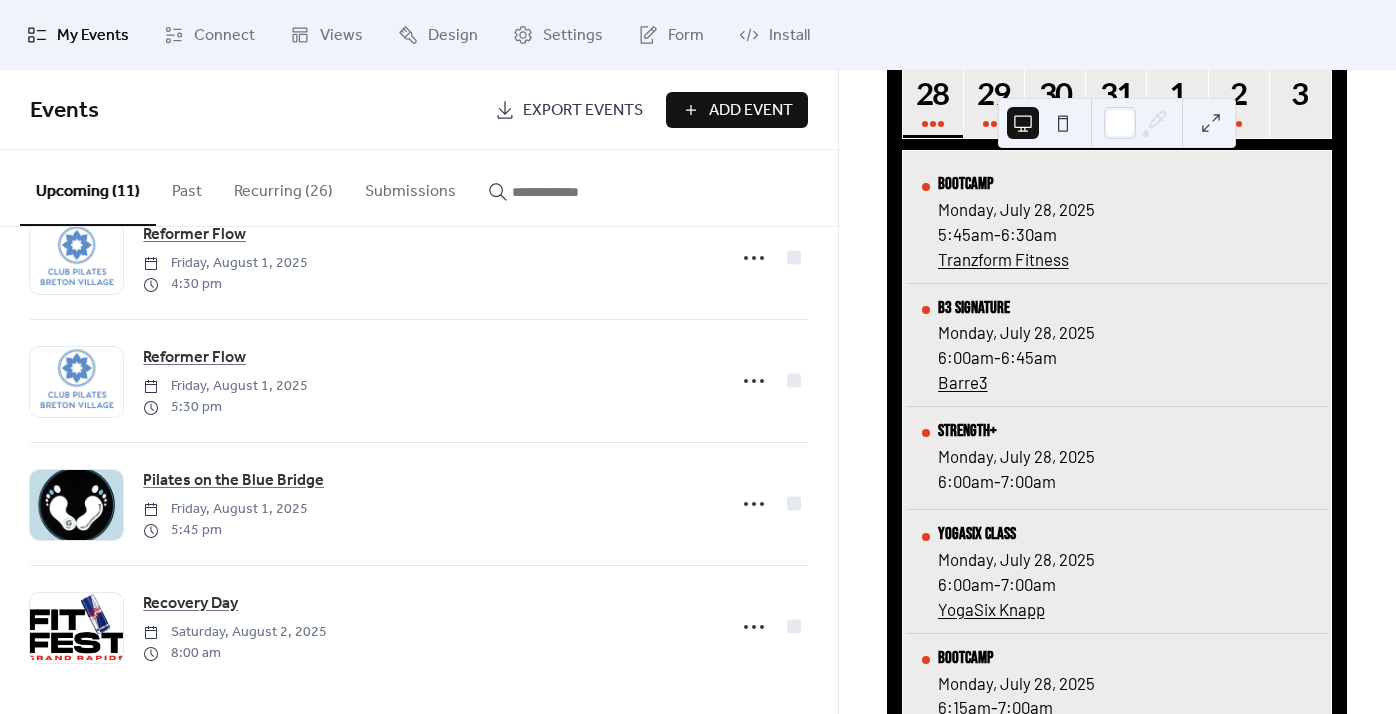 click on "Add Event" at bounding box center [751, 111] 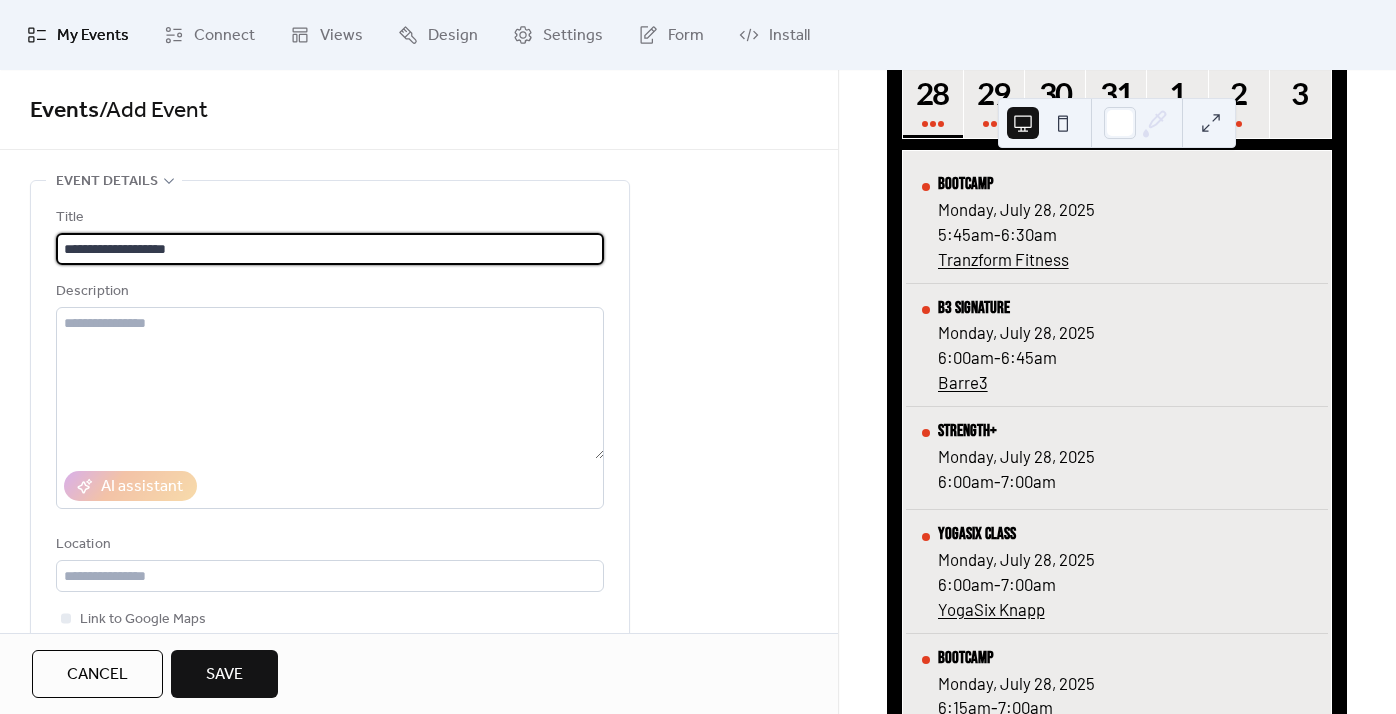 type on "**********" 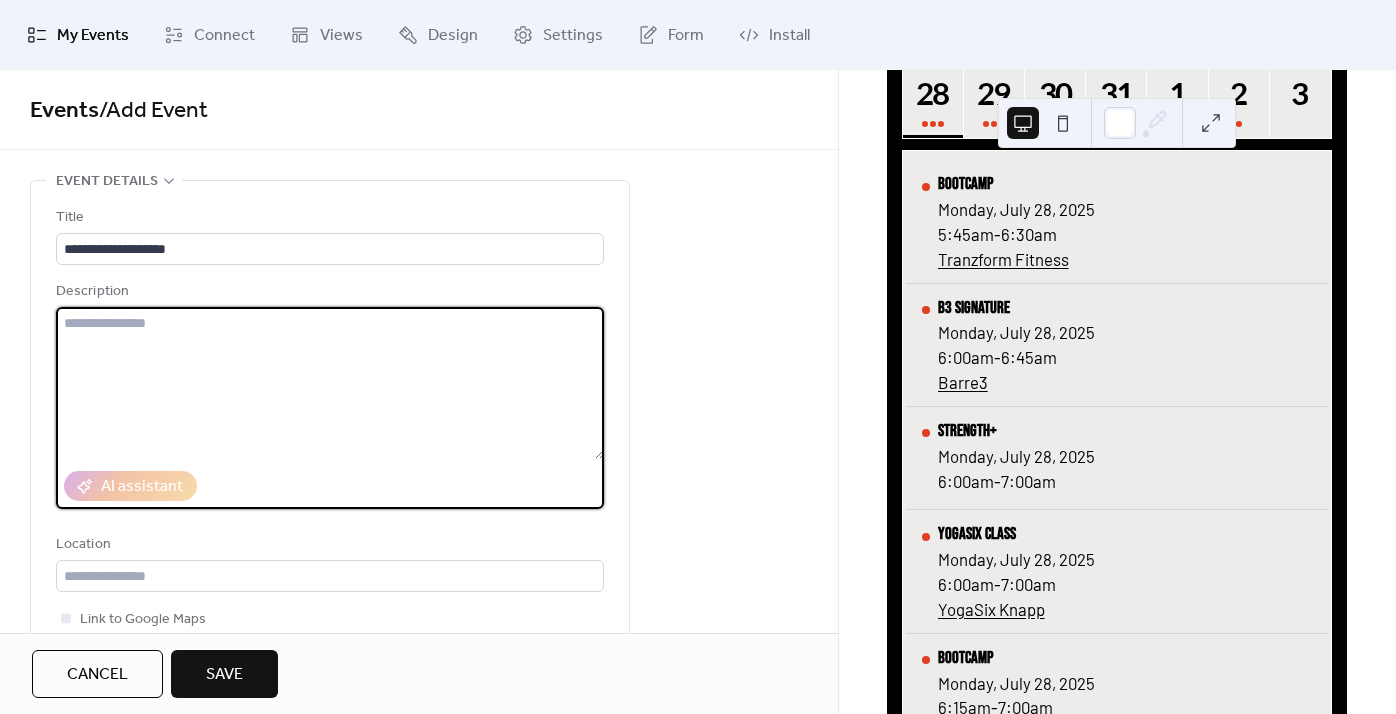 type 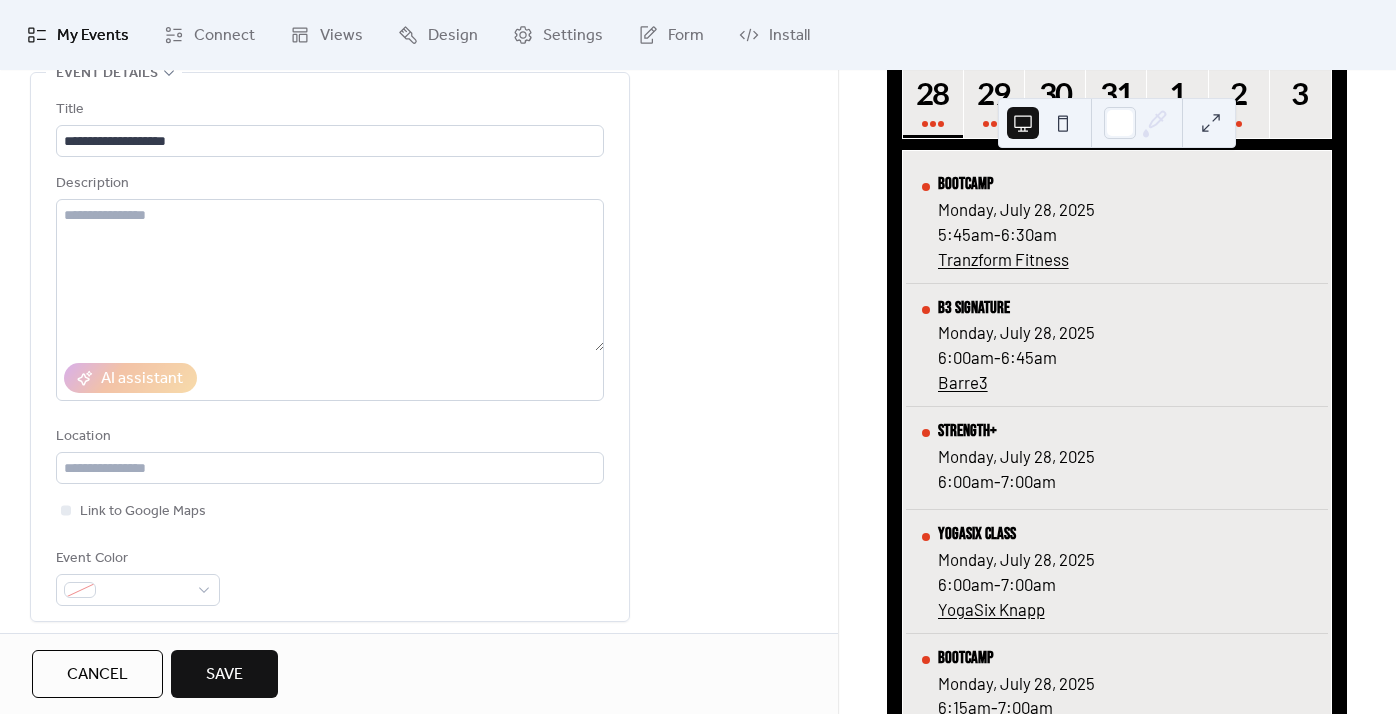 scroll, scrollTop: 113, scrollLeft: 0, axis: vertical 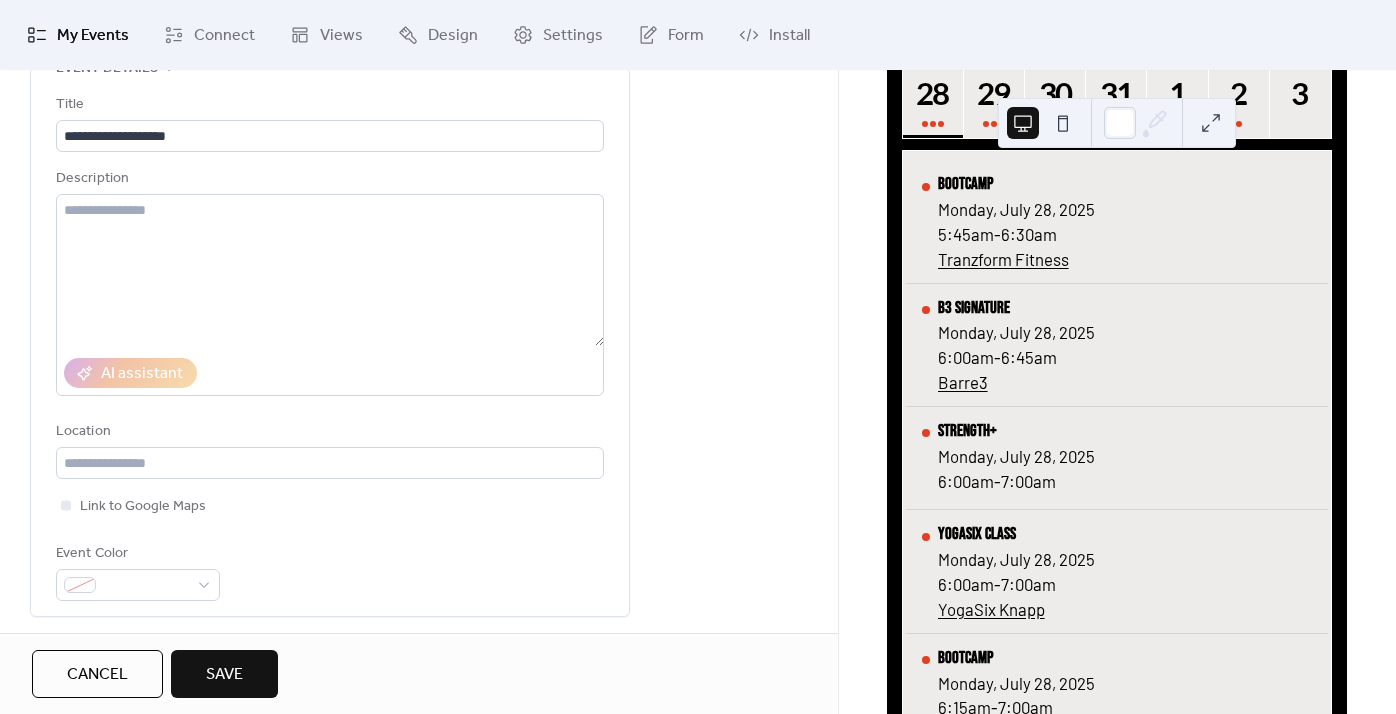 click on "Location" at bounding box center (330, 449) 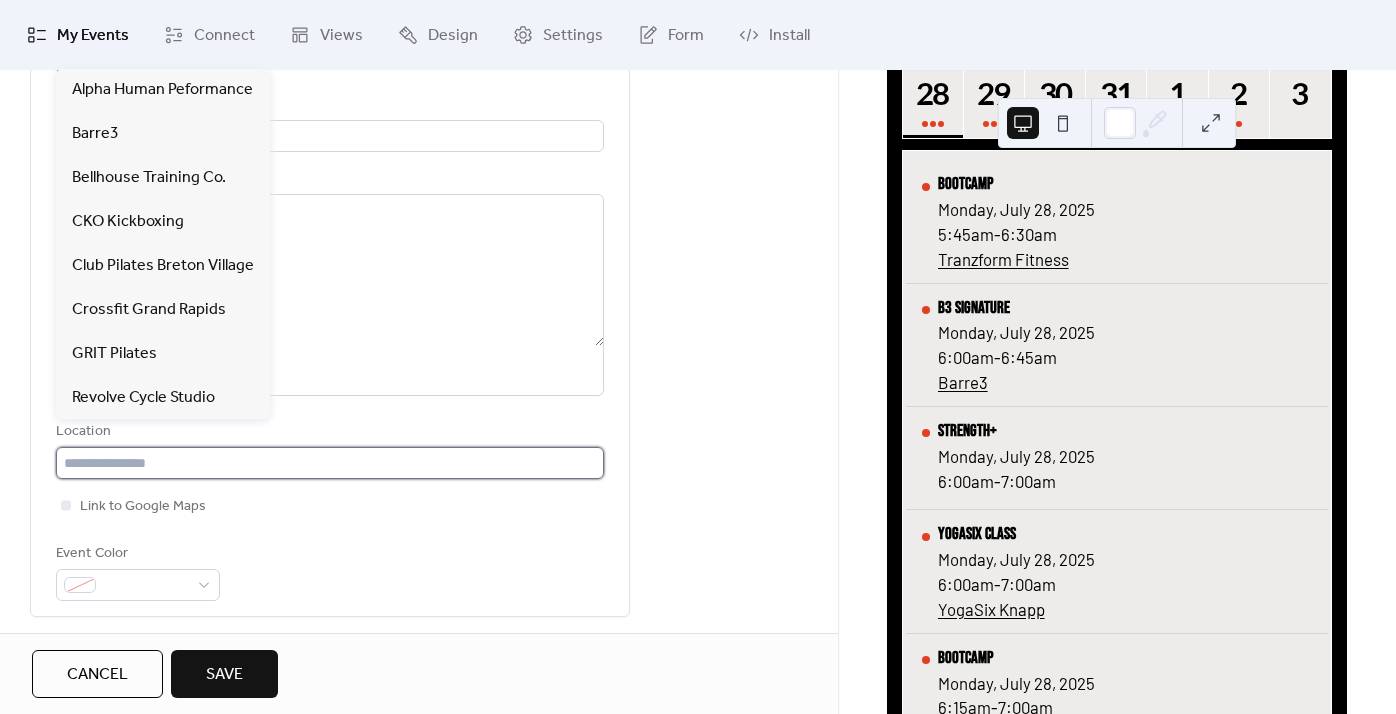 click at bounding box center (330, 463) 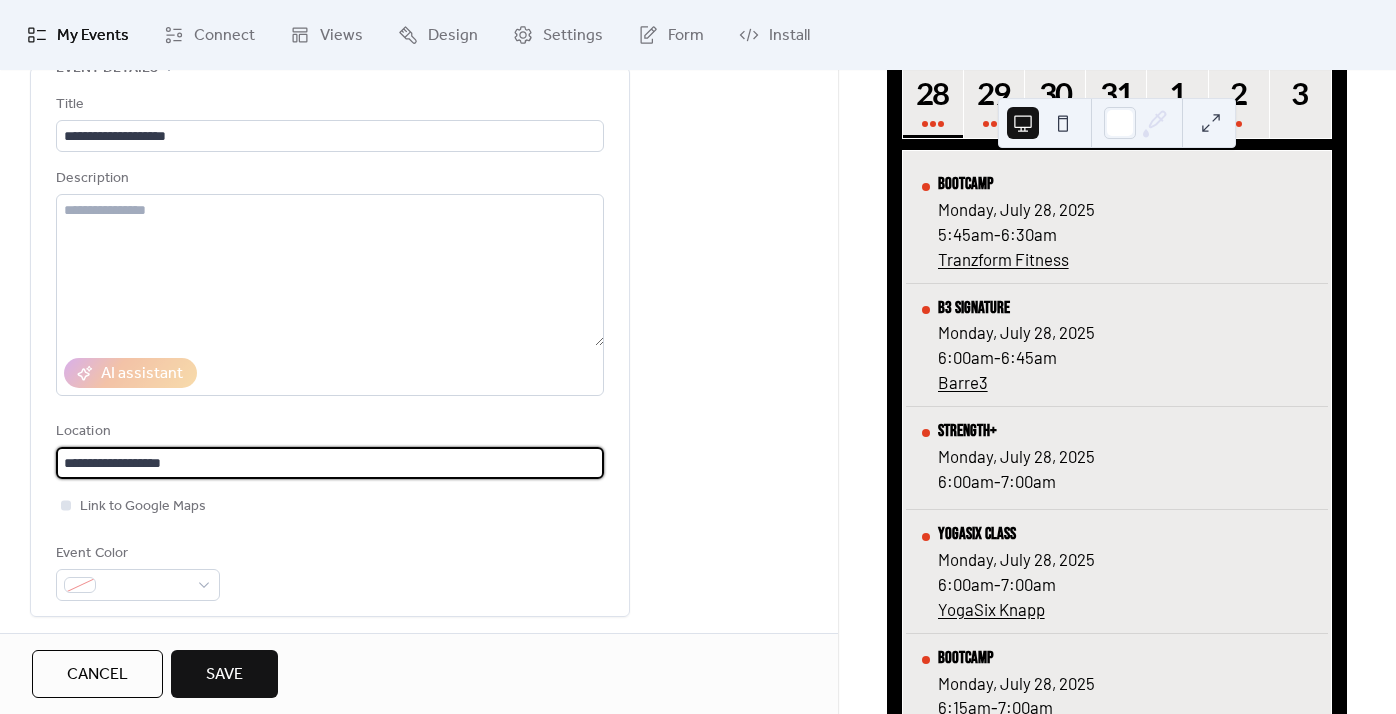 type on "**********" 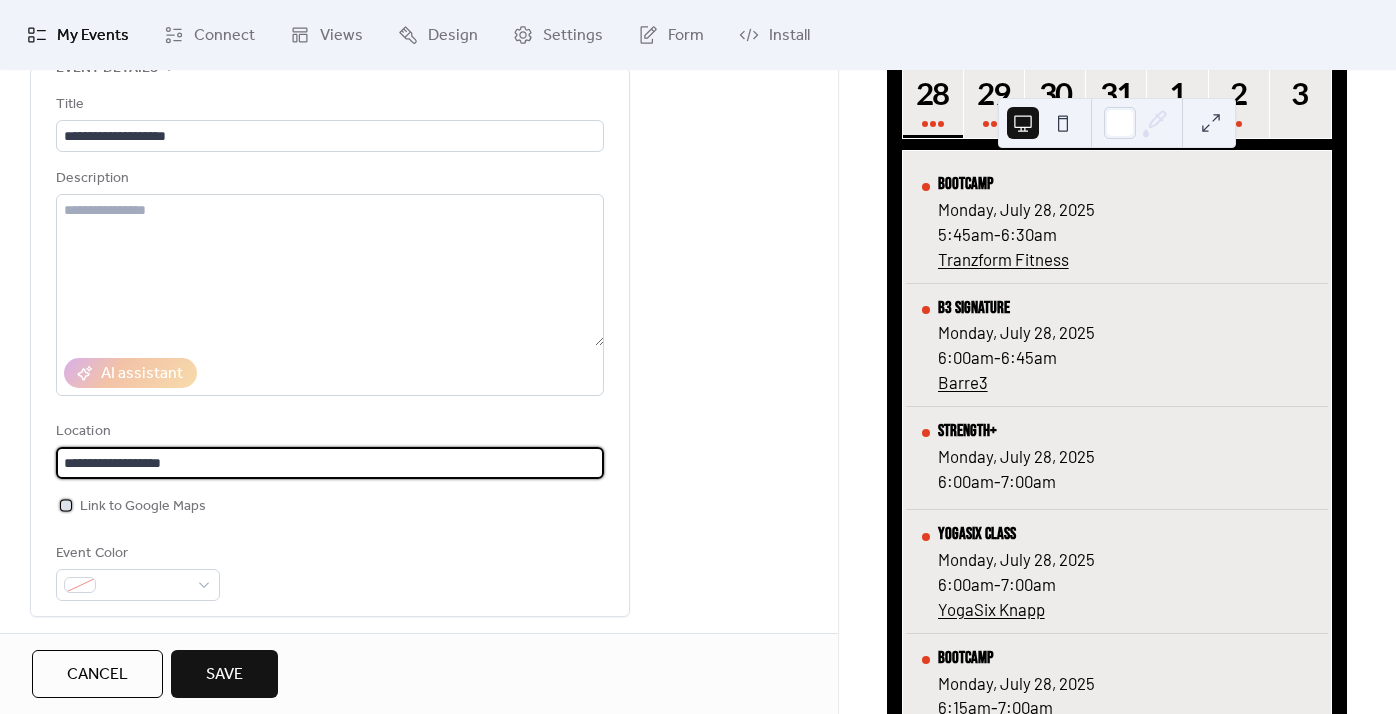 click at bounding box center [66, 505] 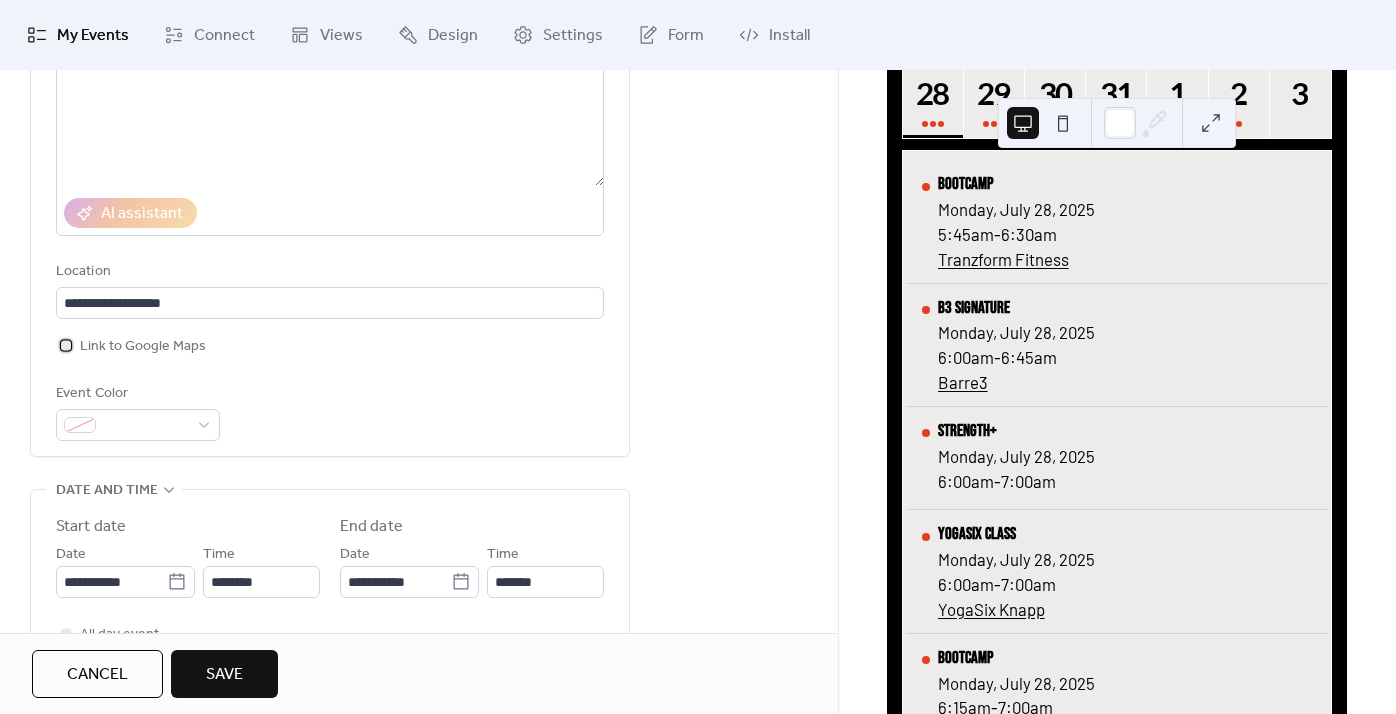 scroll, scrollTop: 286, scrollLeft: 0, axis: vertical 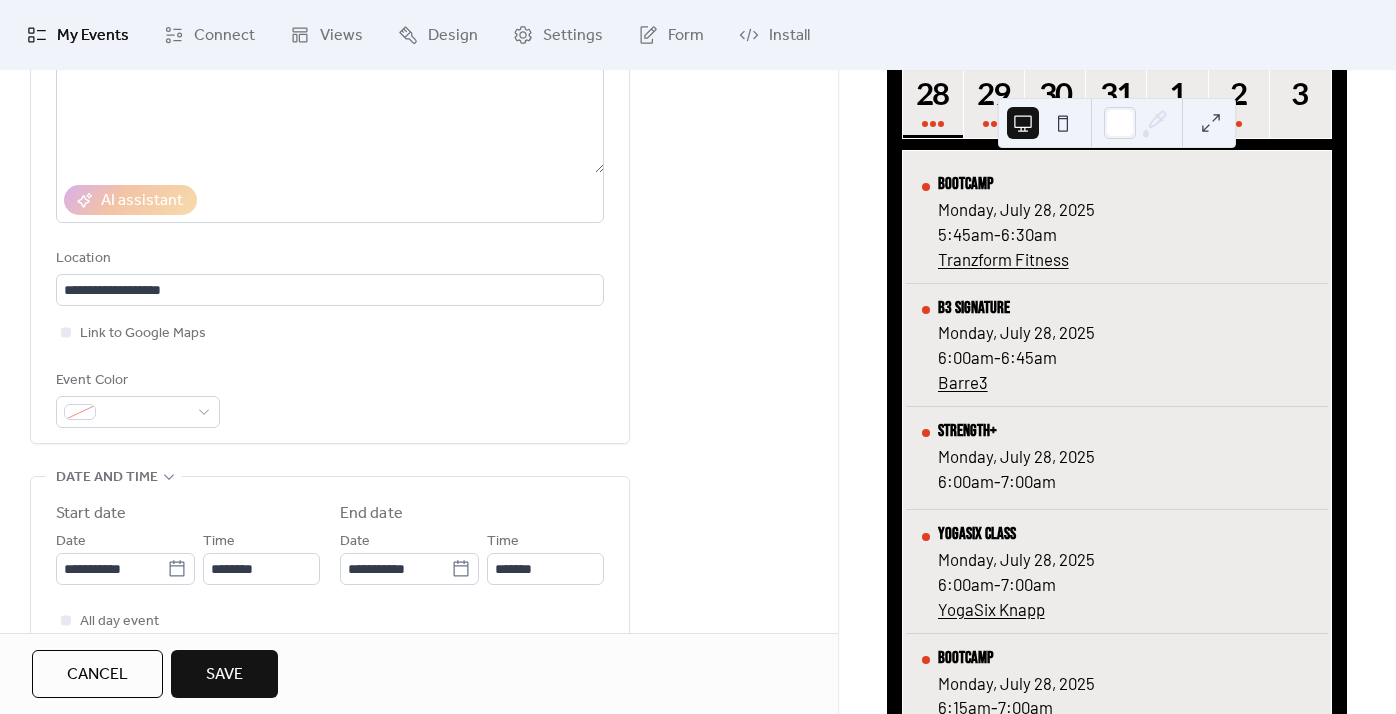 click on "**********" at bounding box center (330, 169) 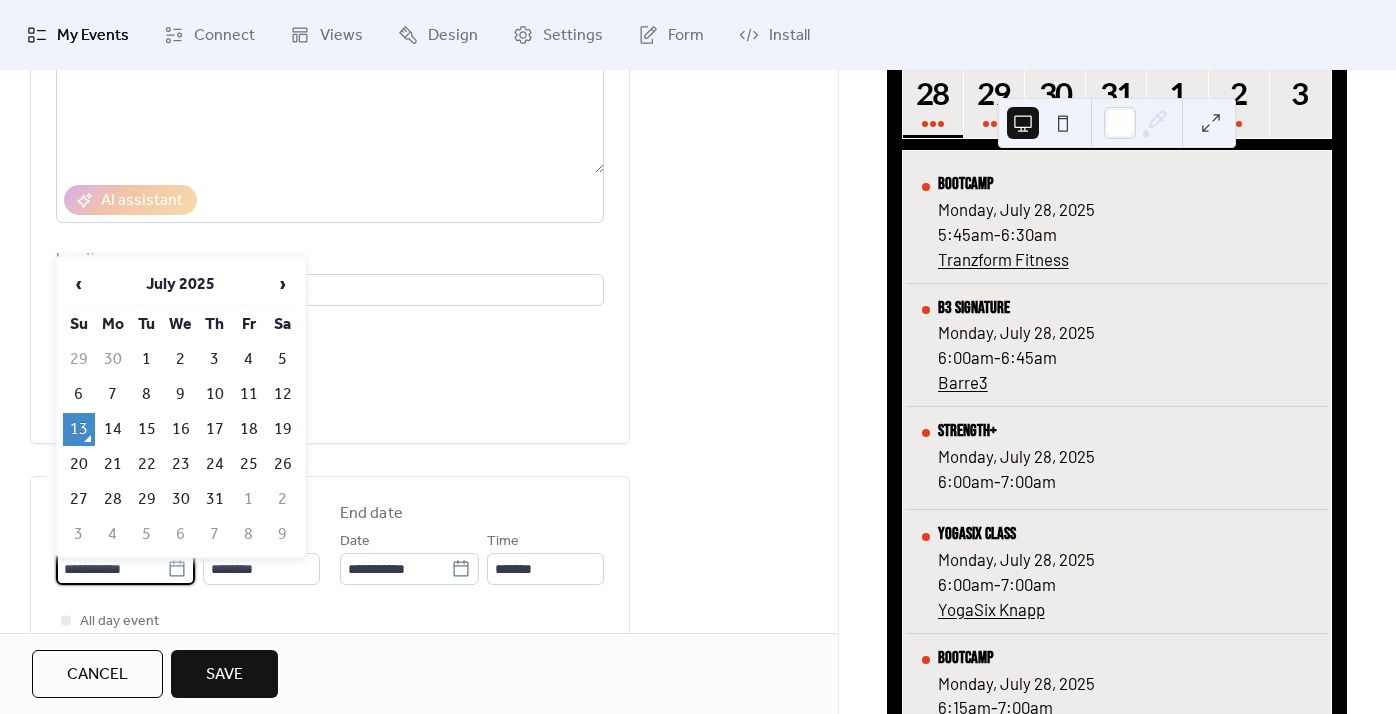 click on "**********" at bounding box center [111, 569] 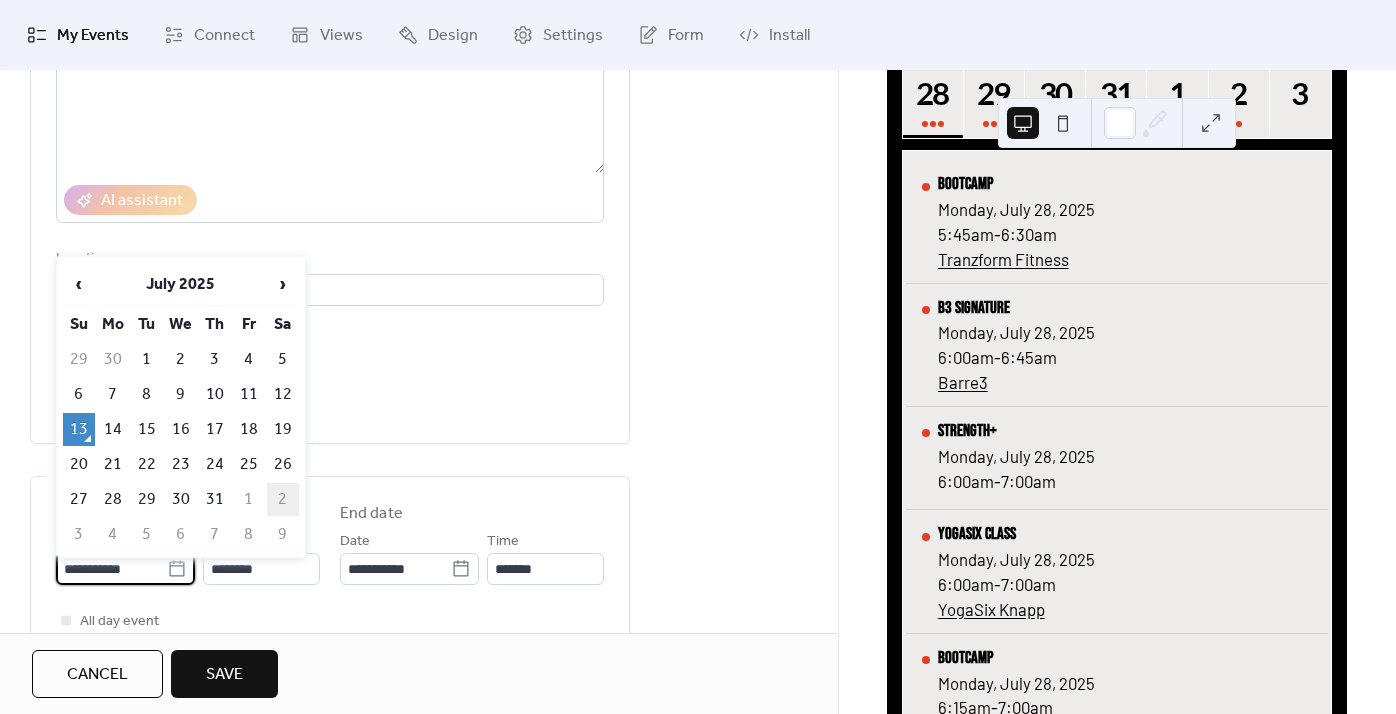 click on "2" at bounding box center (283, 499) 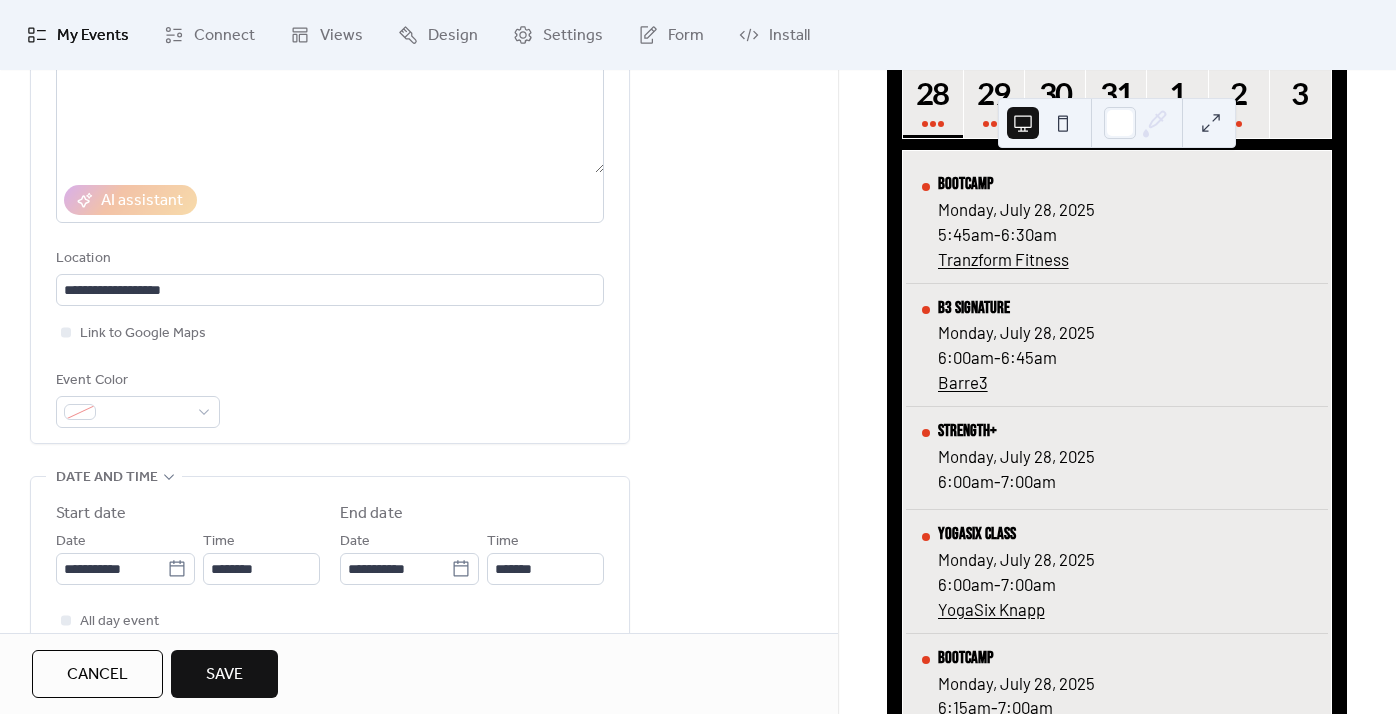 click on "Start date" at bounding box center (188, 514) 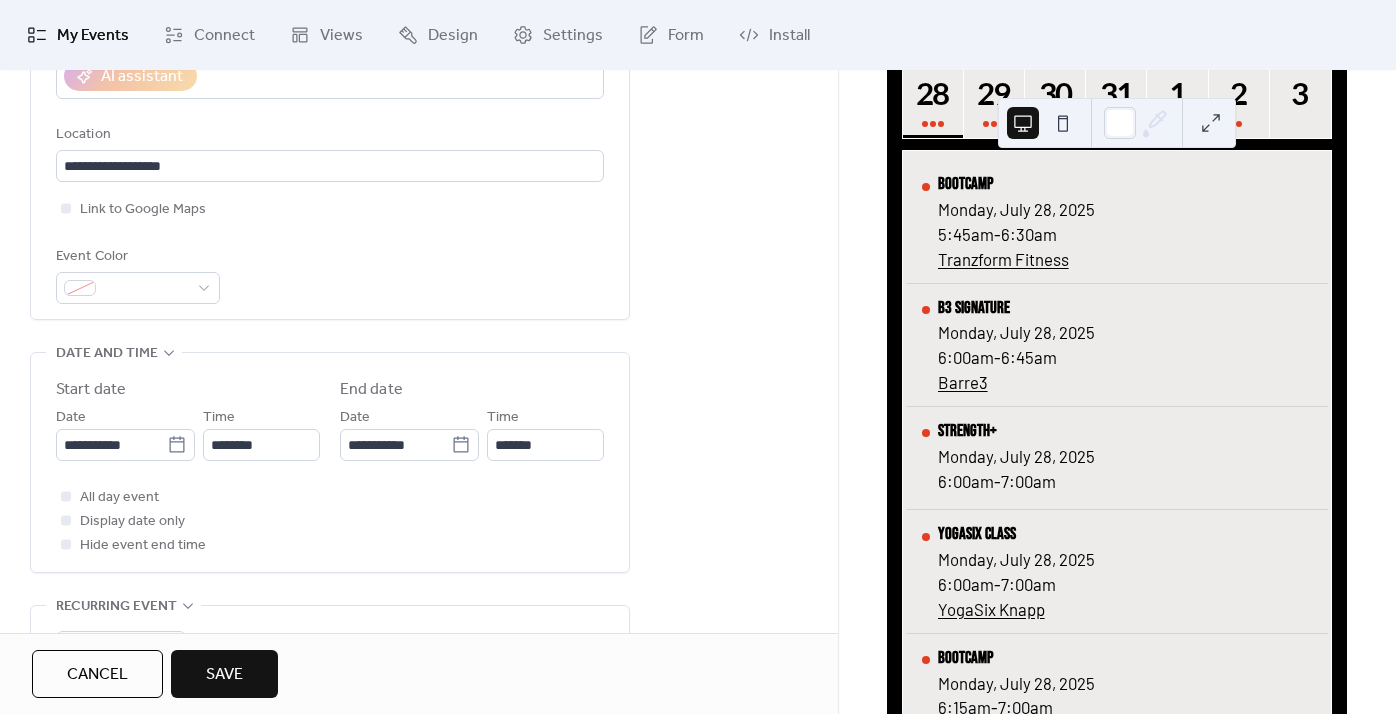 scroll, scrollTop: 412, scrollLeft: 0, axis: vertical 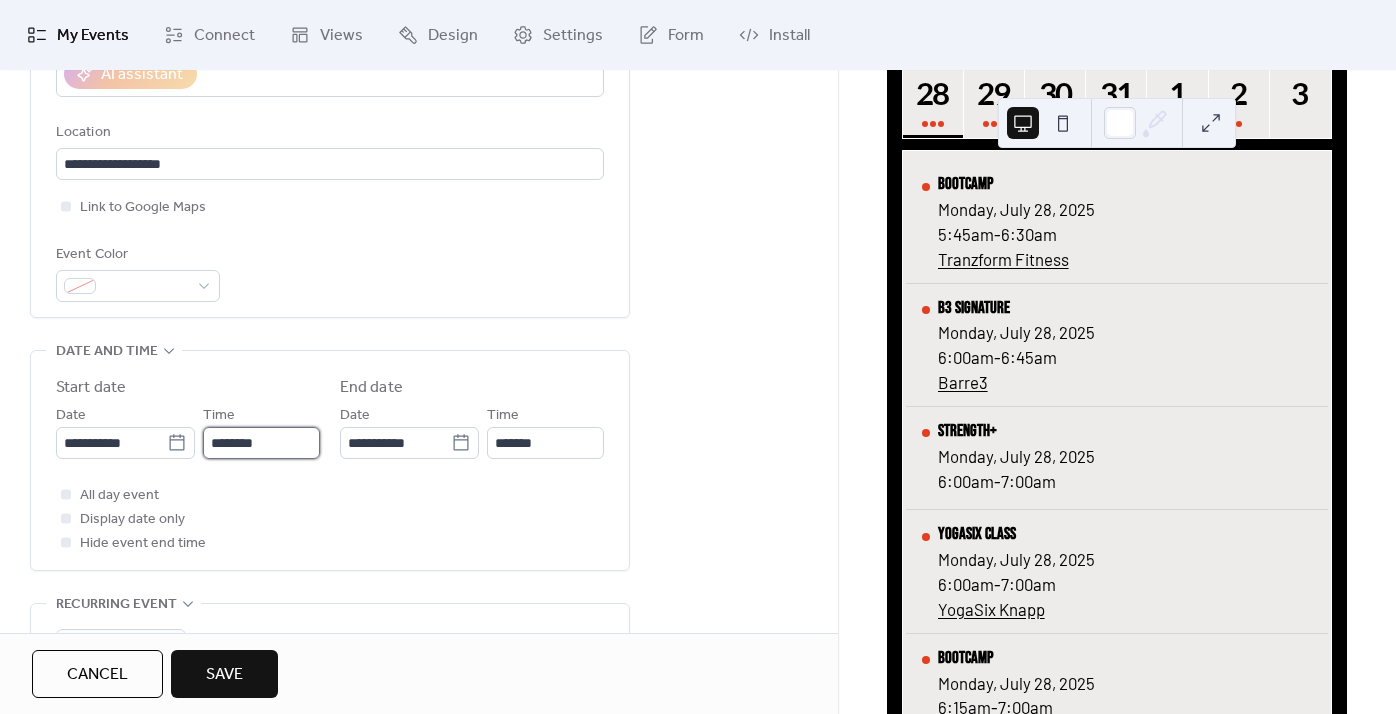 click on "********" at bounding box center (261, 443) 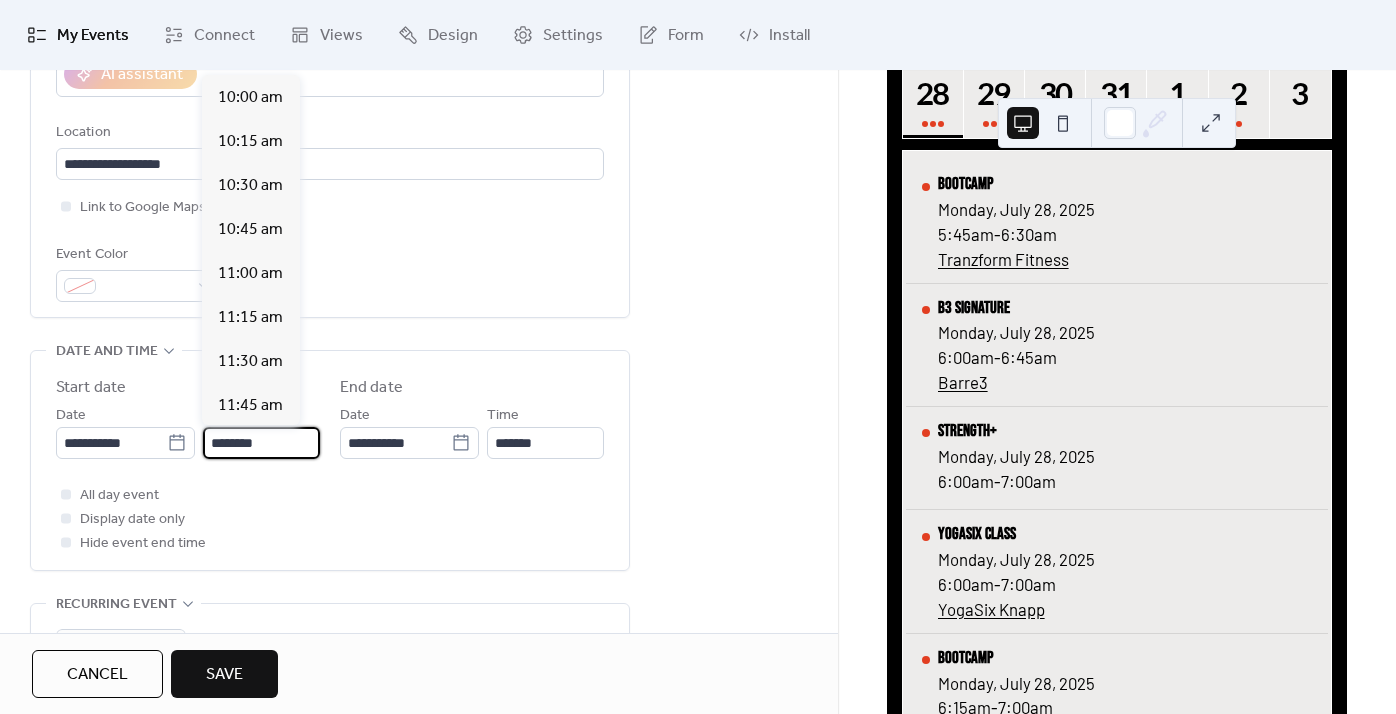 scroll, scrollTop: 1751, scrollLeft: 0, axis: vertical 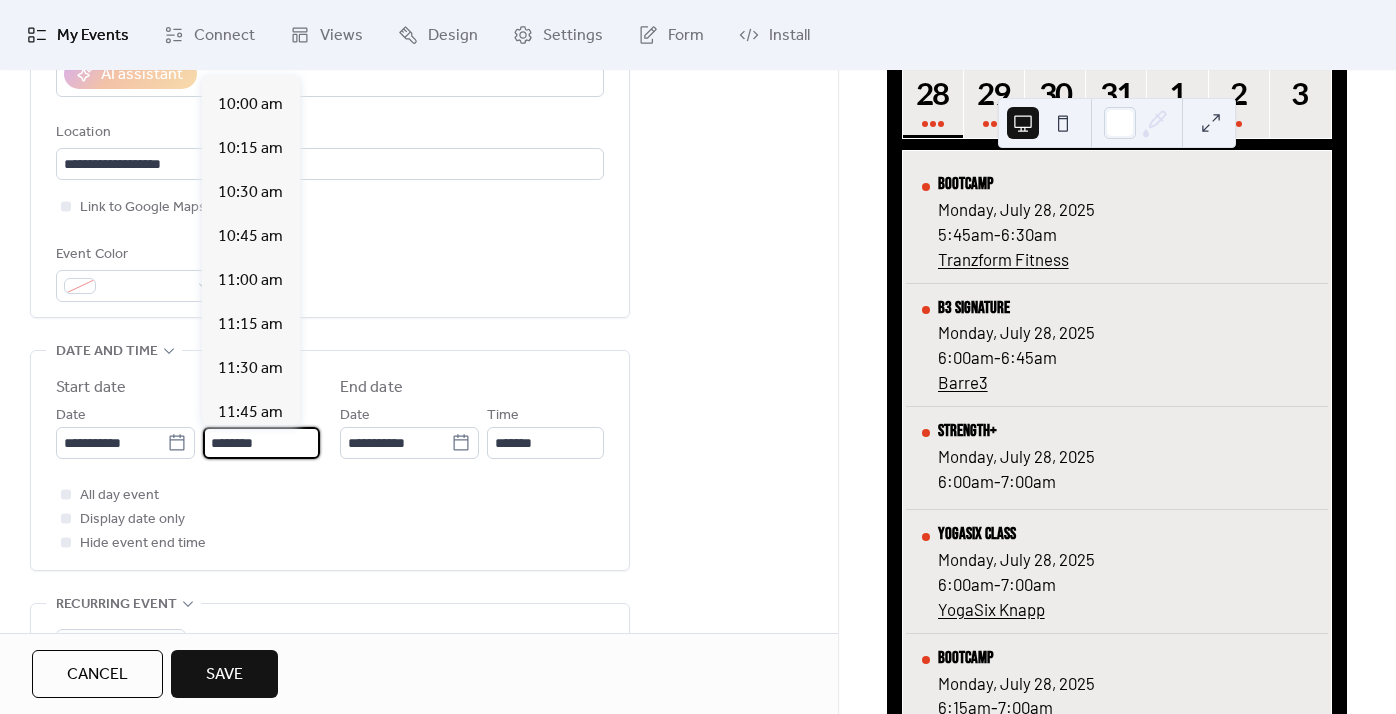 click on "**********" at bounding box center [330, 43] 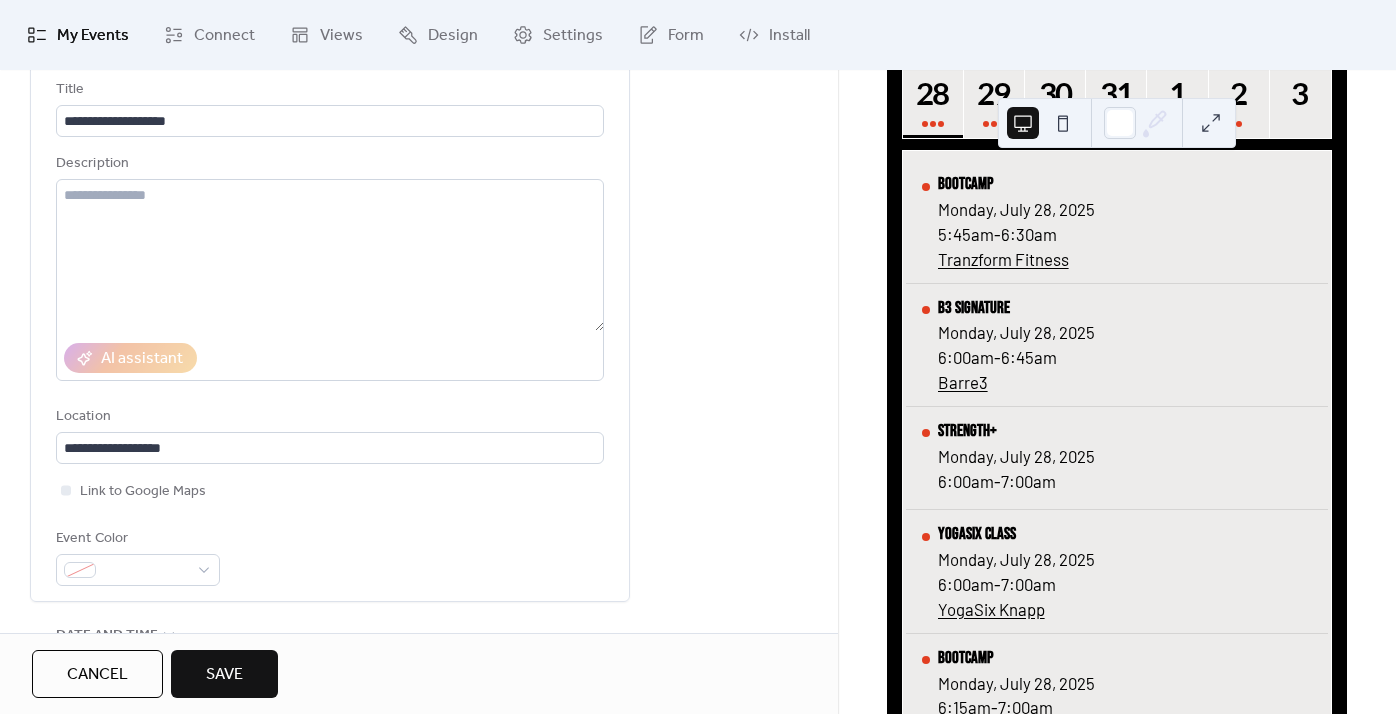 scroll, scrollTop: 162, scrollLeft: 0, axis: vertical 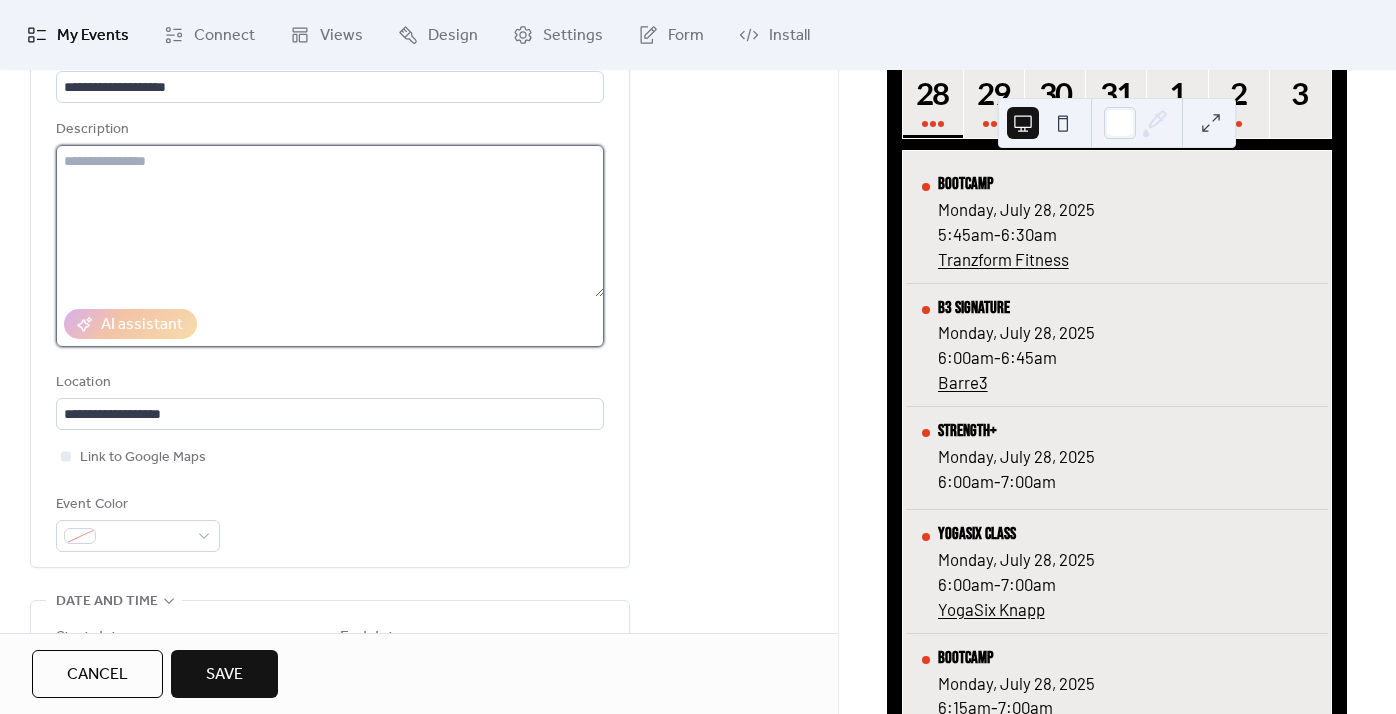 click at bounding box center [330, 221] 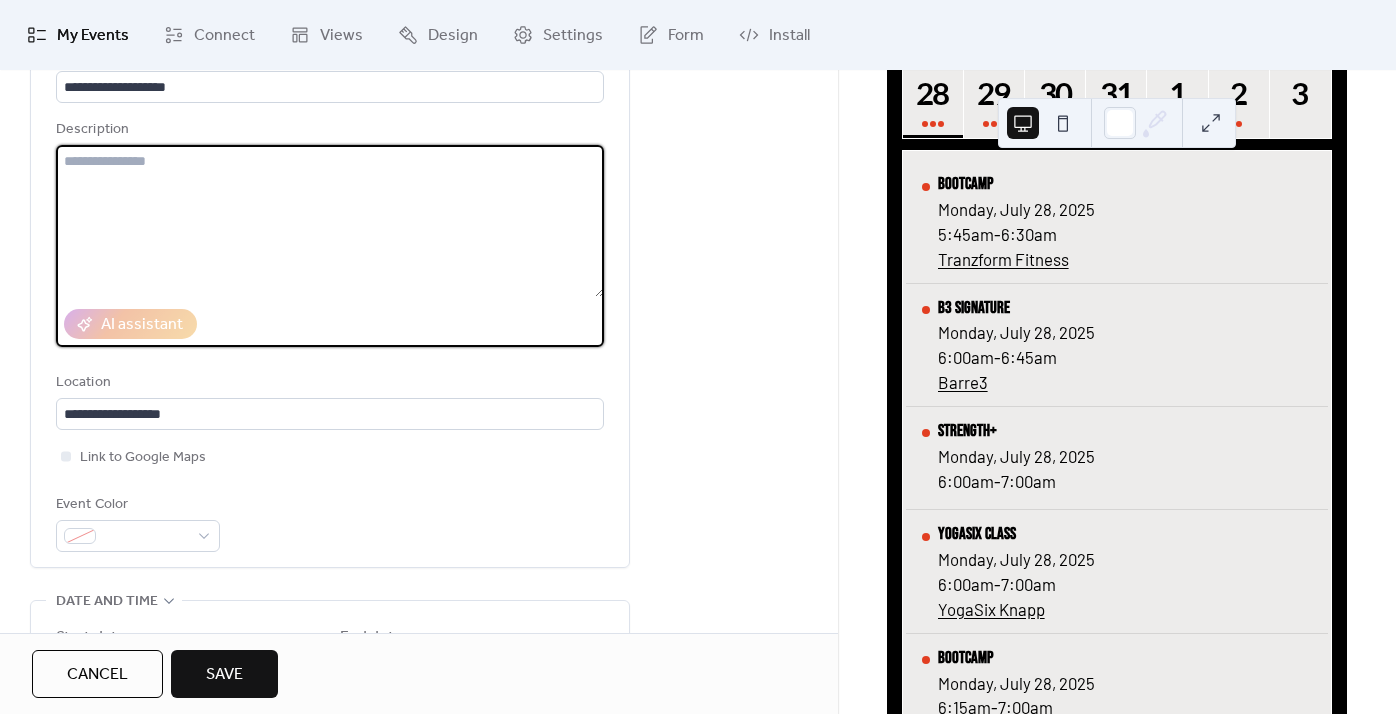paste on "**********" 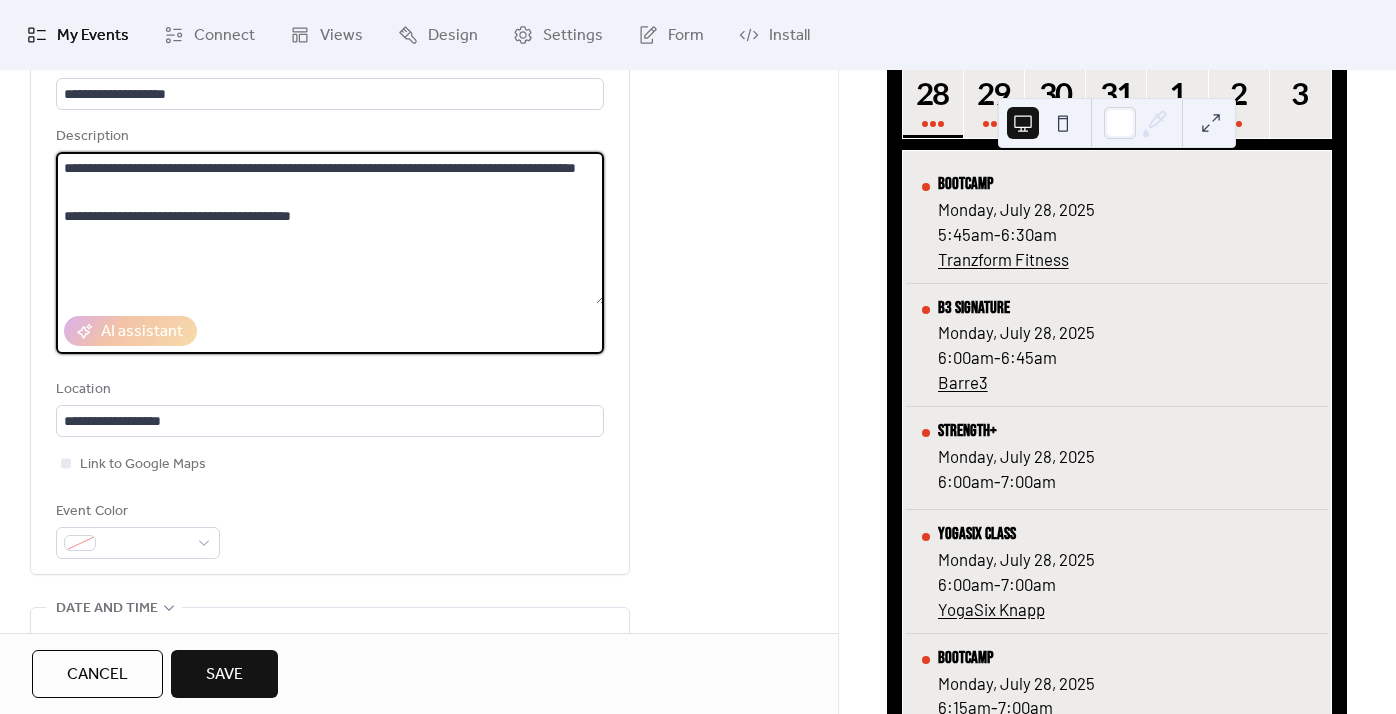scroll, scrollTop: 163, scrollLeft: 0, axis: vertical 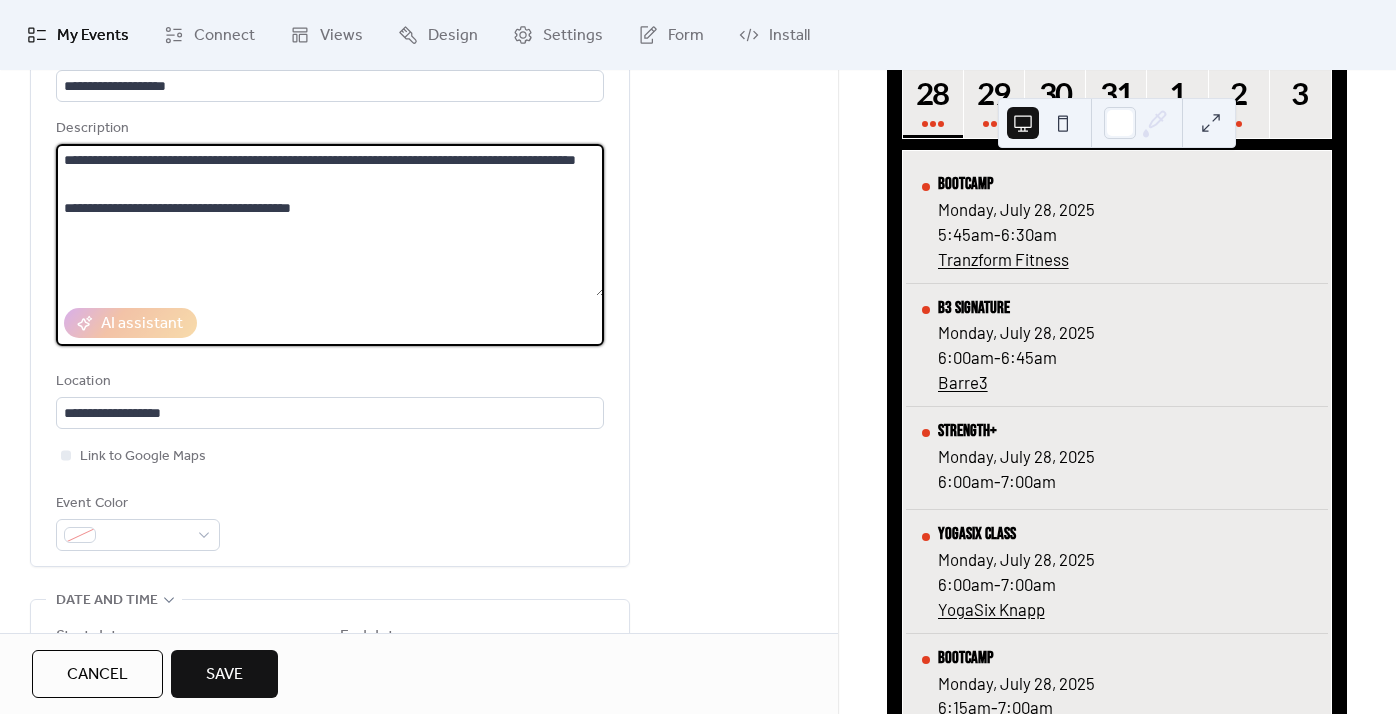 drag, startPoint x: 373, startPoint y: 243, endPoint x: 37, endPoint y: 221, distance: 336.71948 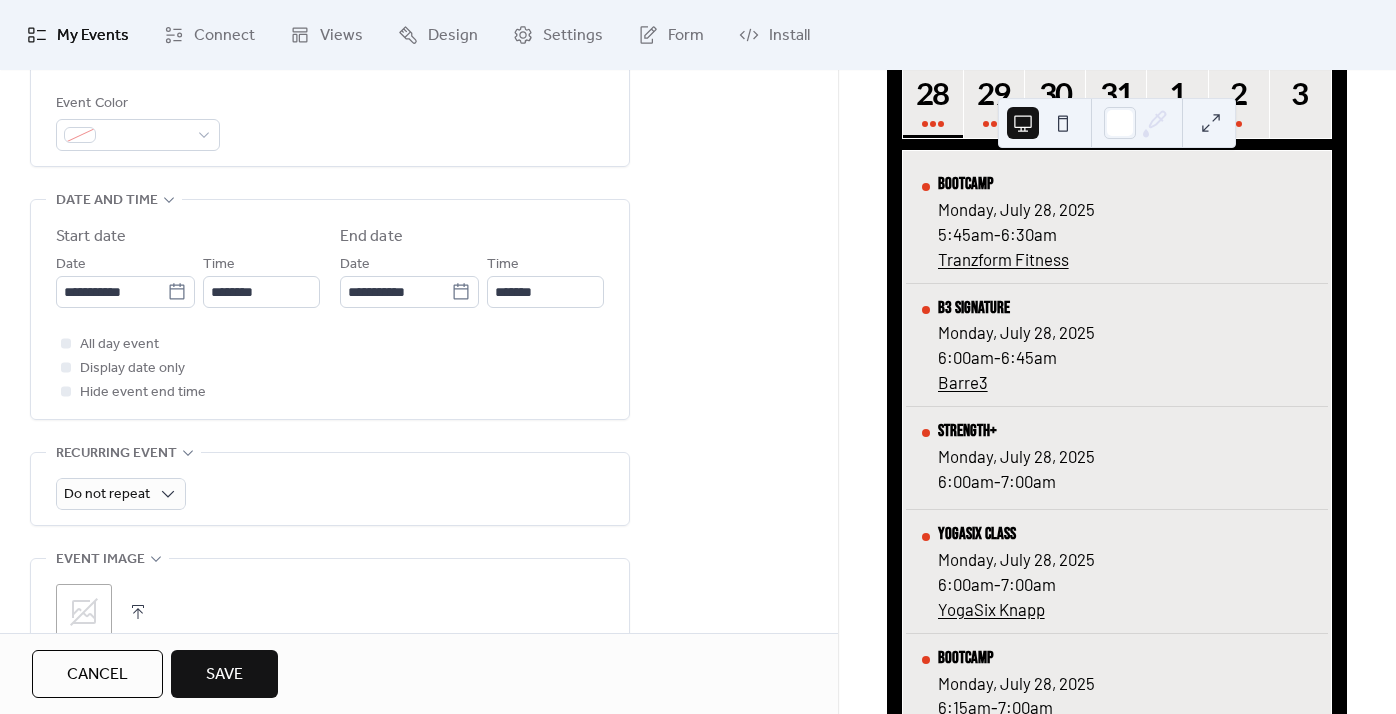scroll, scrollTop: 569, scrollLeft: 0, axis: vertical 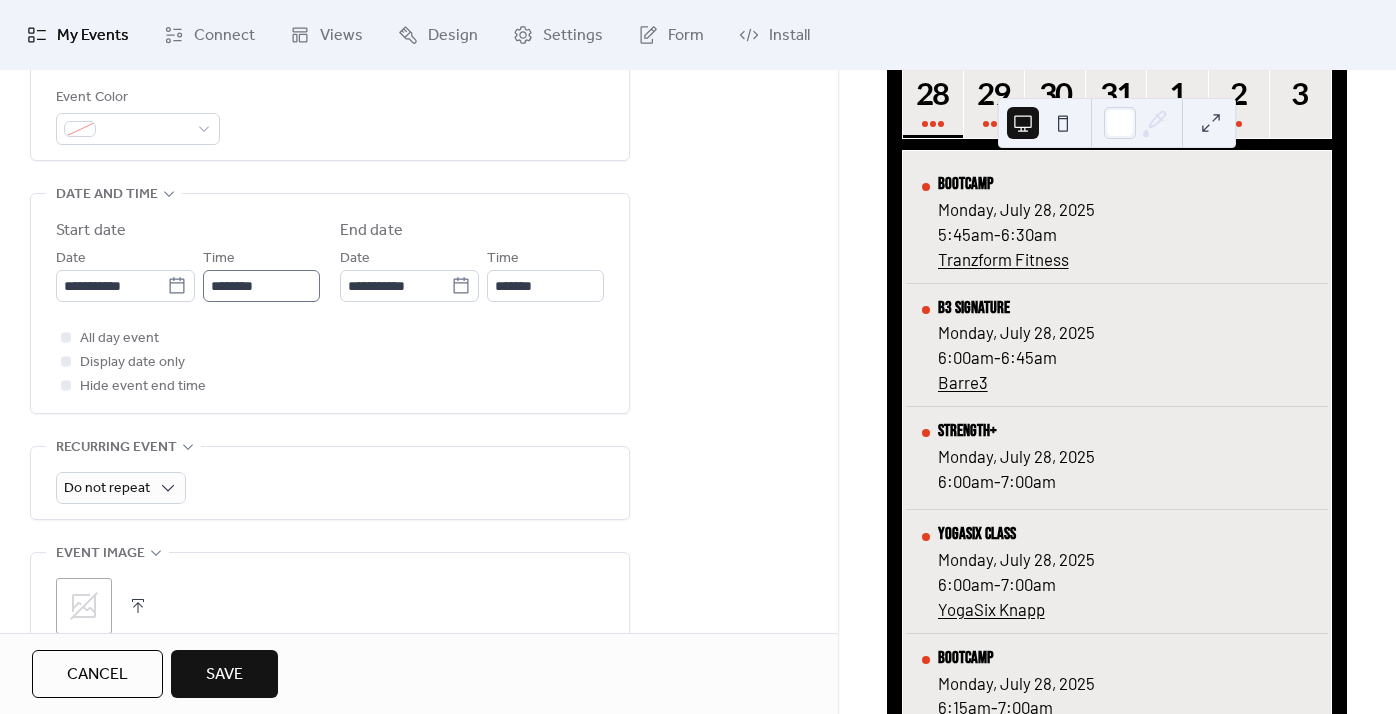 type on "**********" 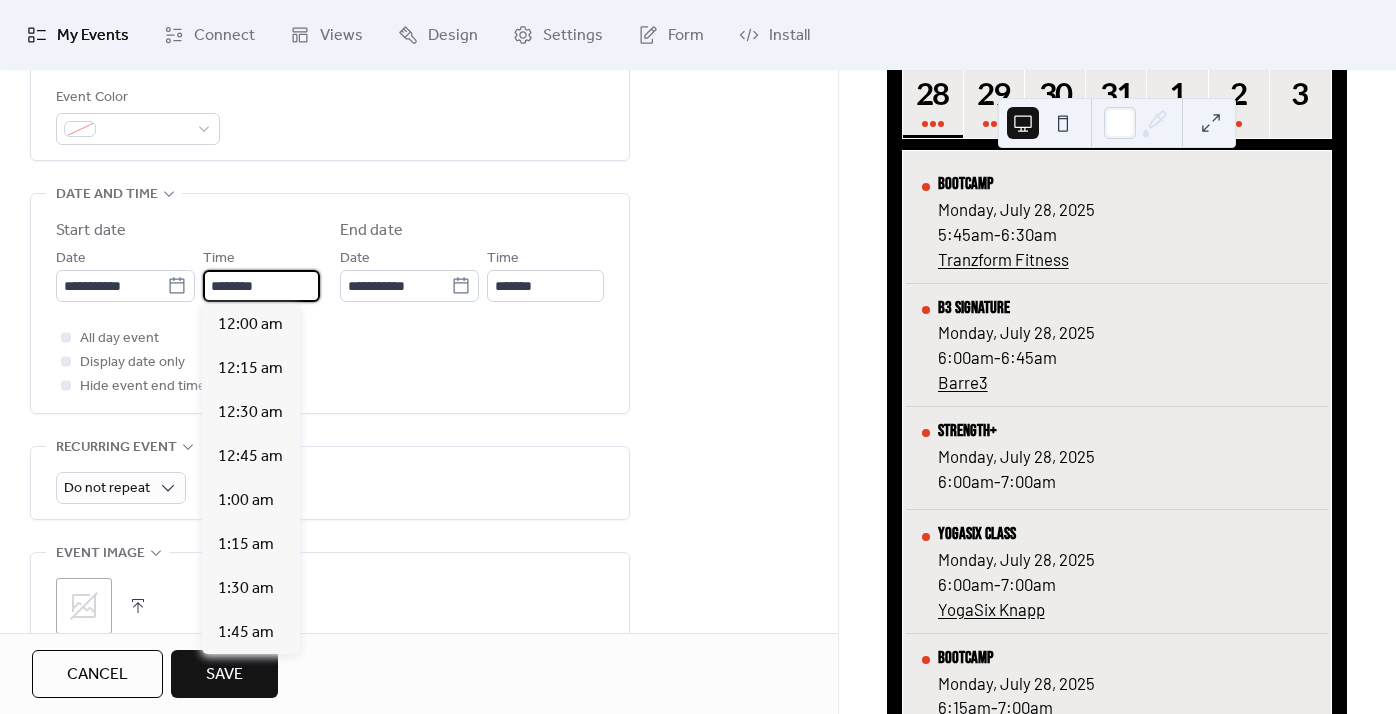 click on "********" at bounding box center (261, 286) 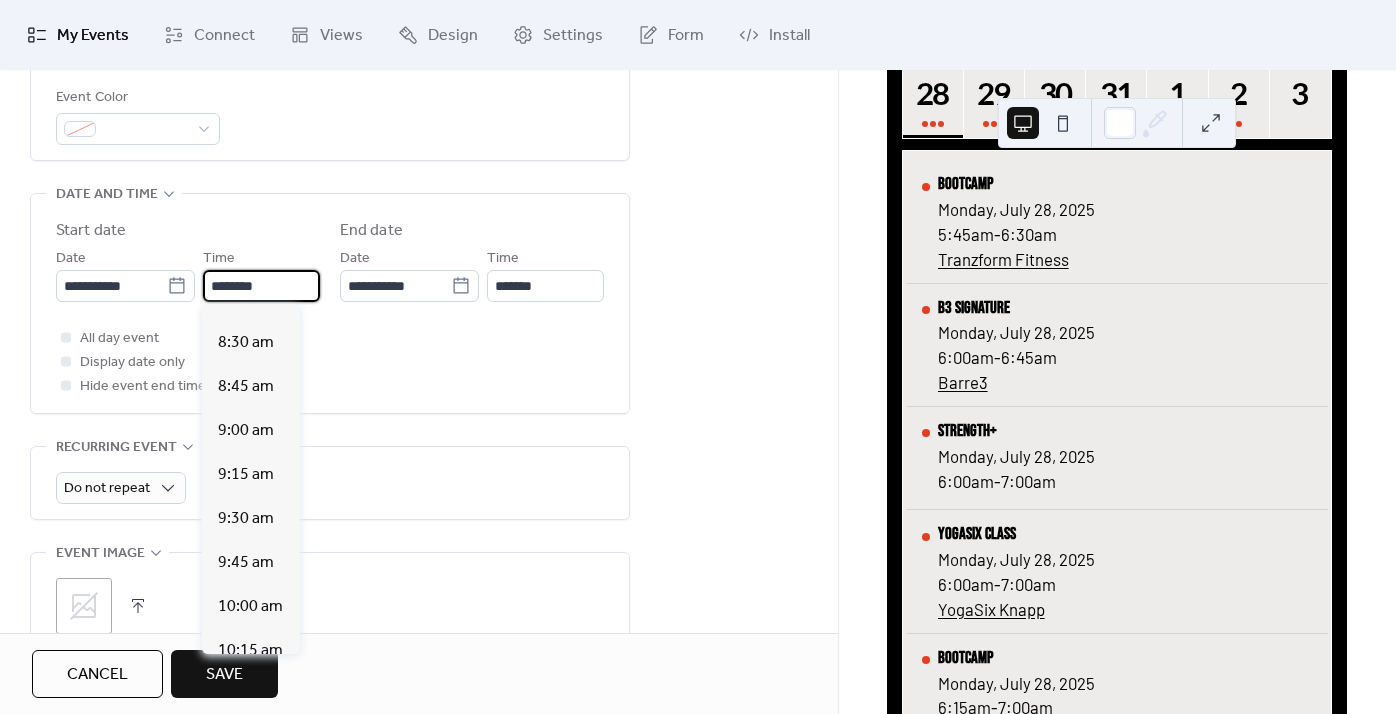scroll, scrollTop: 1462, scrollLeft: 0, axis: vertical 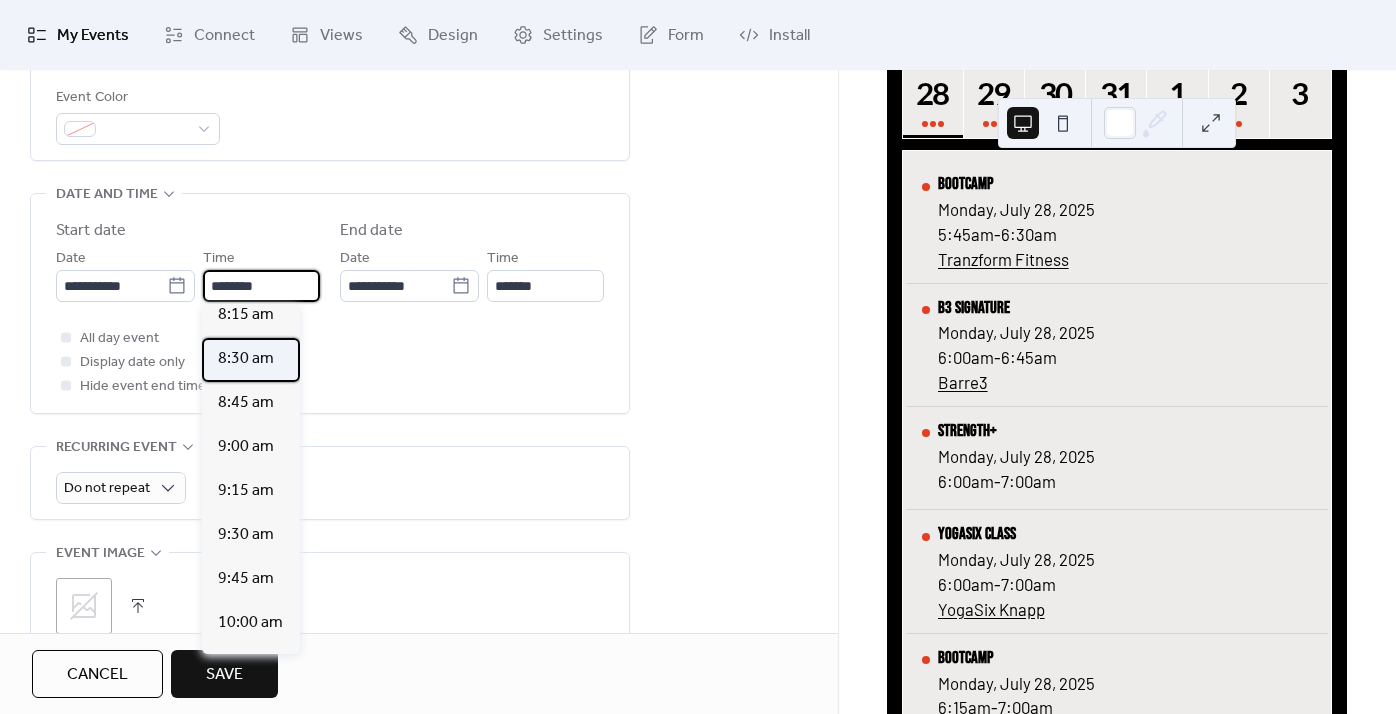 click on "8:30 am" at bounding box center [246, 359] 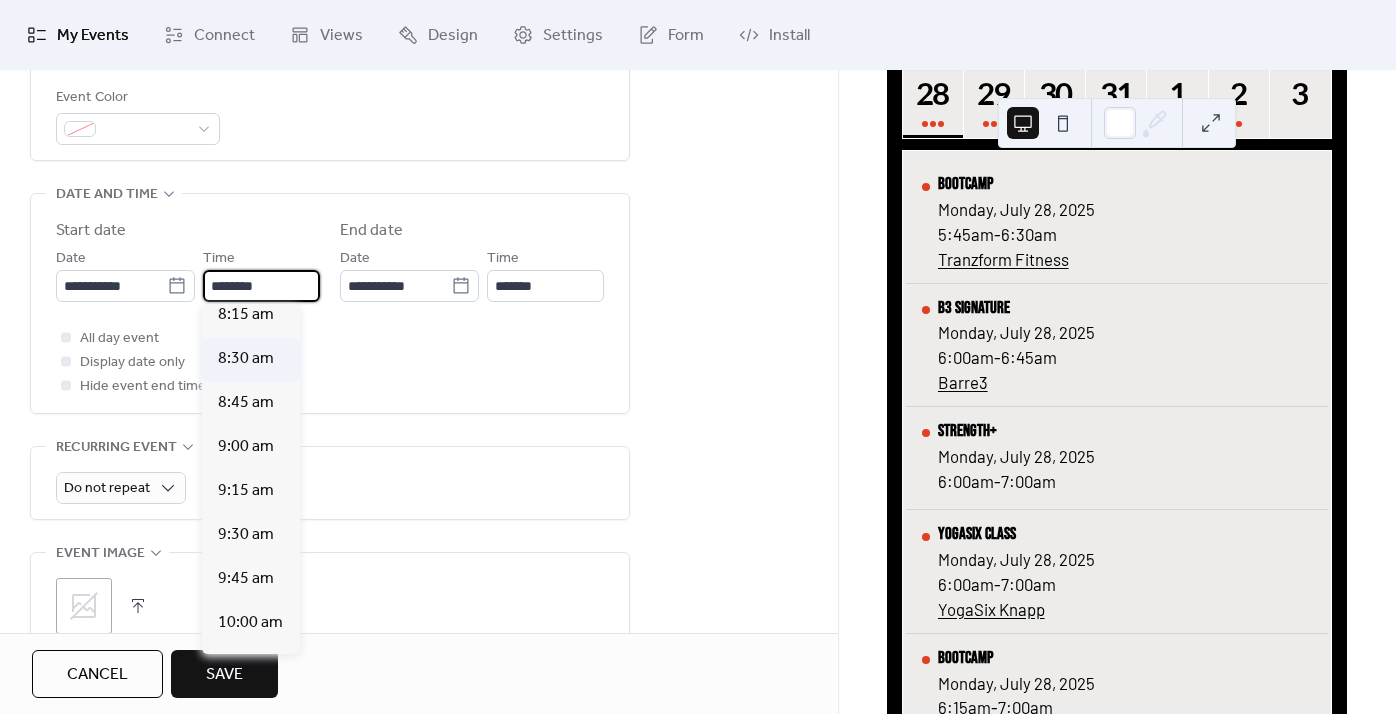 type on "*******" 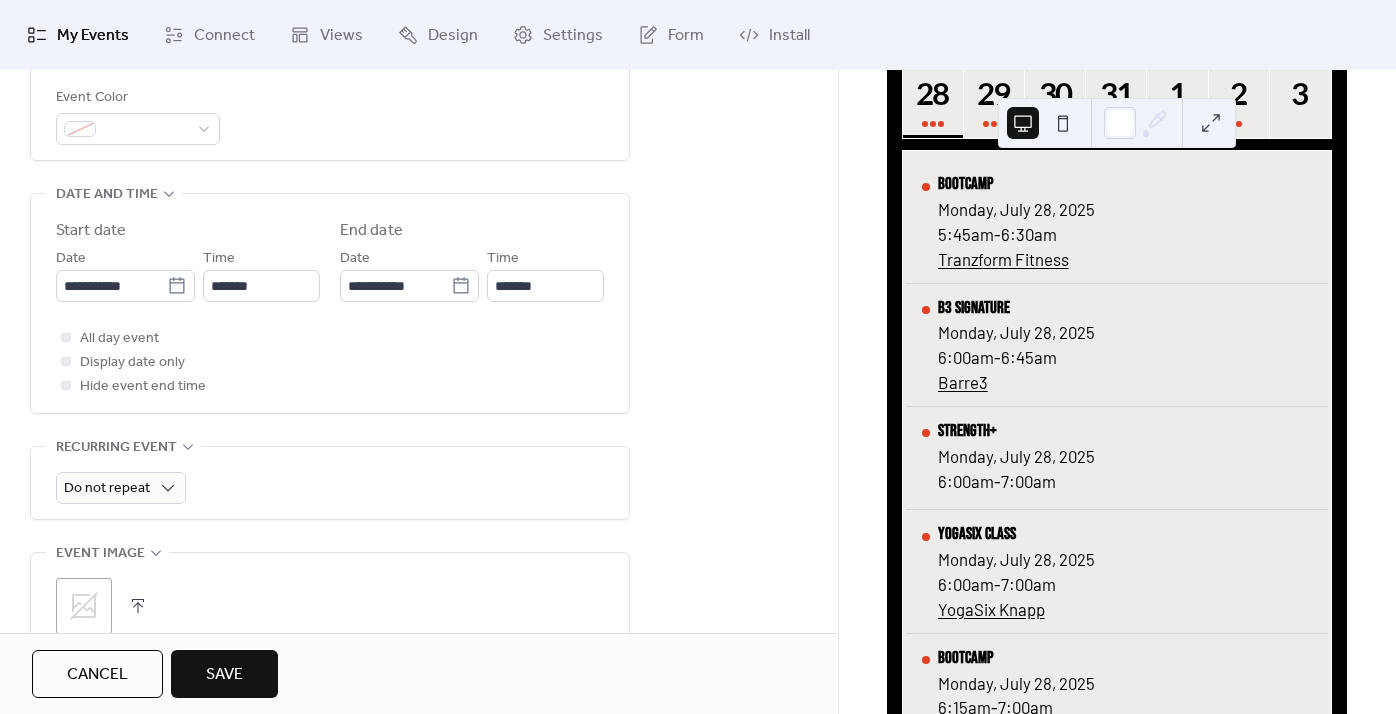 click on "All day event Display date only Hide event end time" at bounding box center (330, 362) 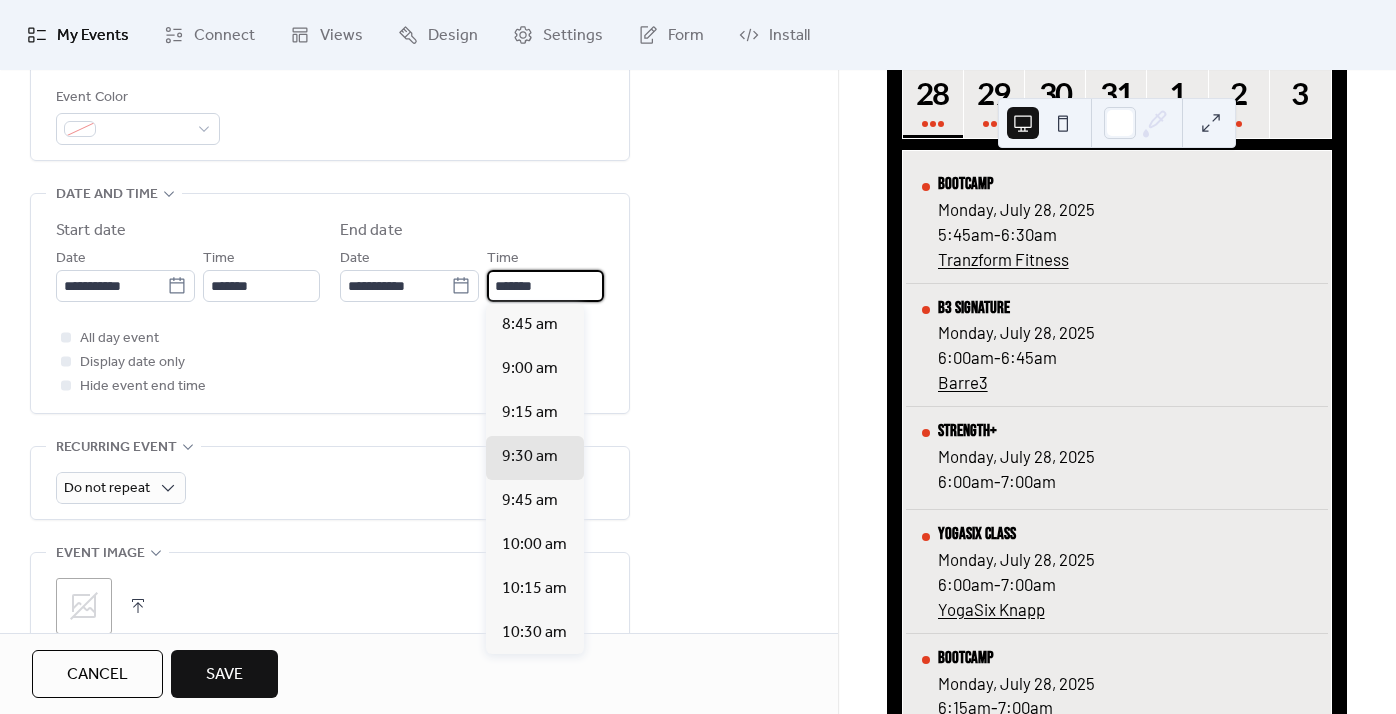 click on "*******" at bounding box center (545, 286) 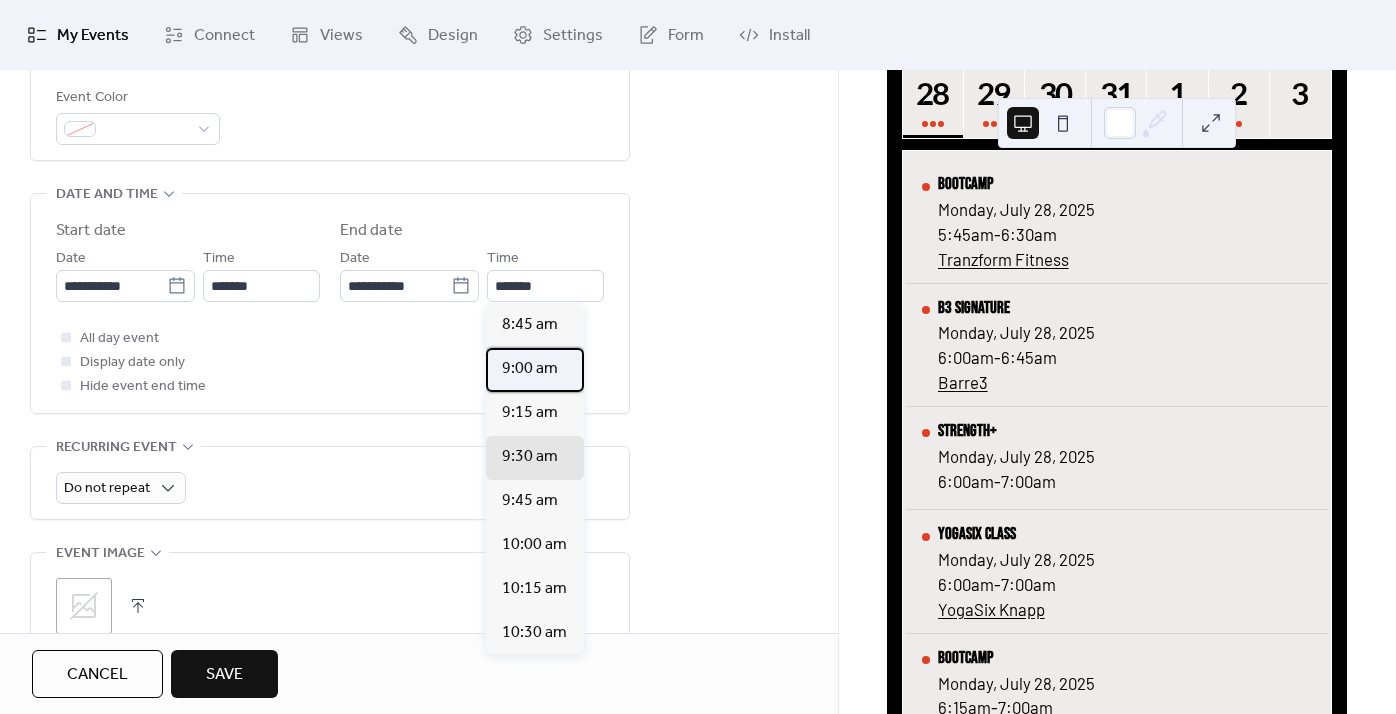 click on "9:00 am" at bounding box center (530, 369) 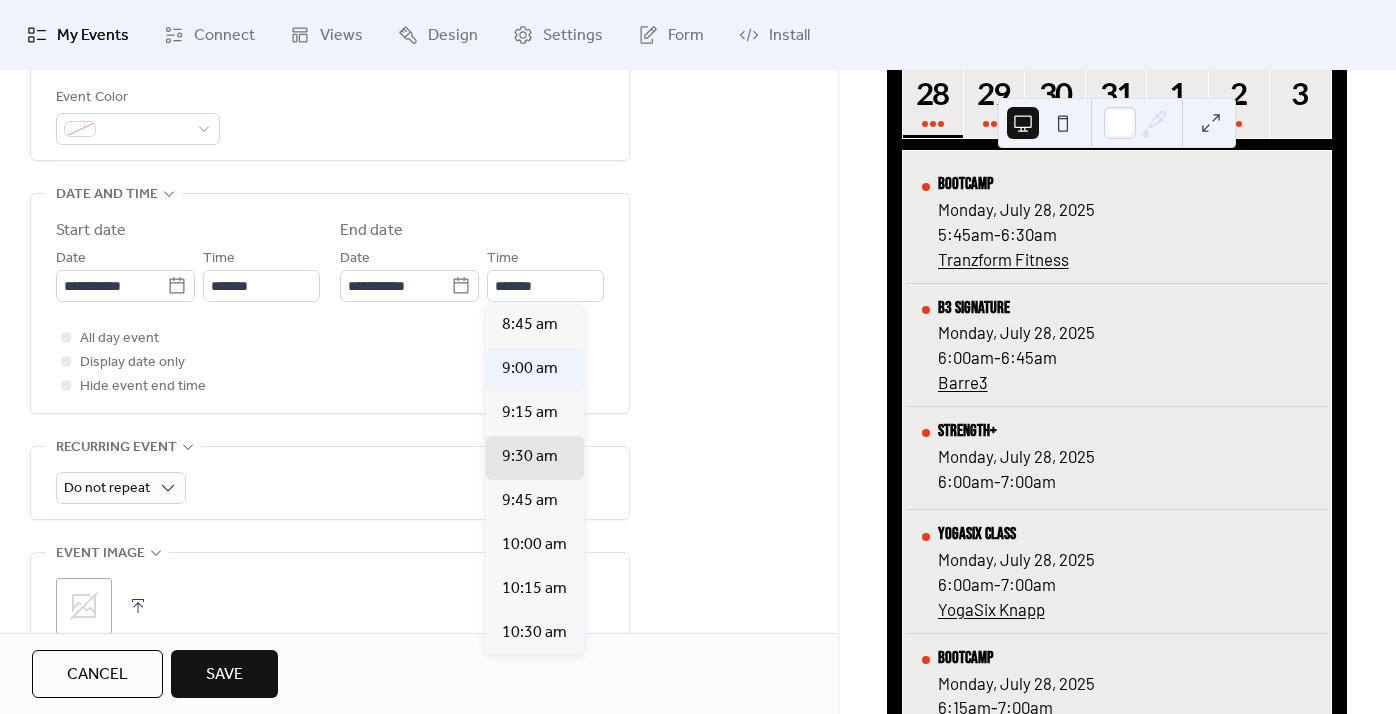 type on "*******" 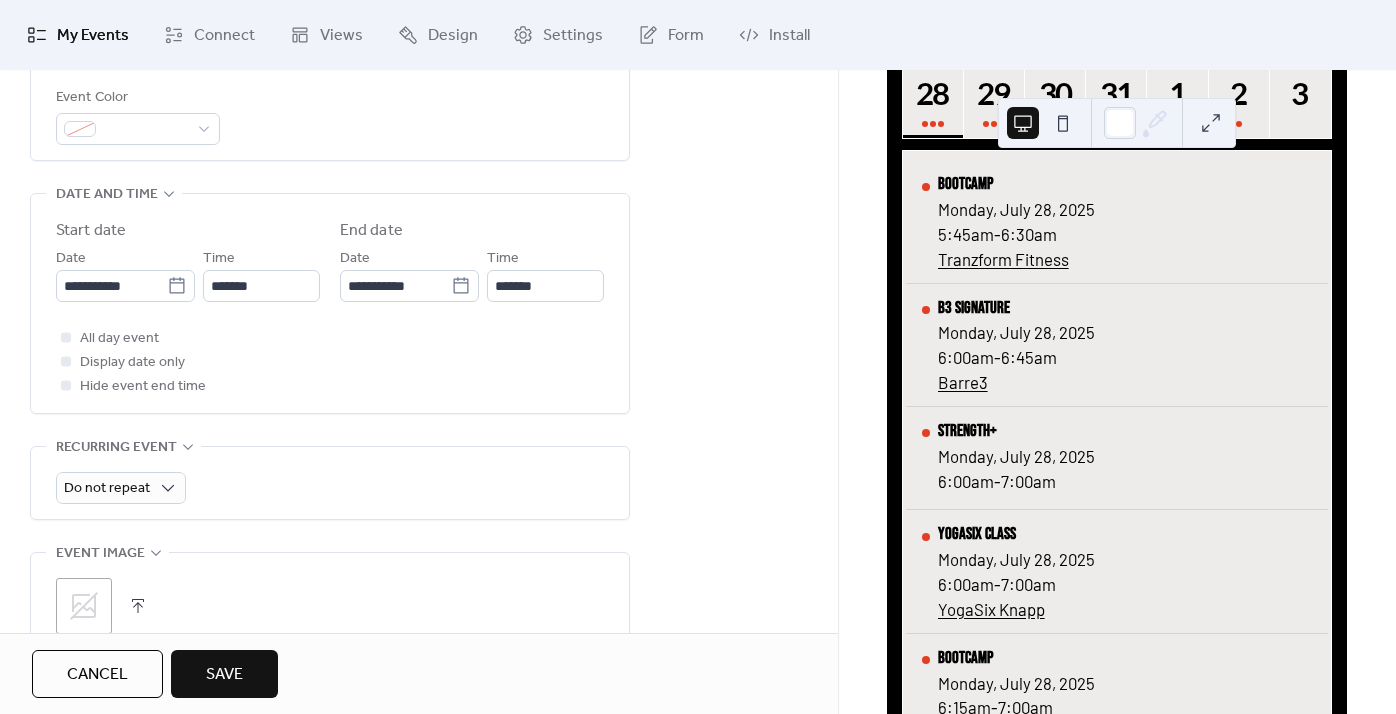click on "All day event Display date only Hide event end time" at bounding box center [330, 362] 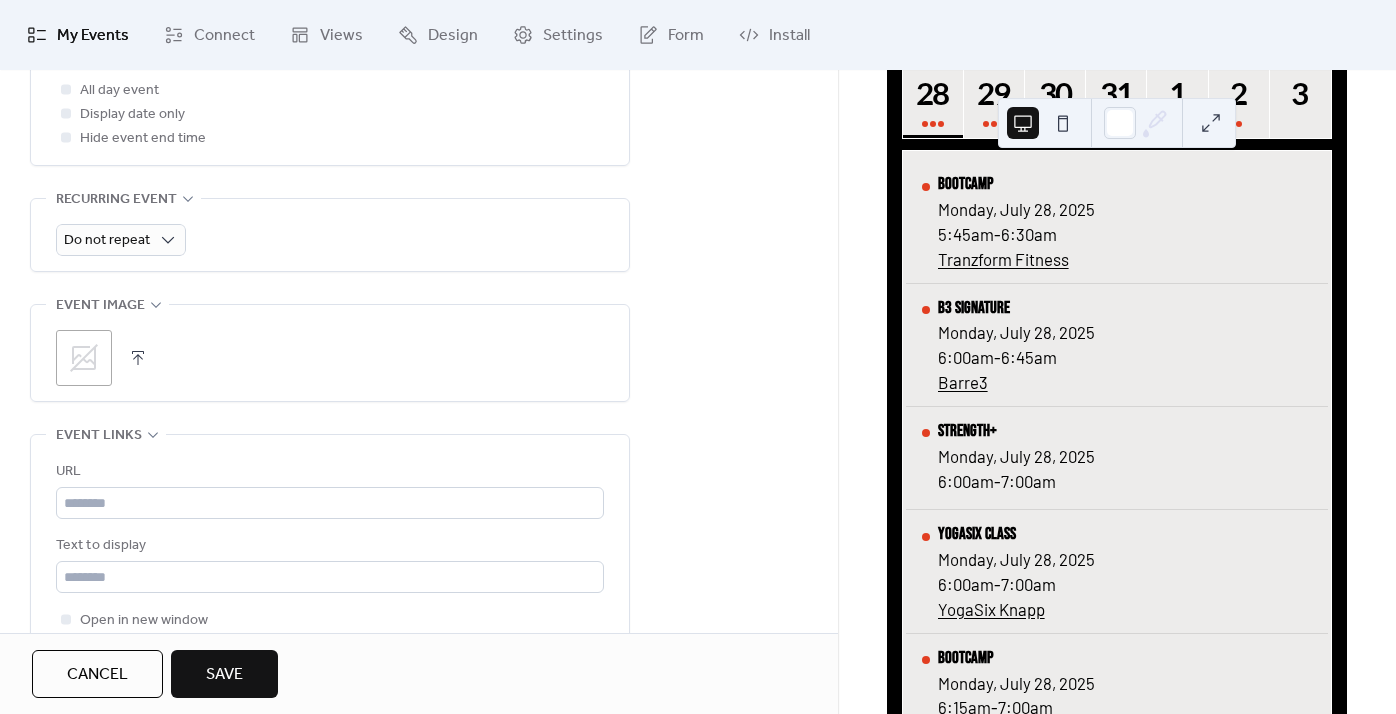 scroll, scrollTop: 848, scrollLeft: 0, axis: vertical 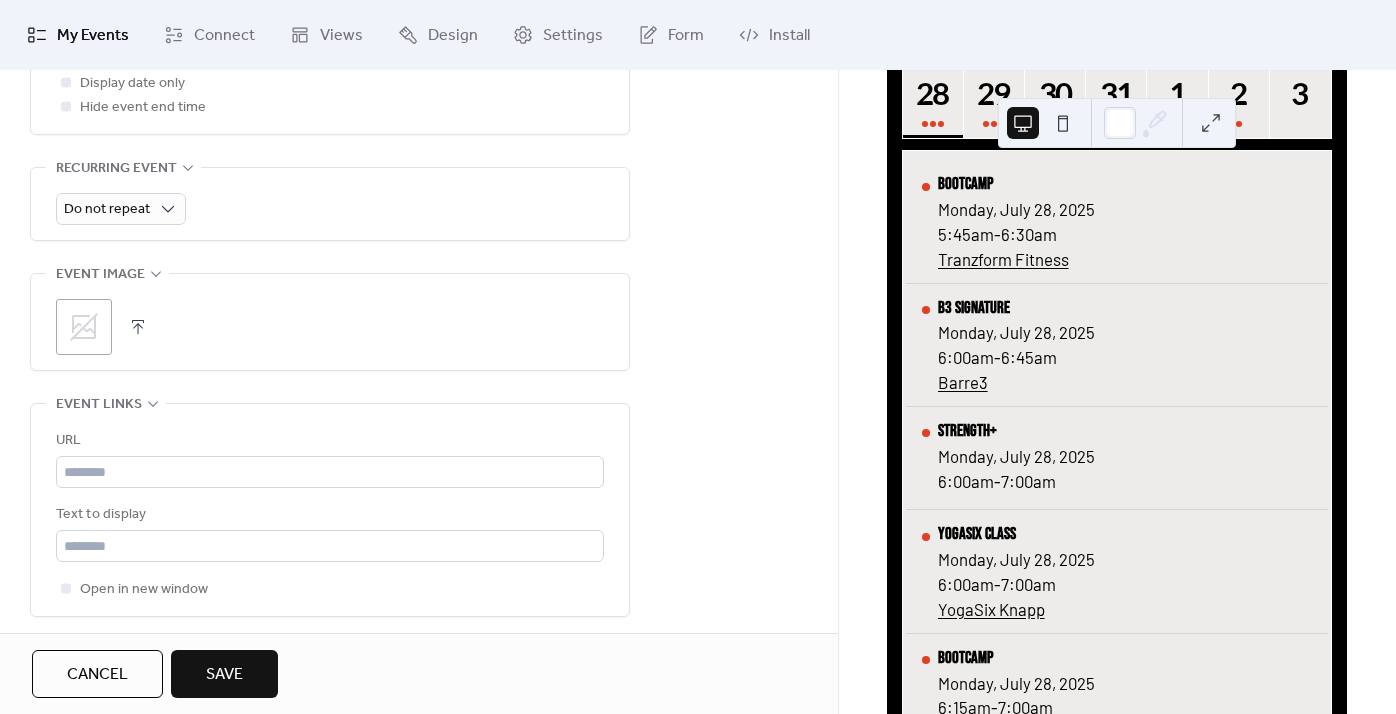 click 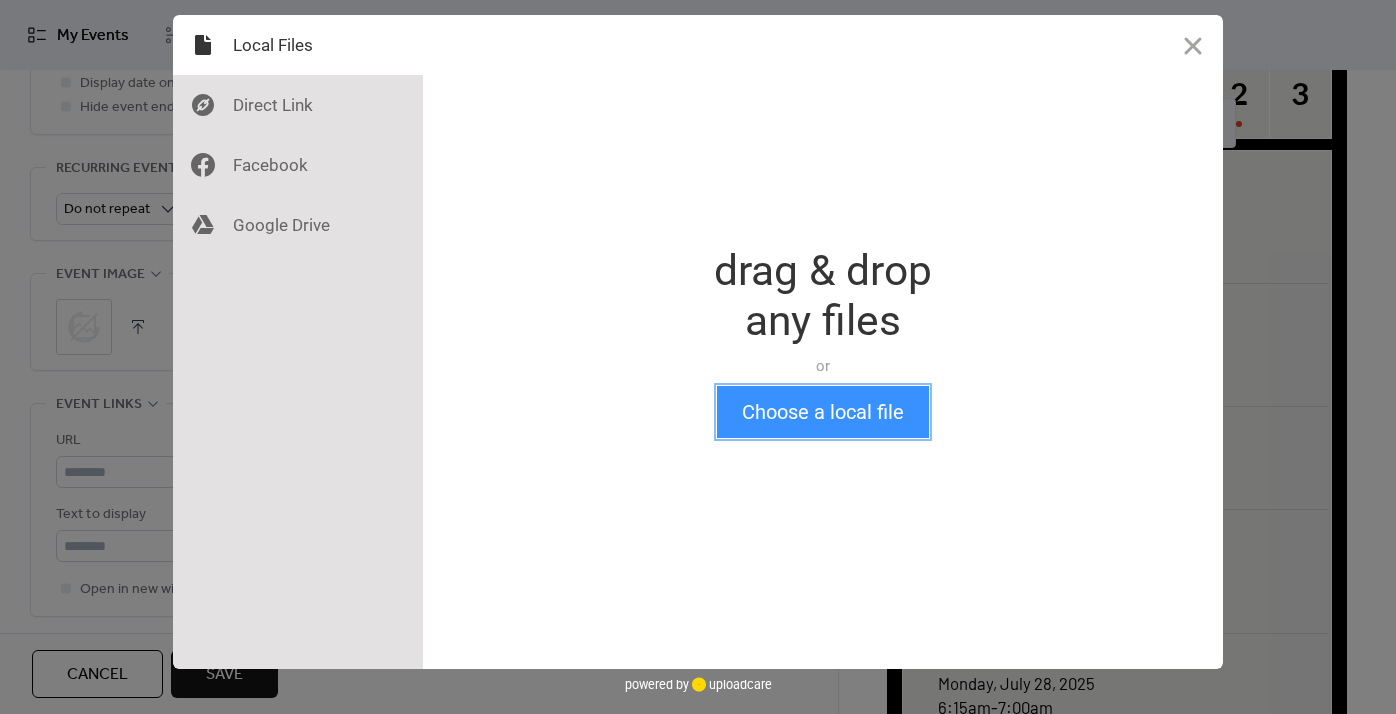 click on "Choose a local file" at bounding box center [823, 412] 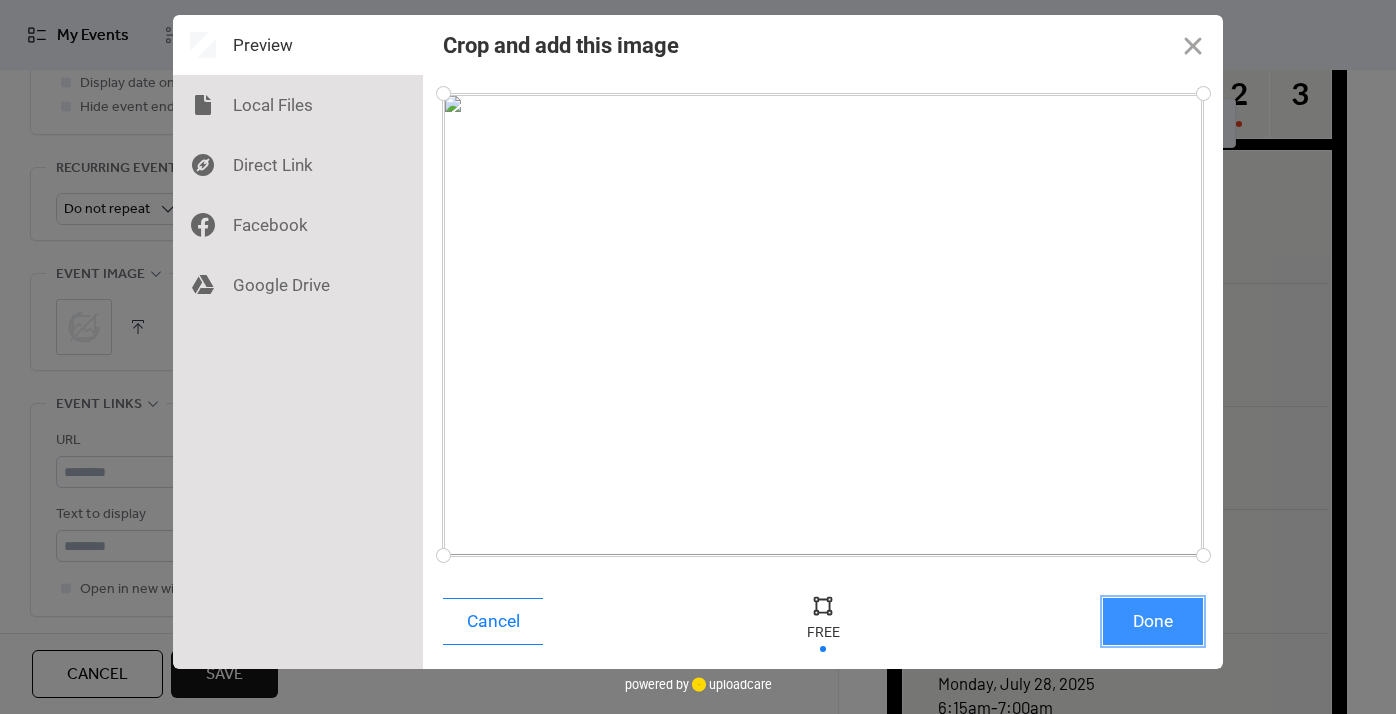 click on "Done" at bounding box center [1153, 621] 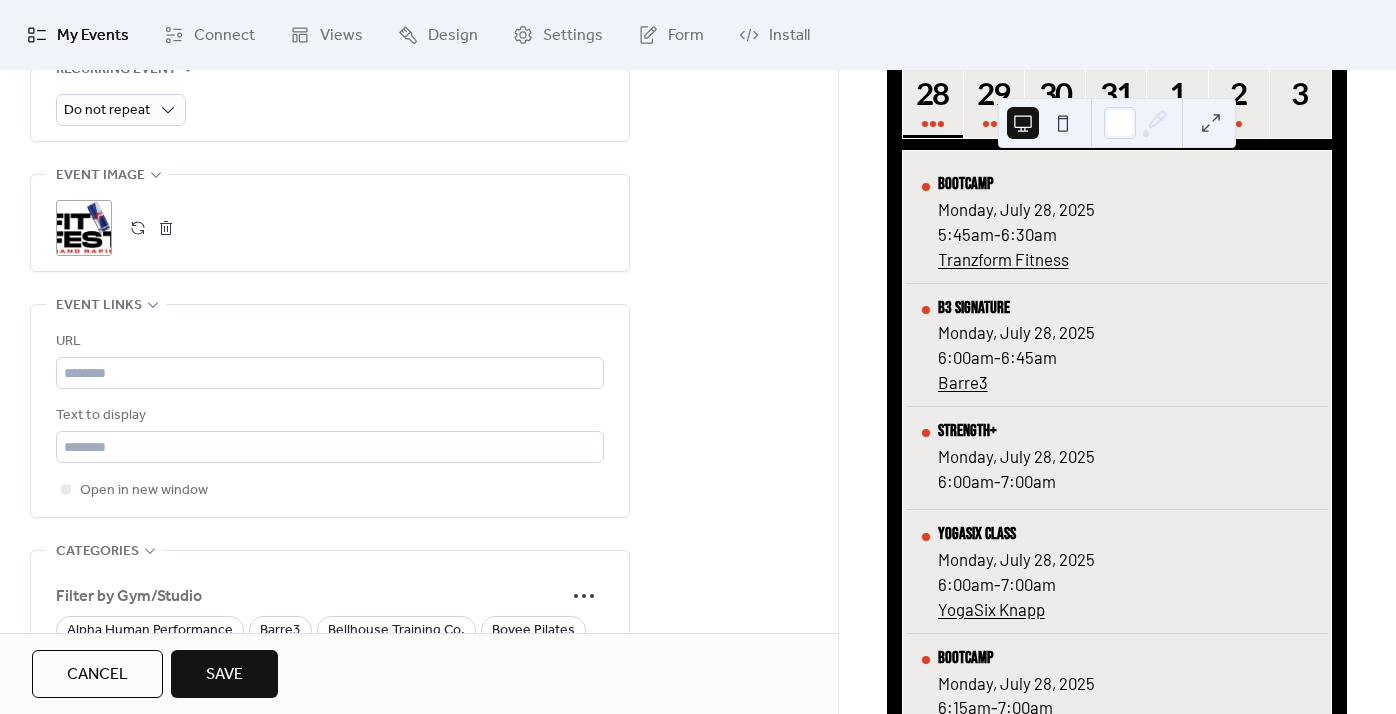 scroll, scrollTop: 953, scrollLeft: 0, axis: vertical 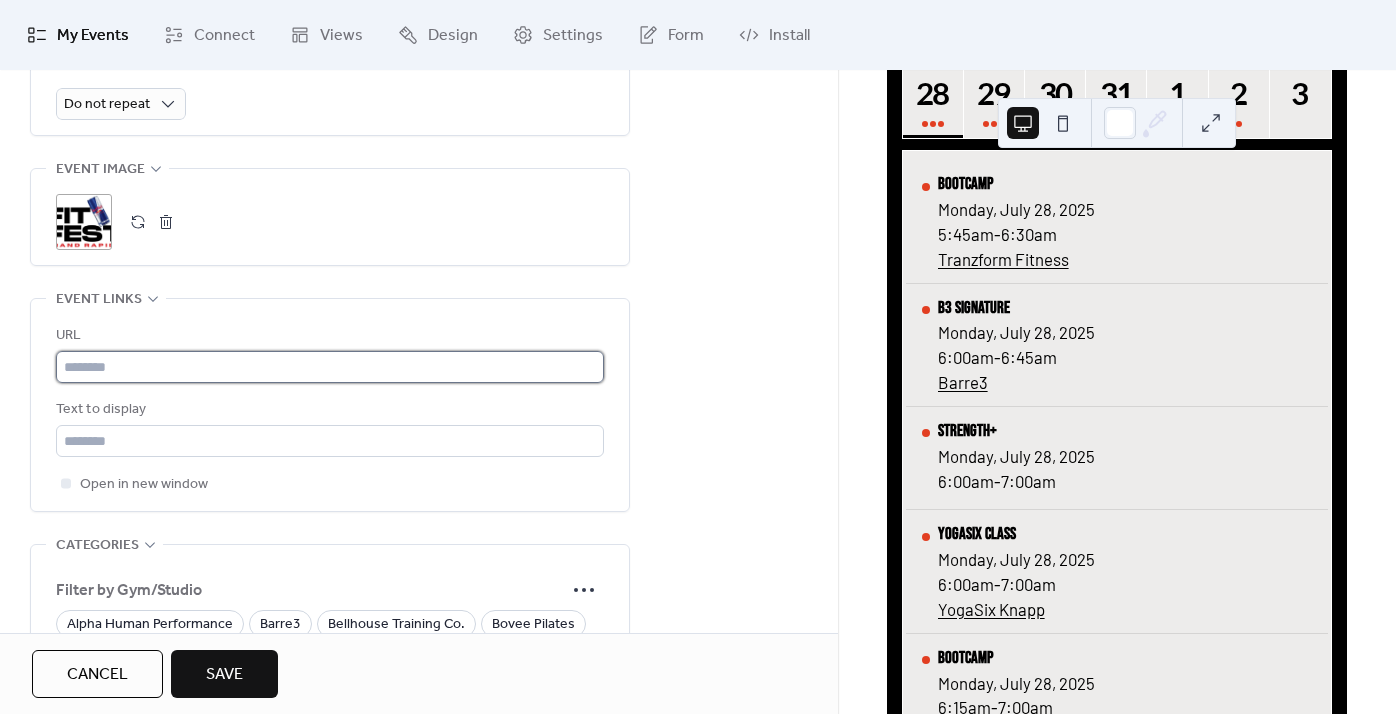 click at bounding box center (330, 367) 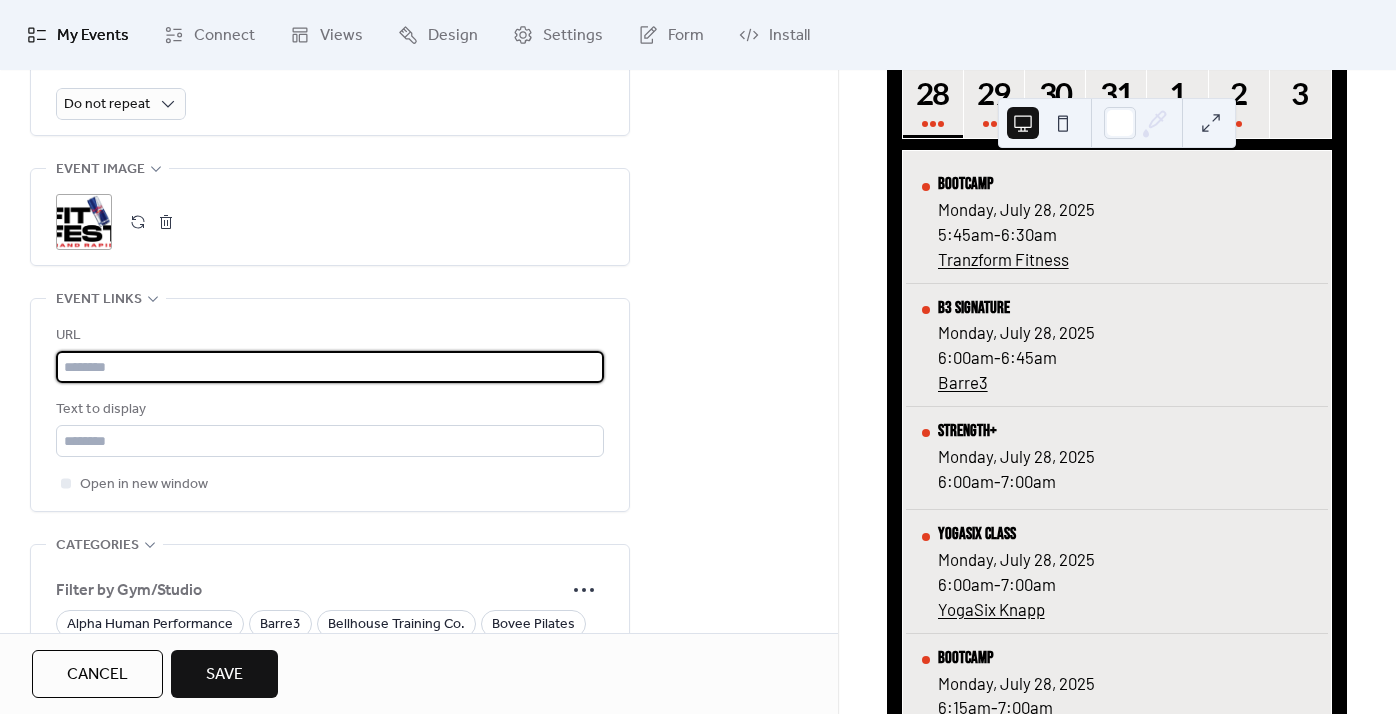 type on "**********" 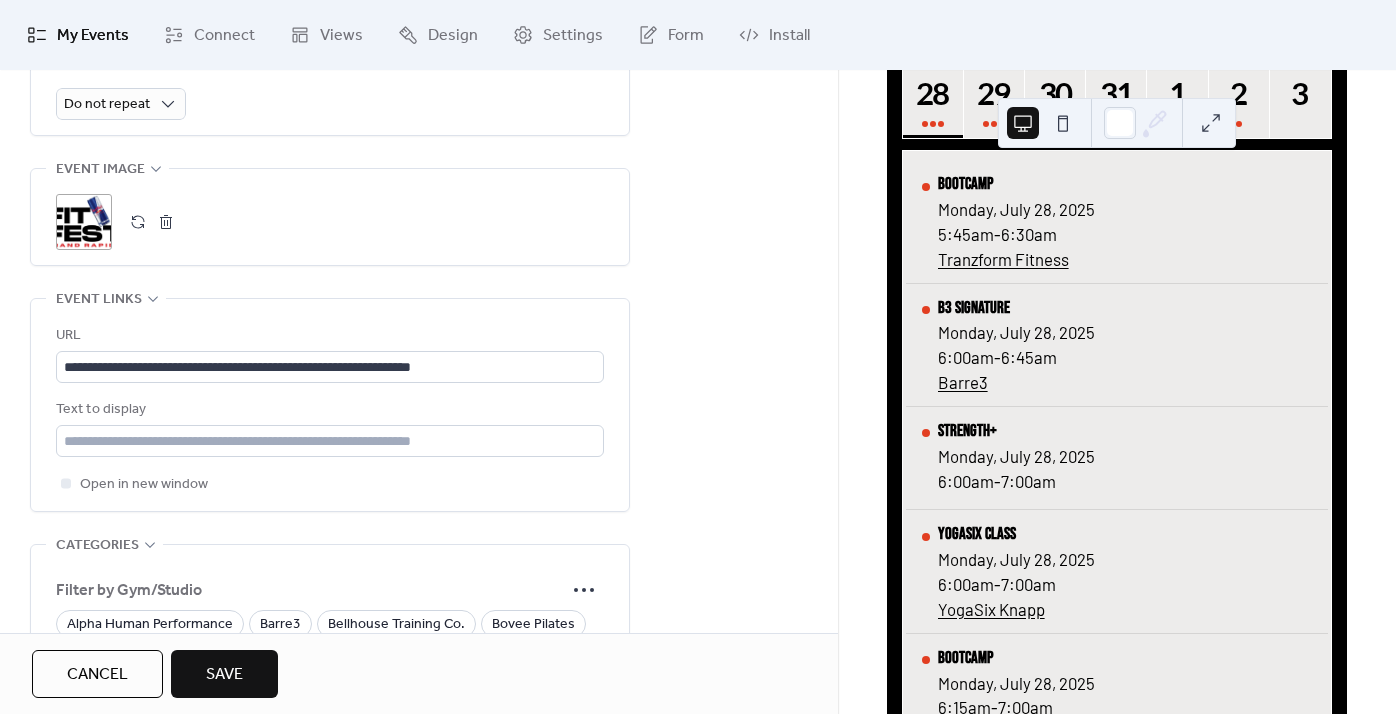 click on "**********" at bounding box center (330, 405) 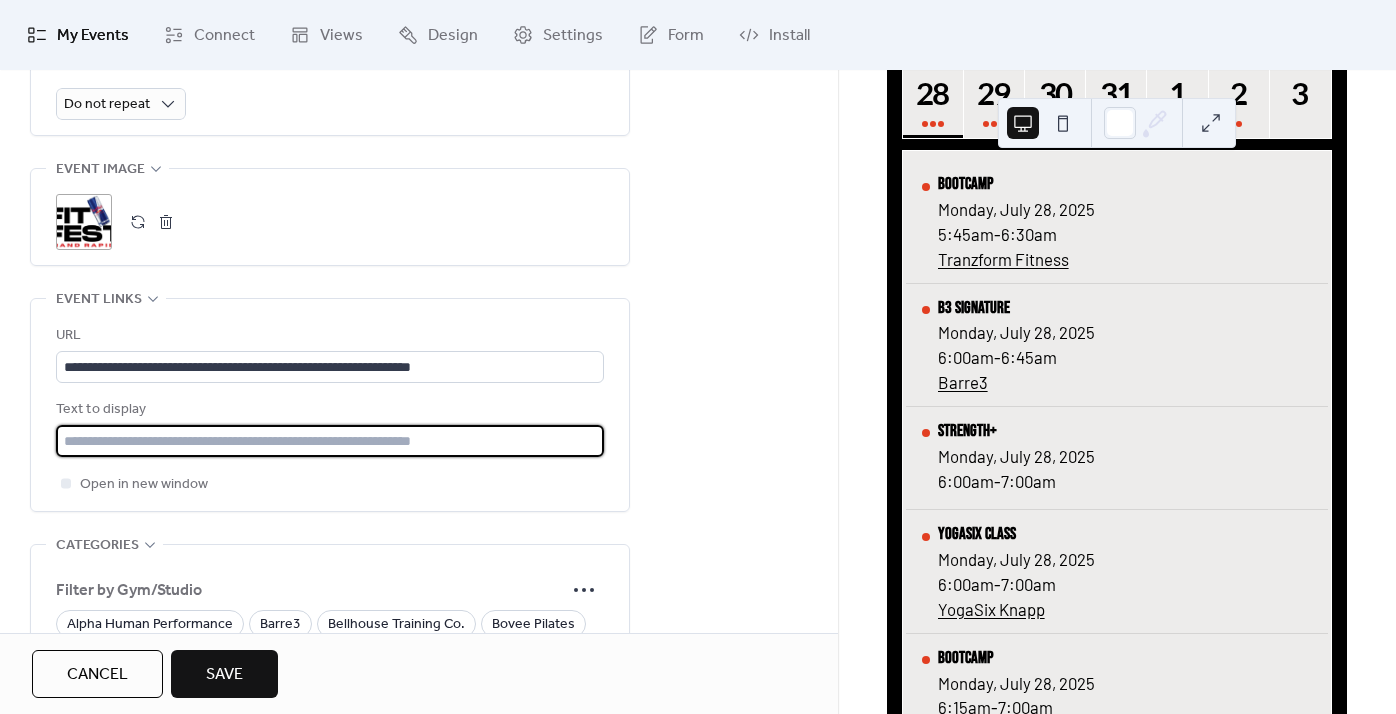 click at bounding box center (330, 441) 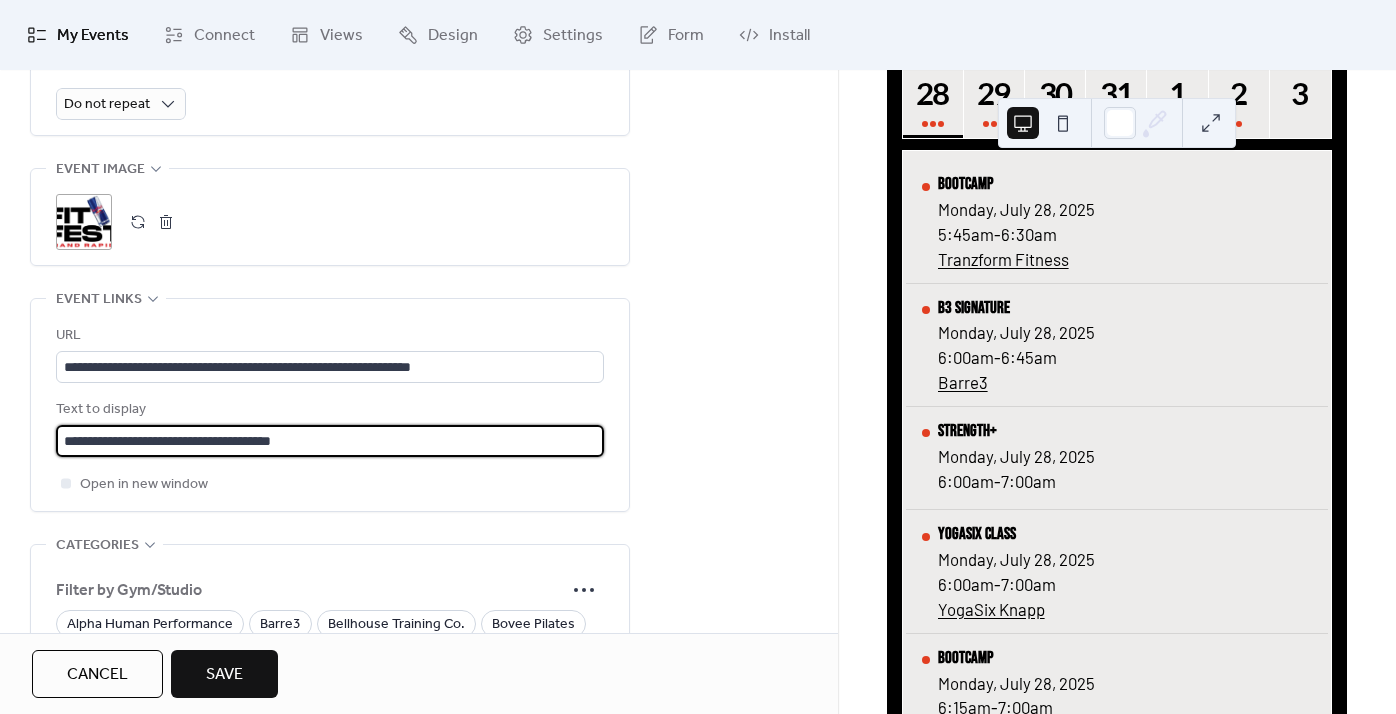 click on "**********" at bounding box center [330, 175] 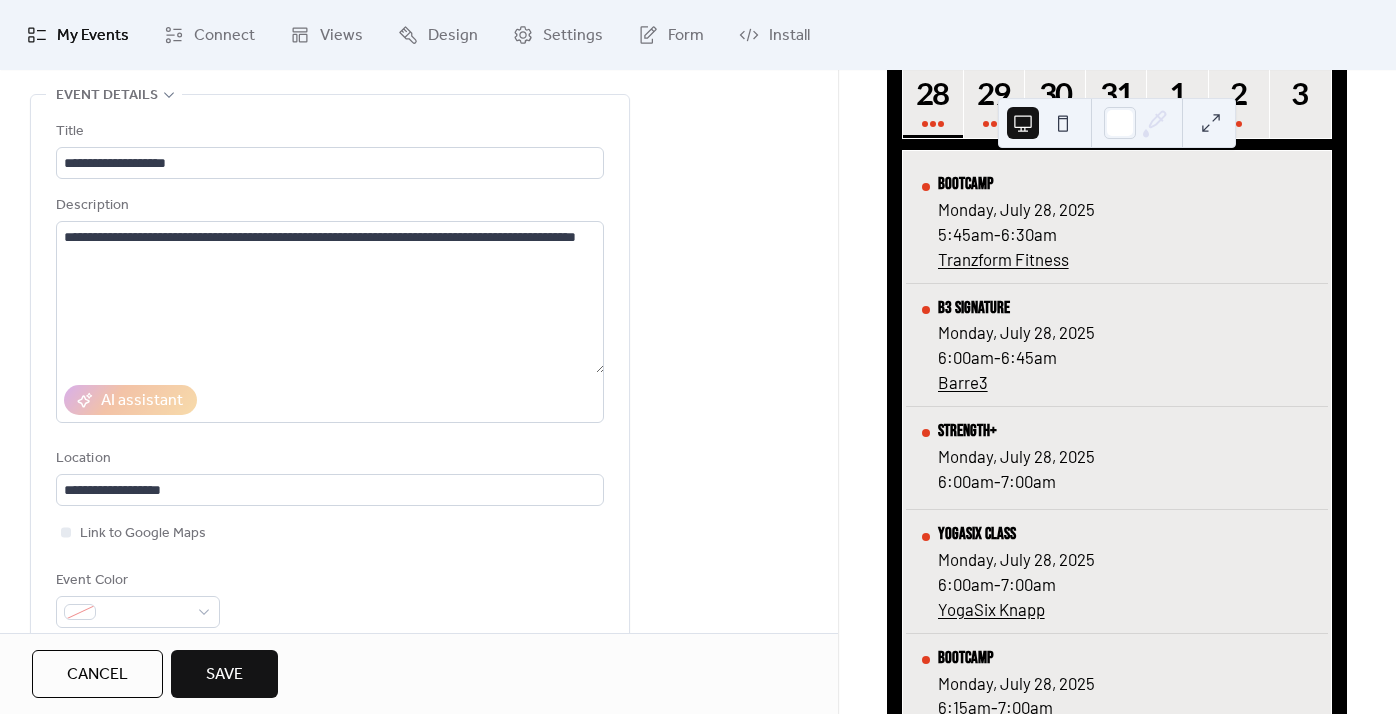 scroll, scrollTop: 0, scrollLeft: 0, axis: both 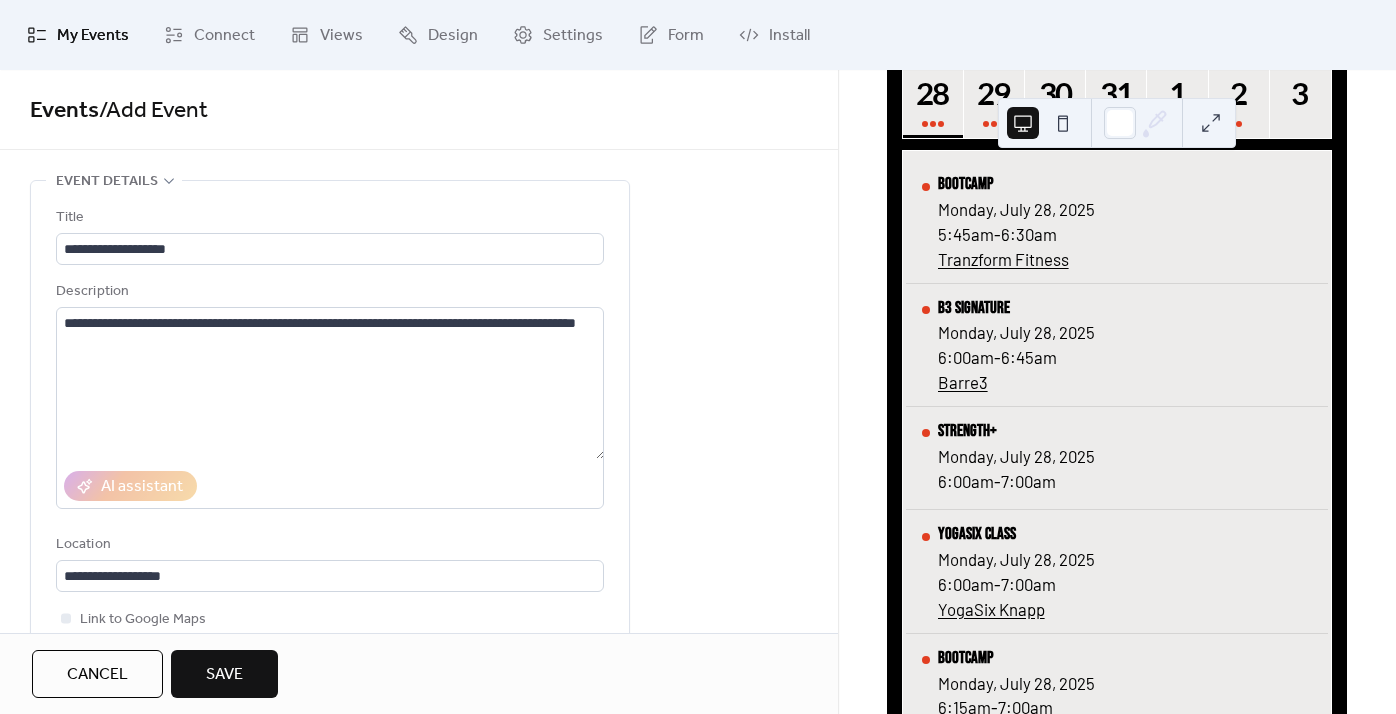 click on "Save" at bounding box center [224, 674] 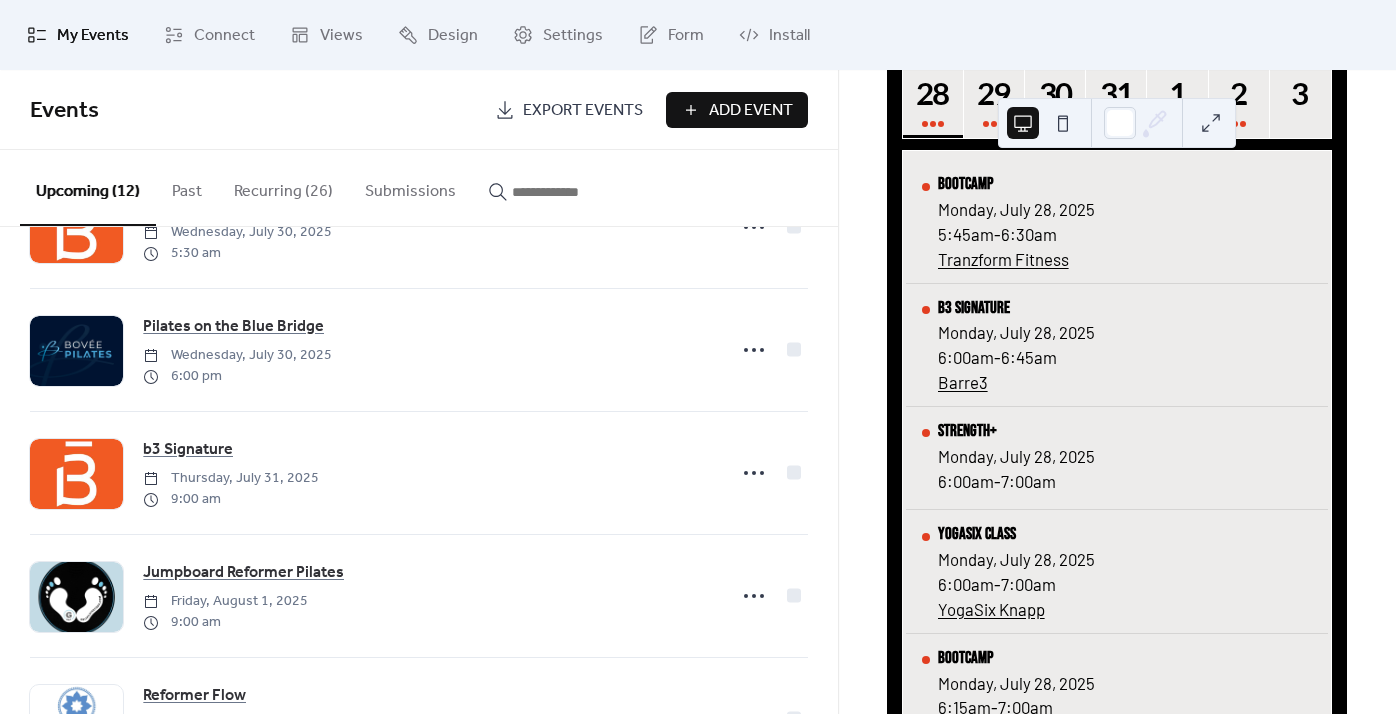 scroll, scrollTop: 1044, scrollLeft: 0, axis: vertical 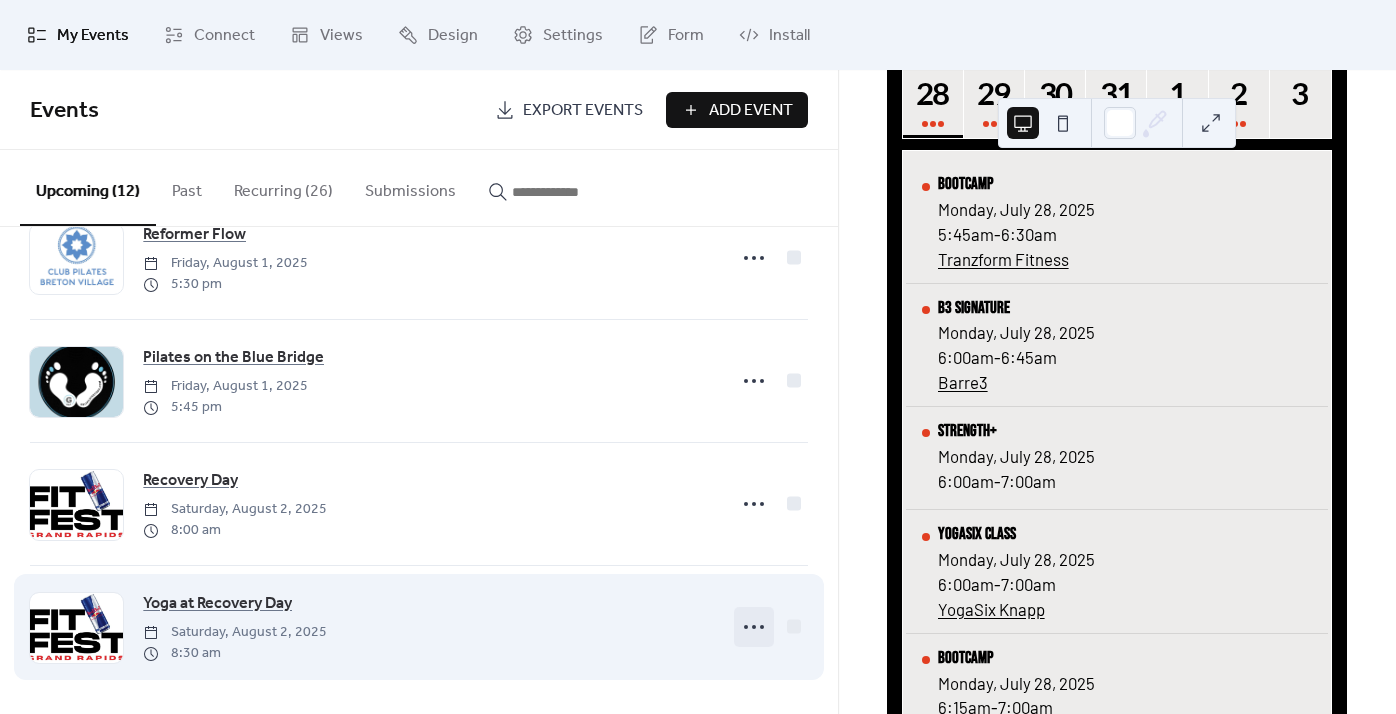 click 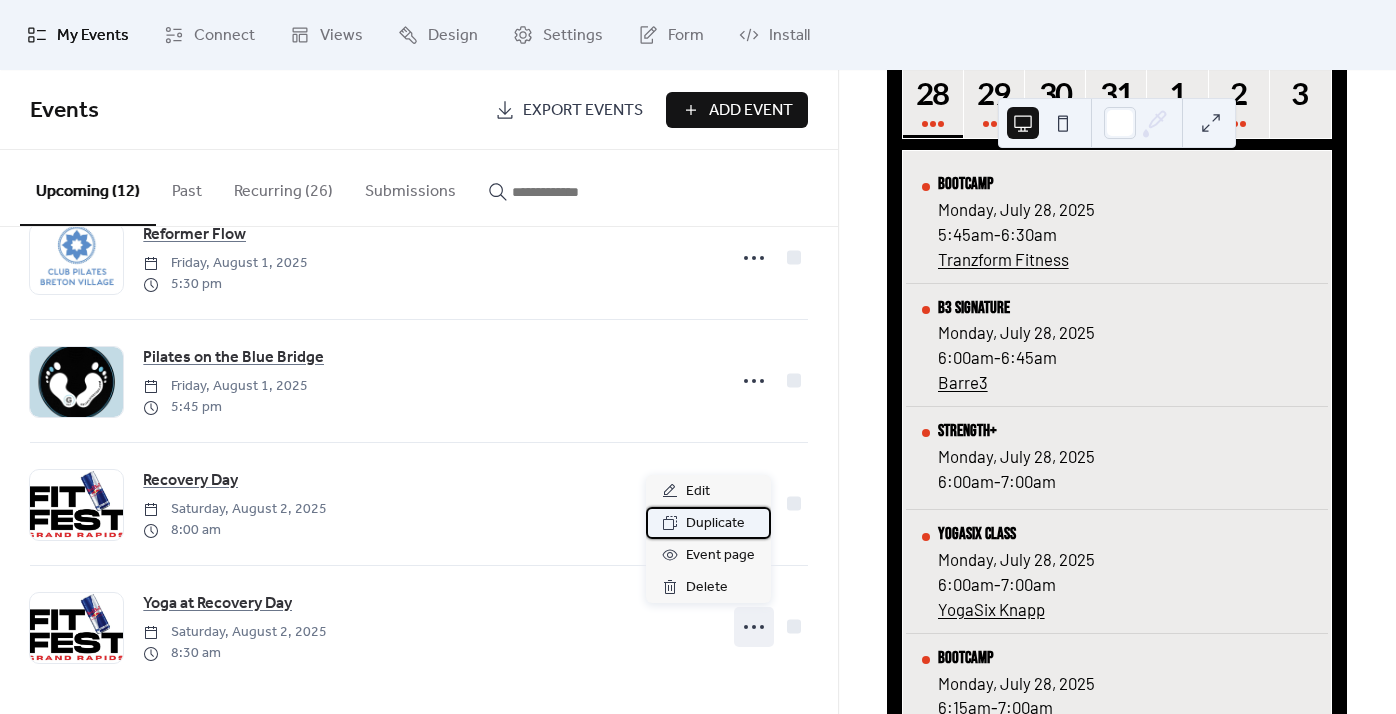click on "Duplicate" at bounding box center [708, 523] 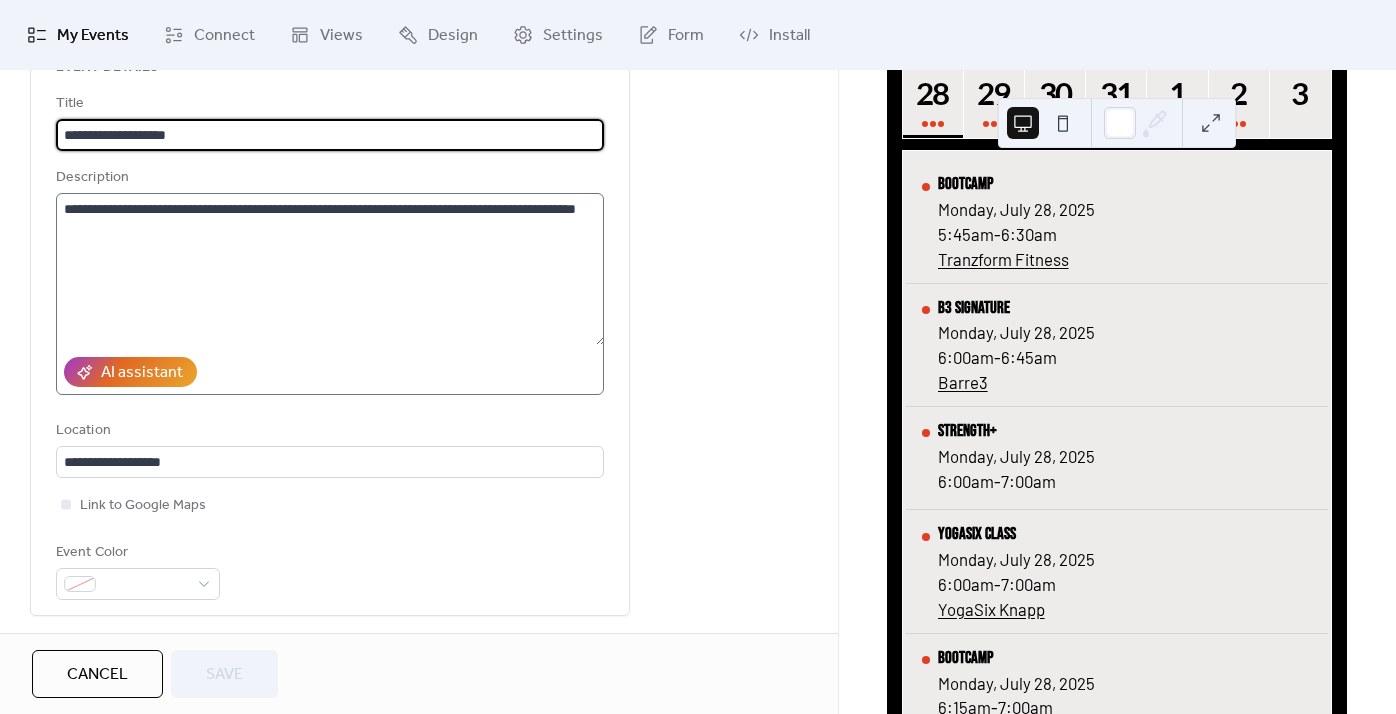 scroll, scrollTop: 118, scrollLeft: 0, axis: vertical 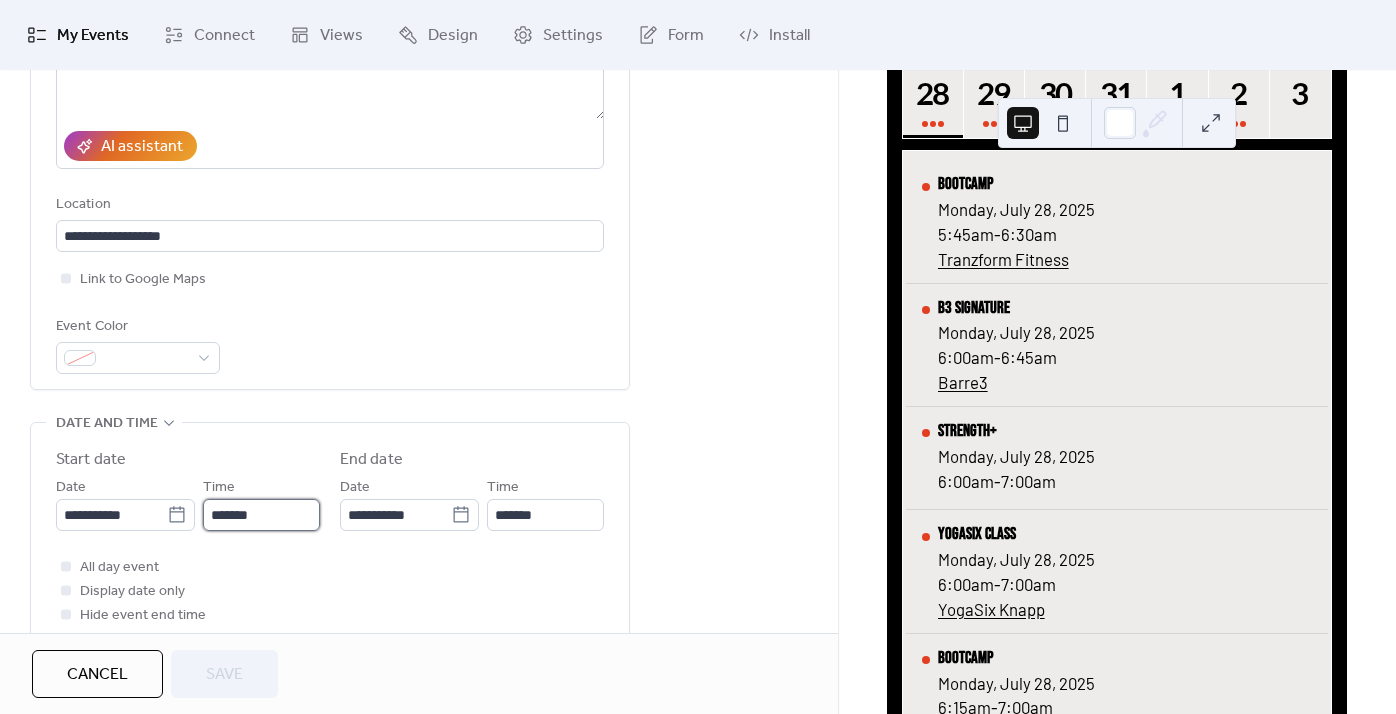 click on "*******" at bounding box center [261, 515] 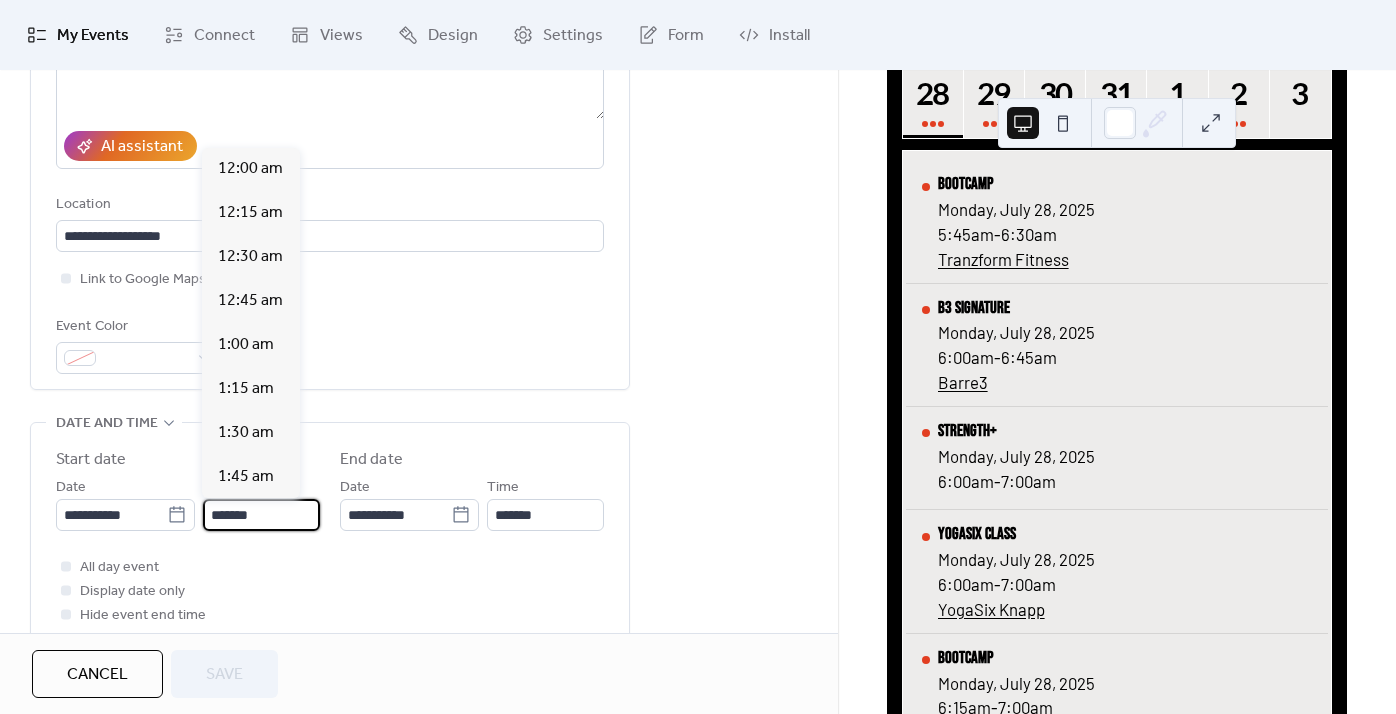 scroll, scrollTop: 1491, scrollLeft: 0, axis: vertical 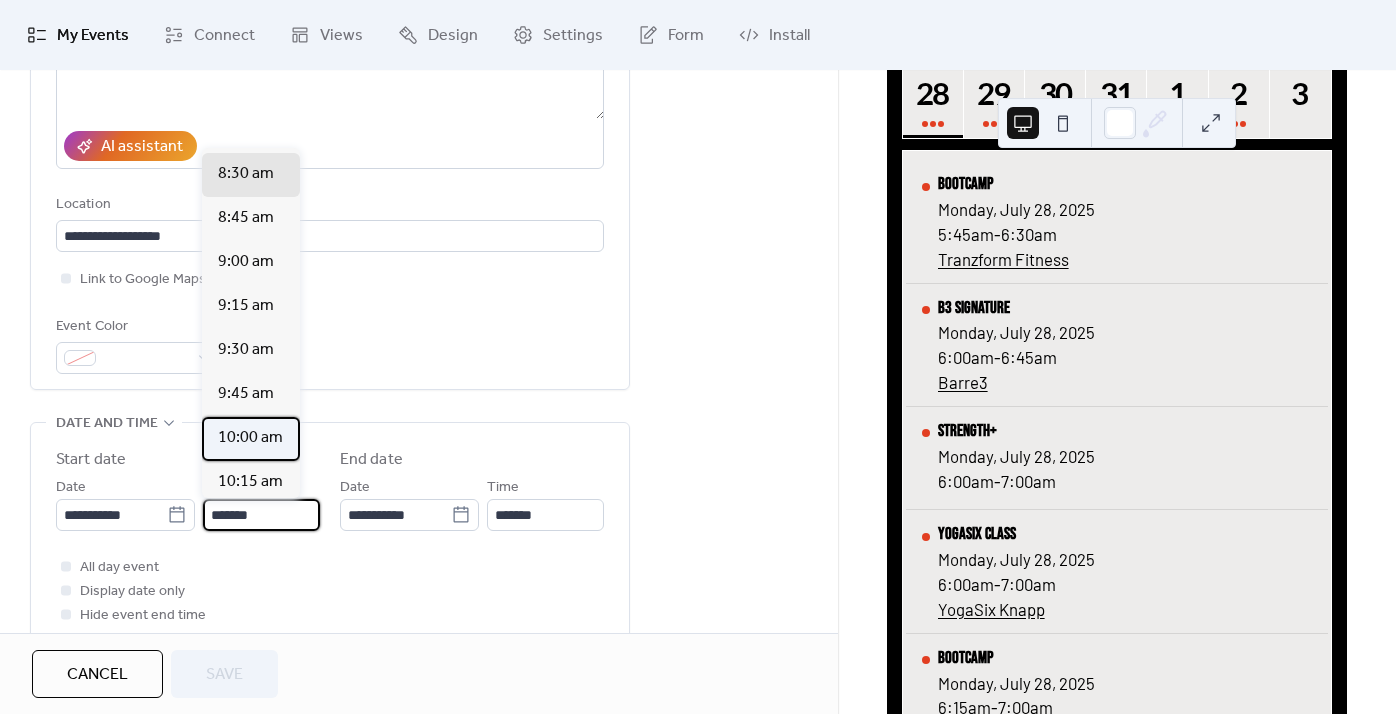 click on "10:00 am" at bounding box center (250, 438) 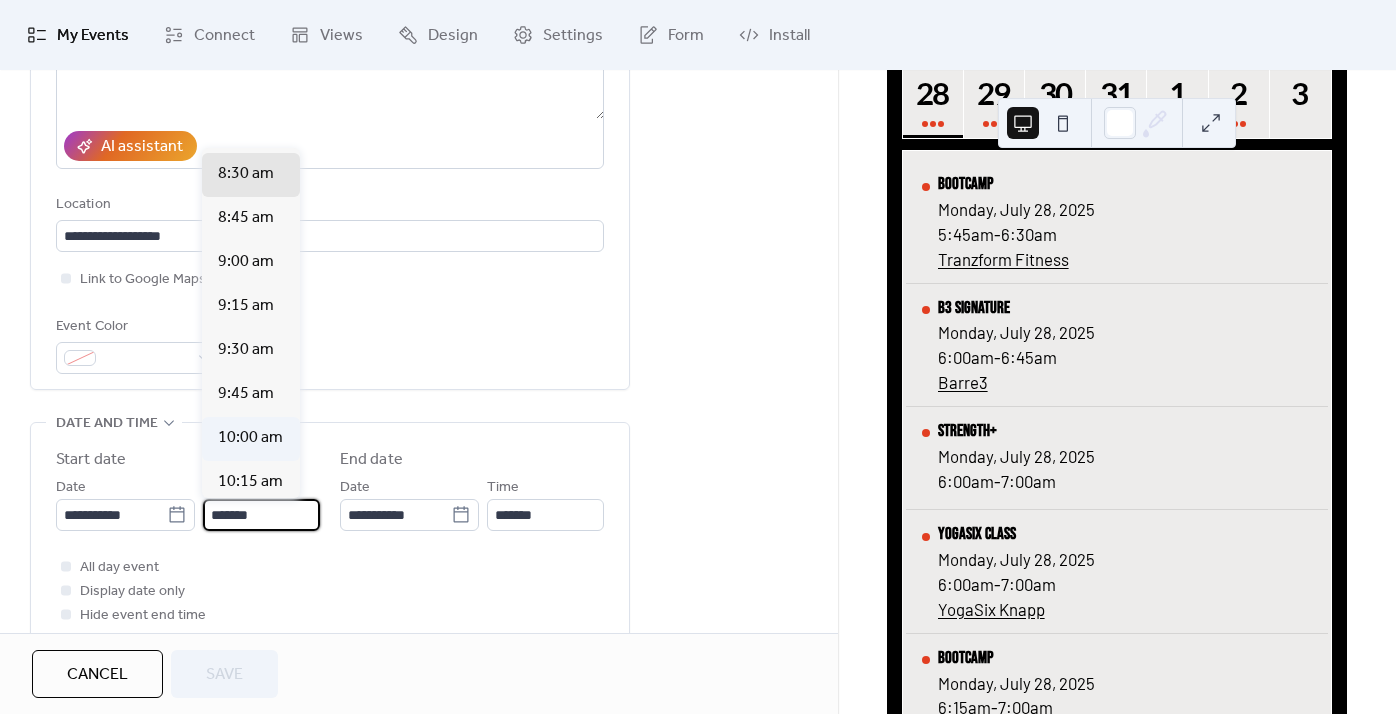 type on "********" 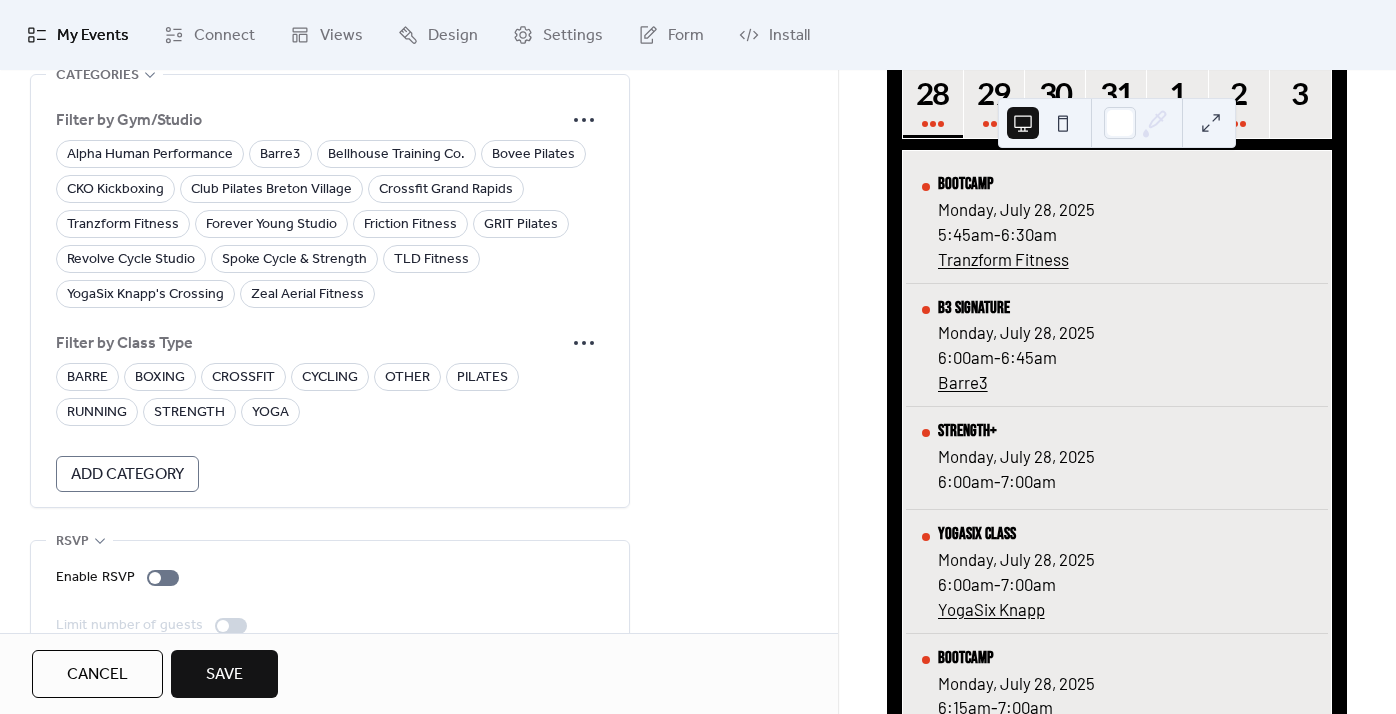 scroll, scrollTop: 1453, scrollLeft: 0, axis: vertical 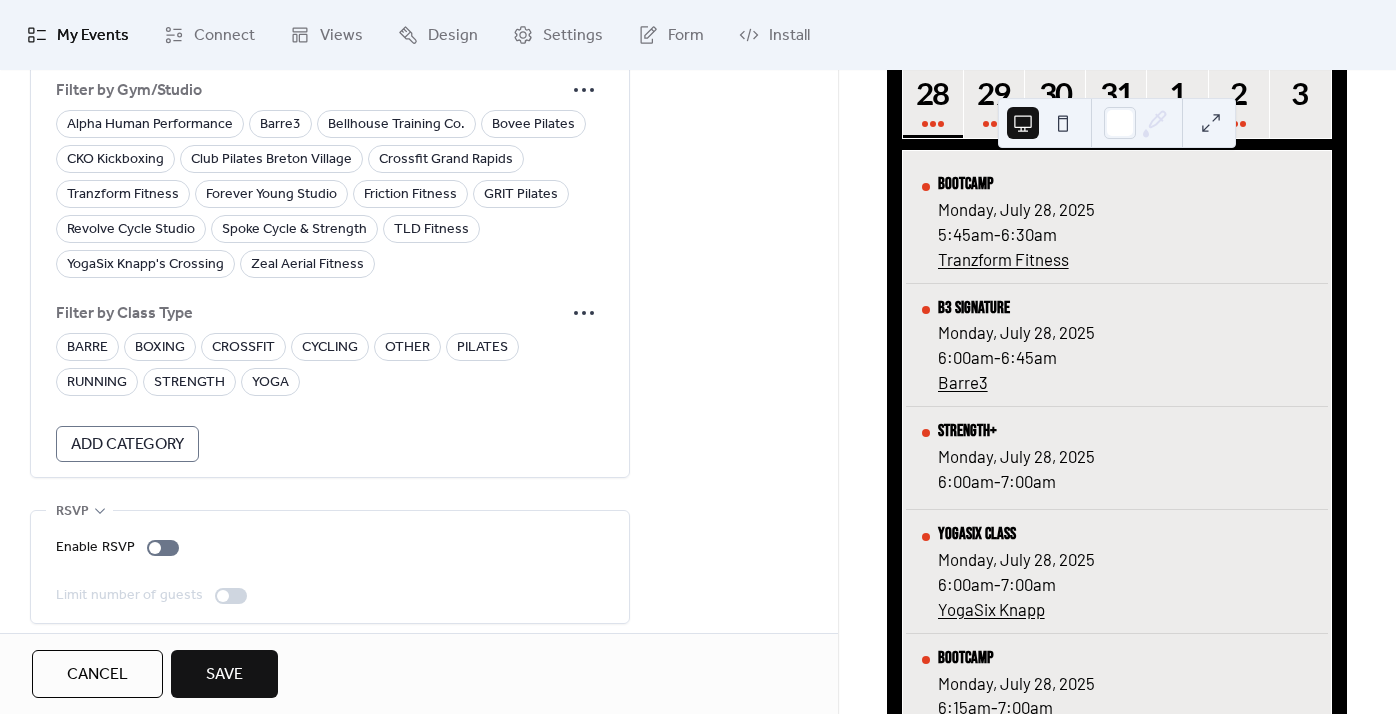 click on "Save" at bounding box center (224, 675) 